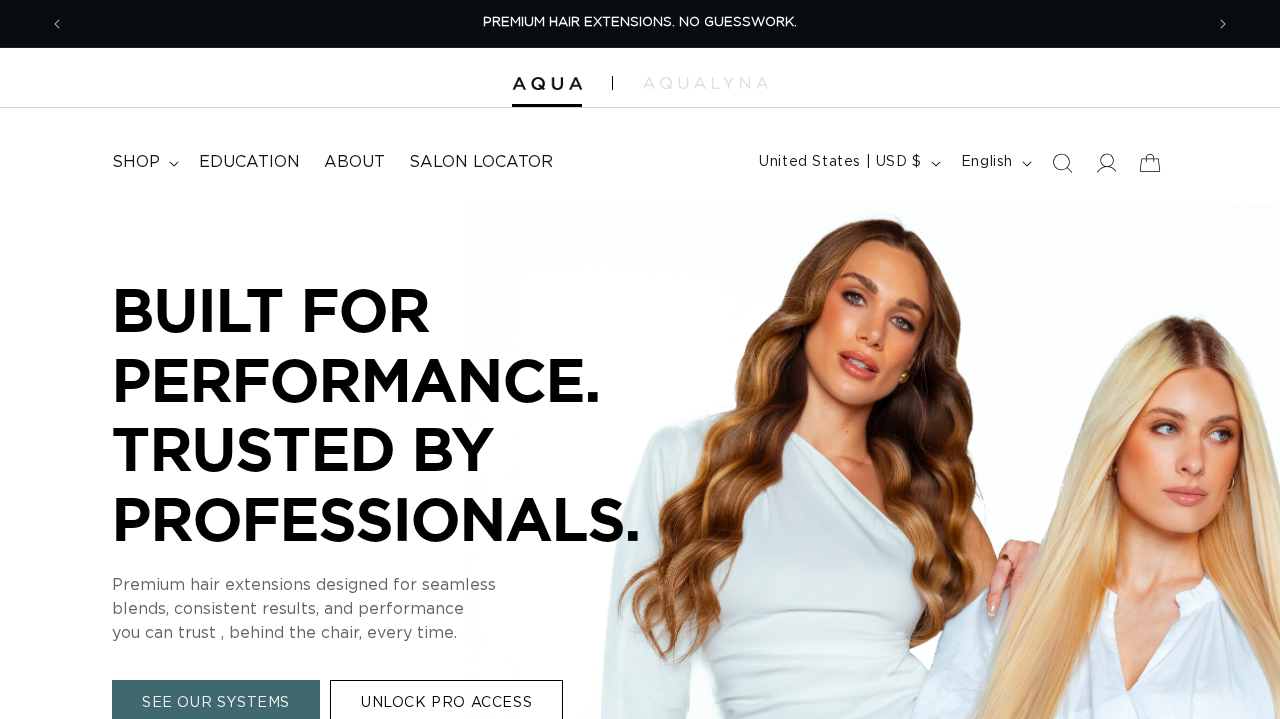 scroll, scrollTop: 0, scrollLeft: 0, axis: both 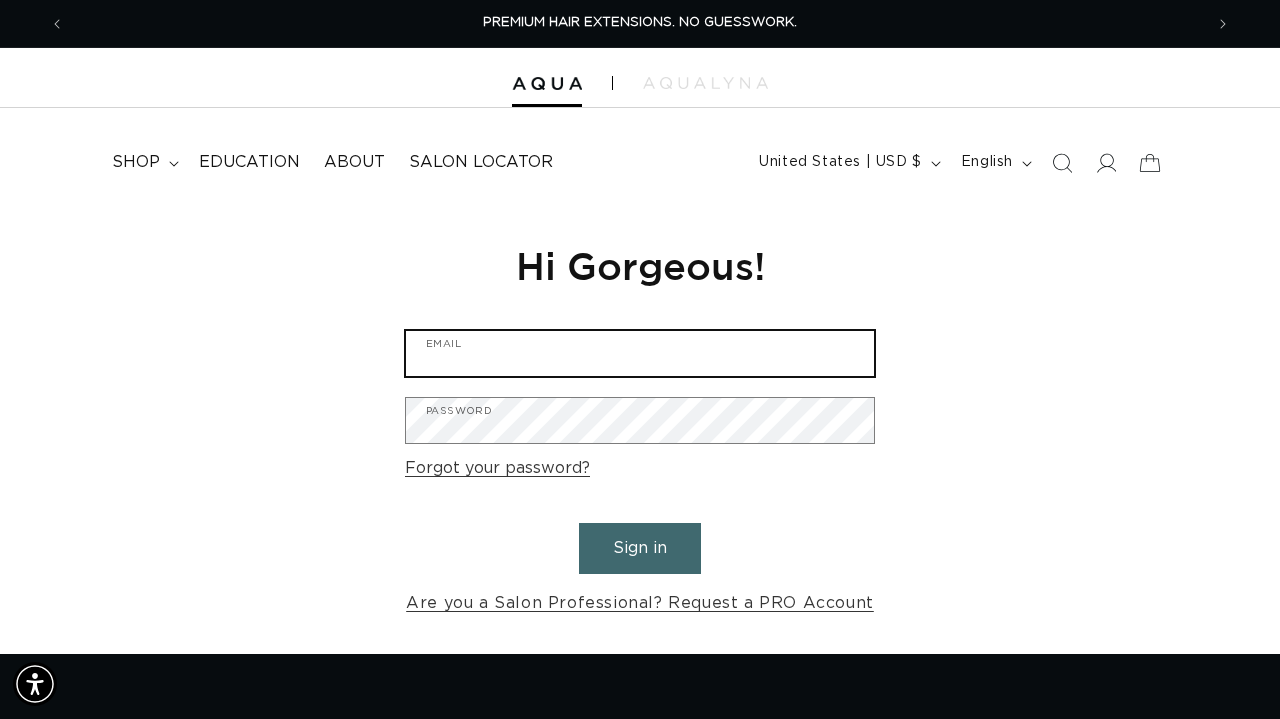 type on "cynthia.hutch88@yahoo.com" 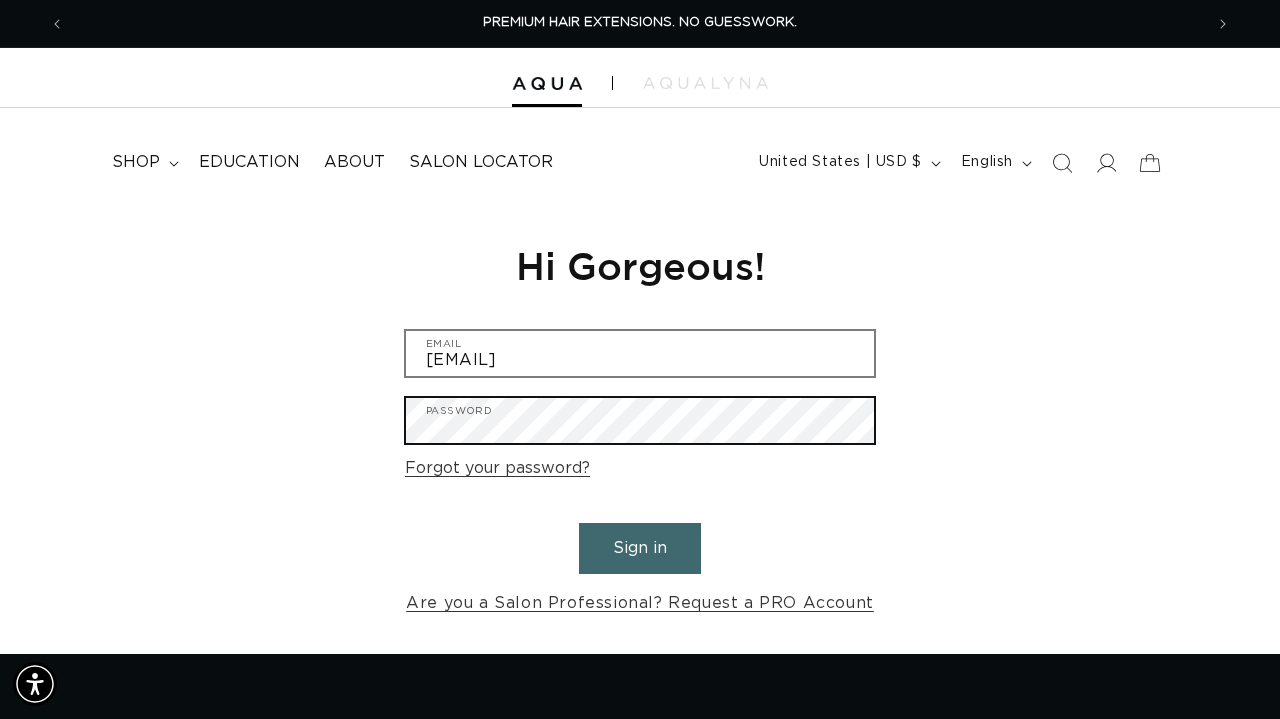 click on "Sign in" at bounding box center [640, 548] 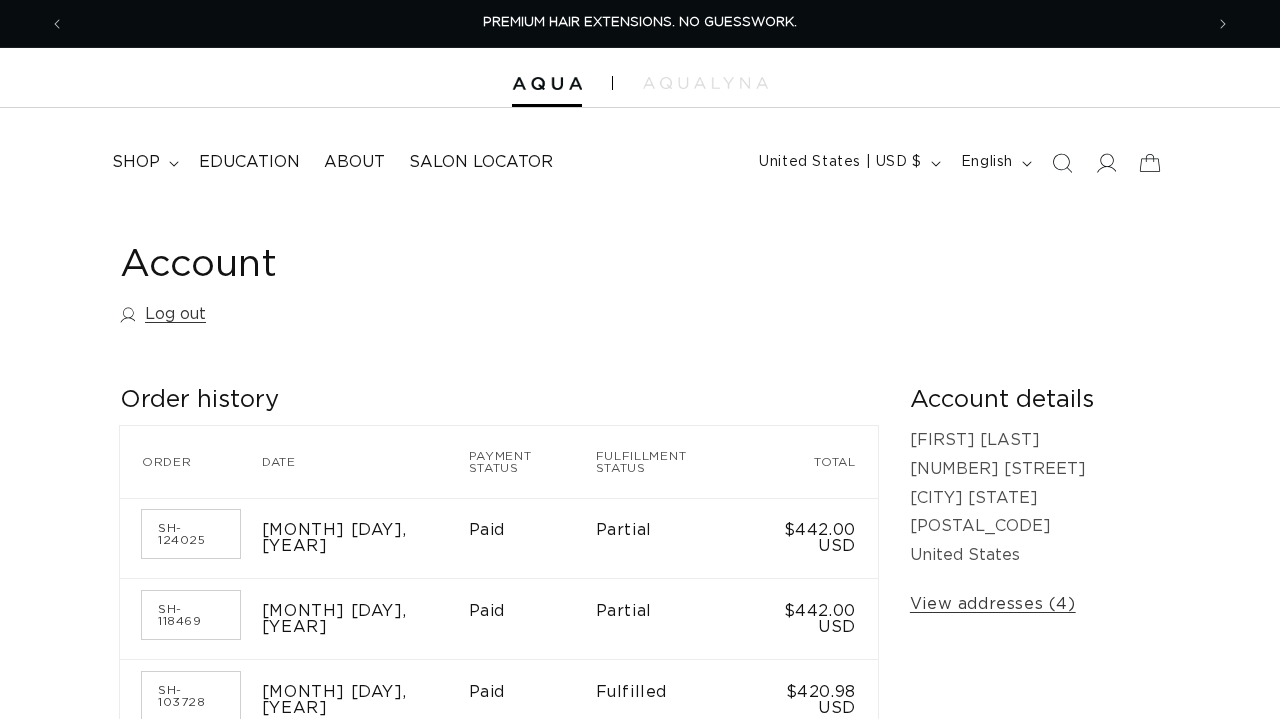 scroll, scrollTop: 0, scrollLeft: 0, axis: both 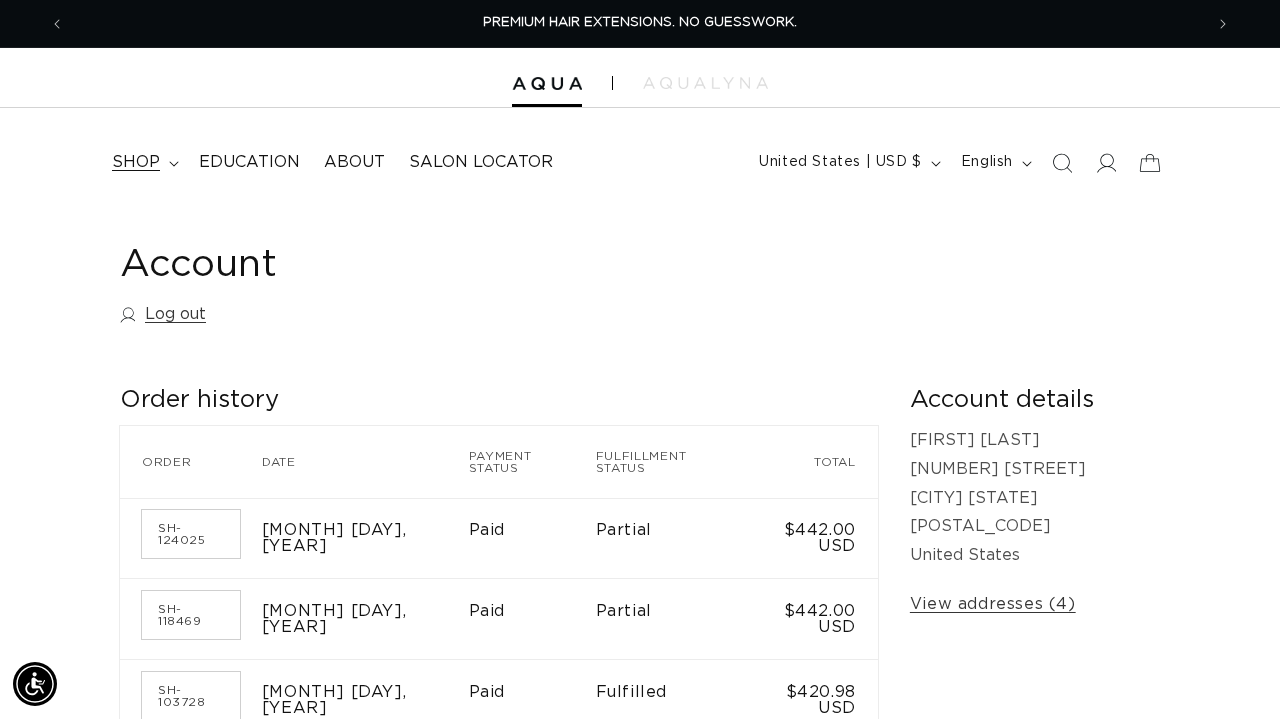 click on "shop" at bounding box center [136, 162] 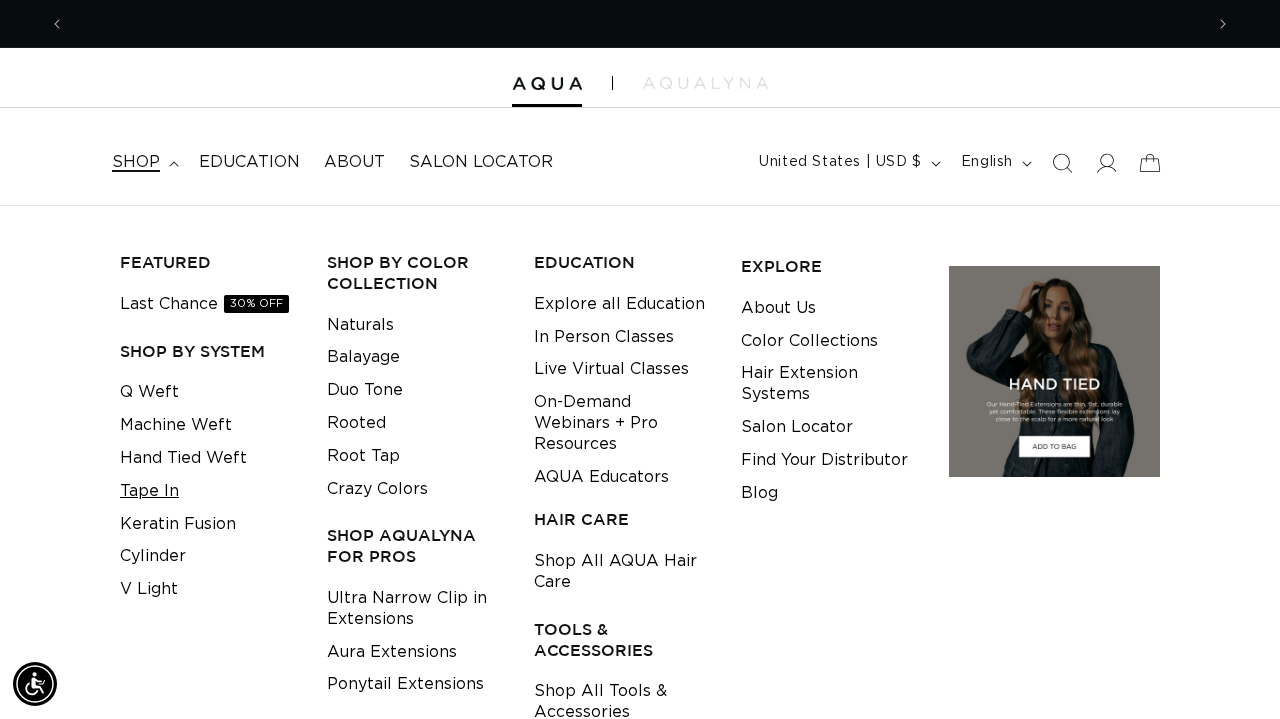 scroll, scrollTop: 0, scrollLeft: 2276, axis: horizontal 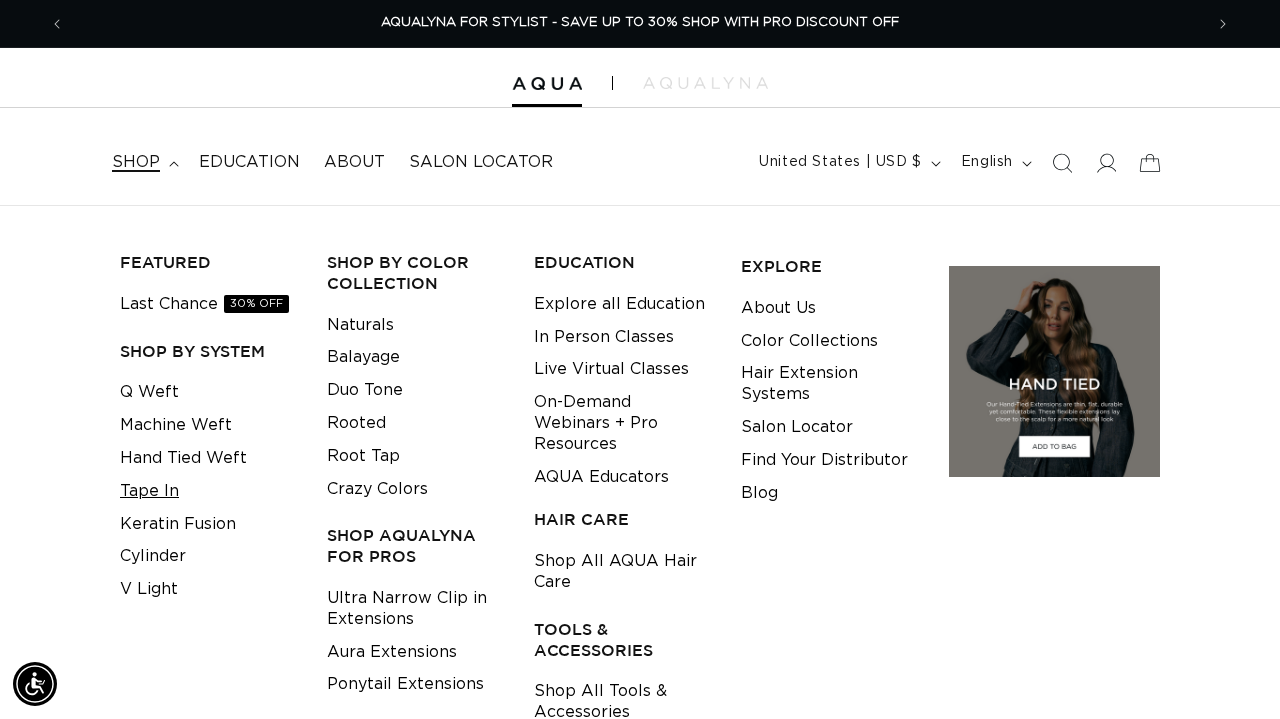 click on "Tape In" at bounding box center (149, 491) 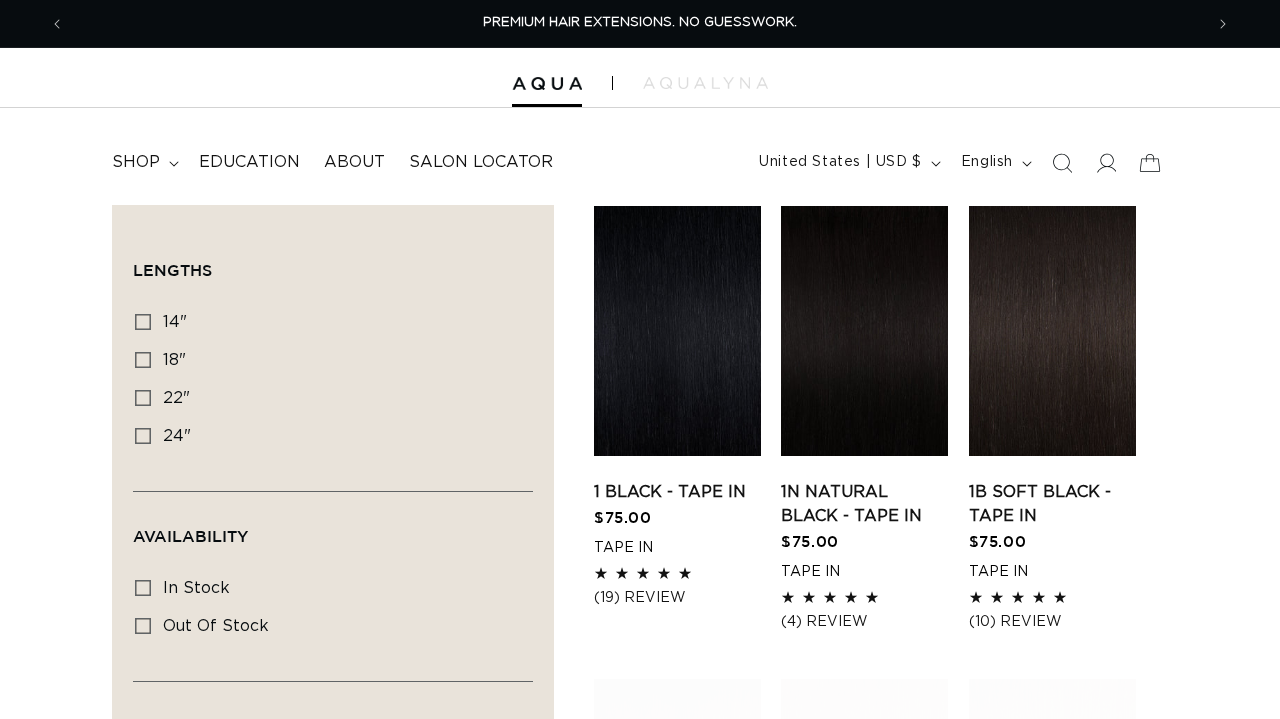 scroll, scrollTop: 0, scrollLeft: 0, axis: both 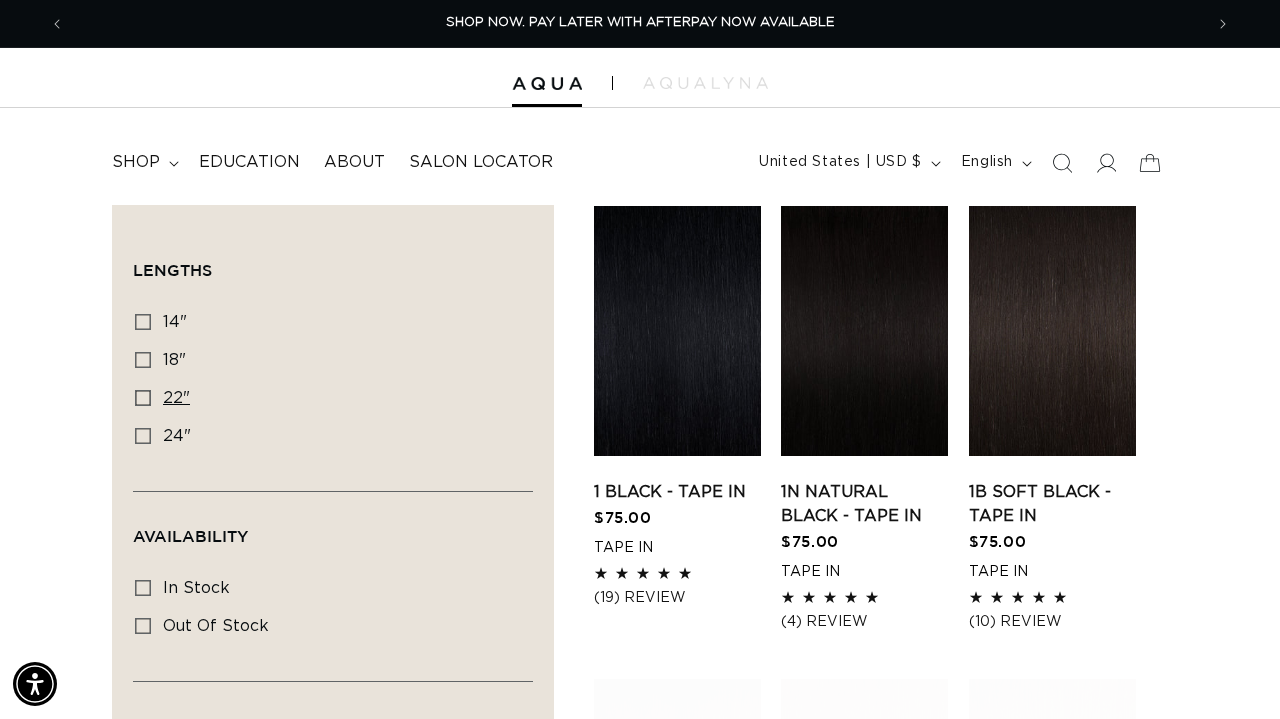 click on "22"" at bounding box center [176, 398] 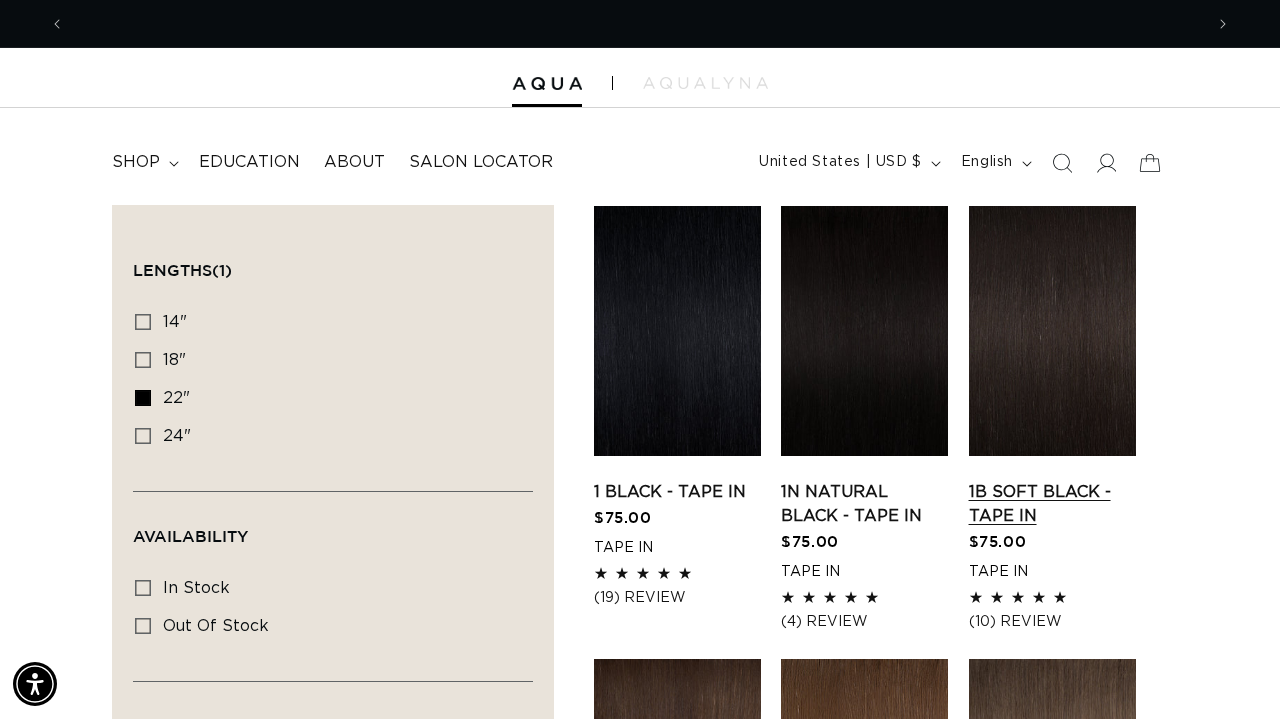scroll, scrollTop: 0, scrollLeft: 1138, axis: horizontal 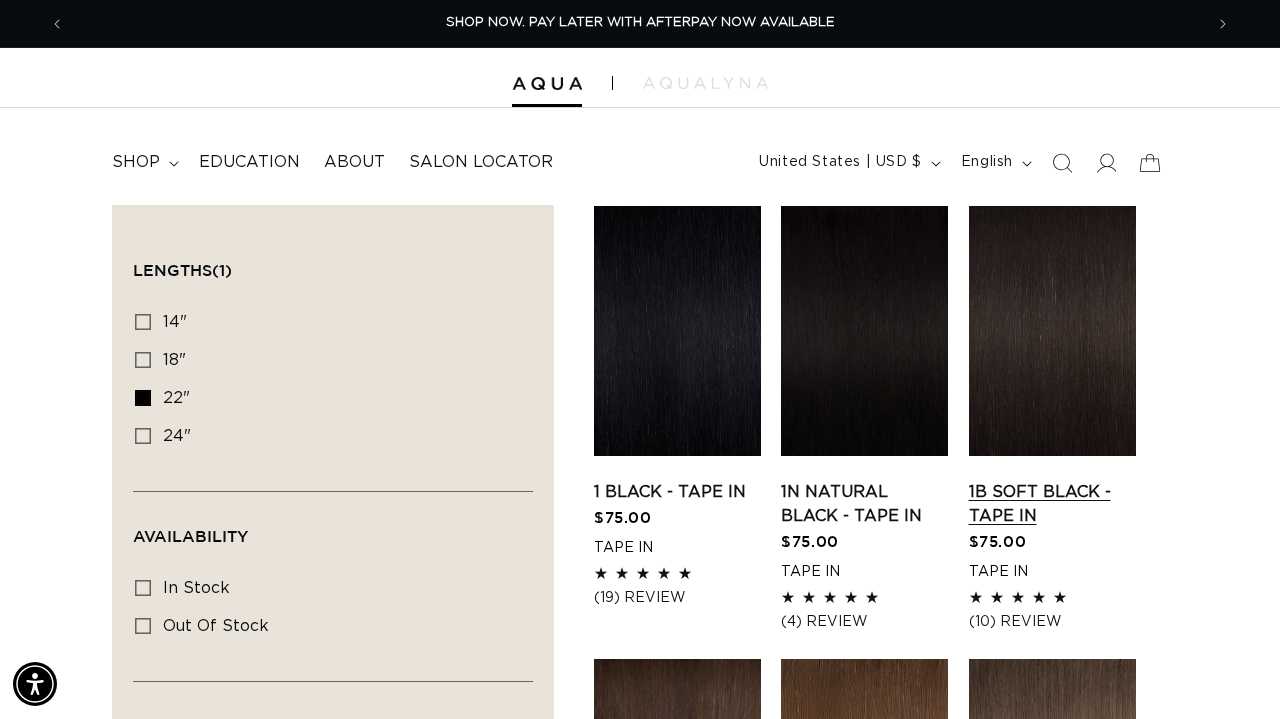 click on "1B Soft Black - Tape In" at bounding box center [1052, 504] 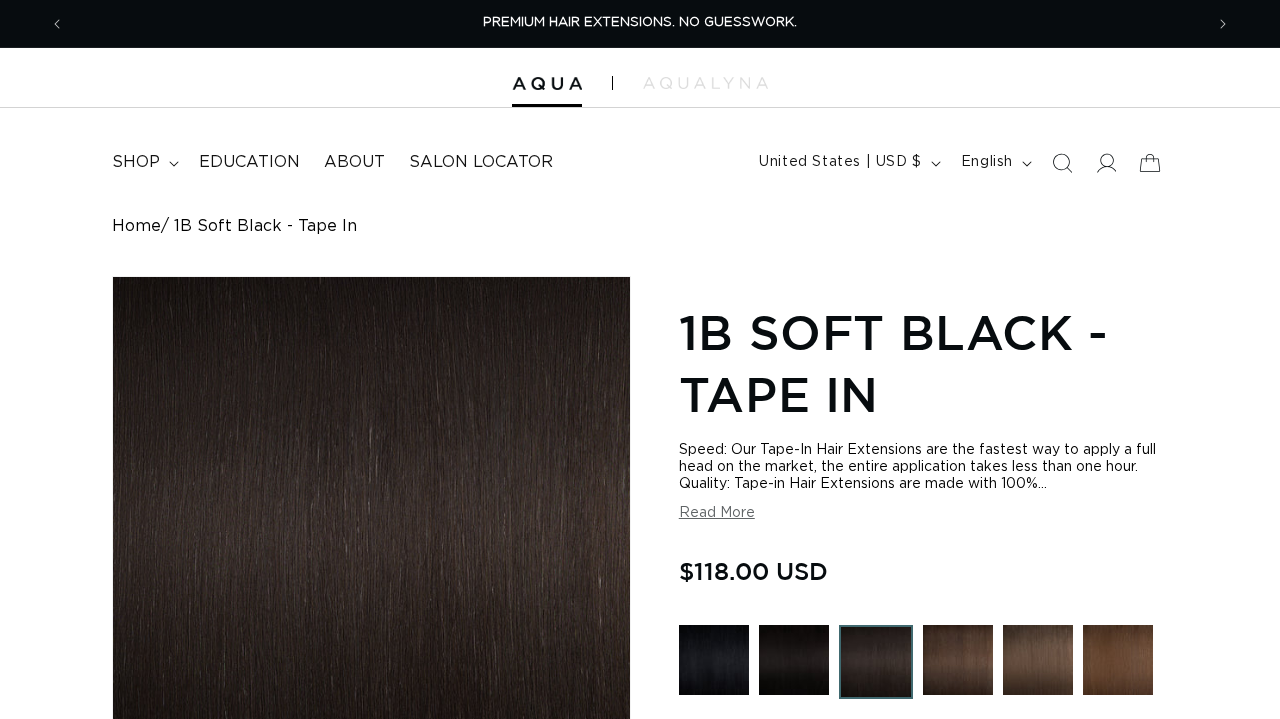 scroll, scrollTop: 0, scrollLeft: 0, axis: both 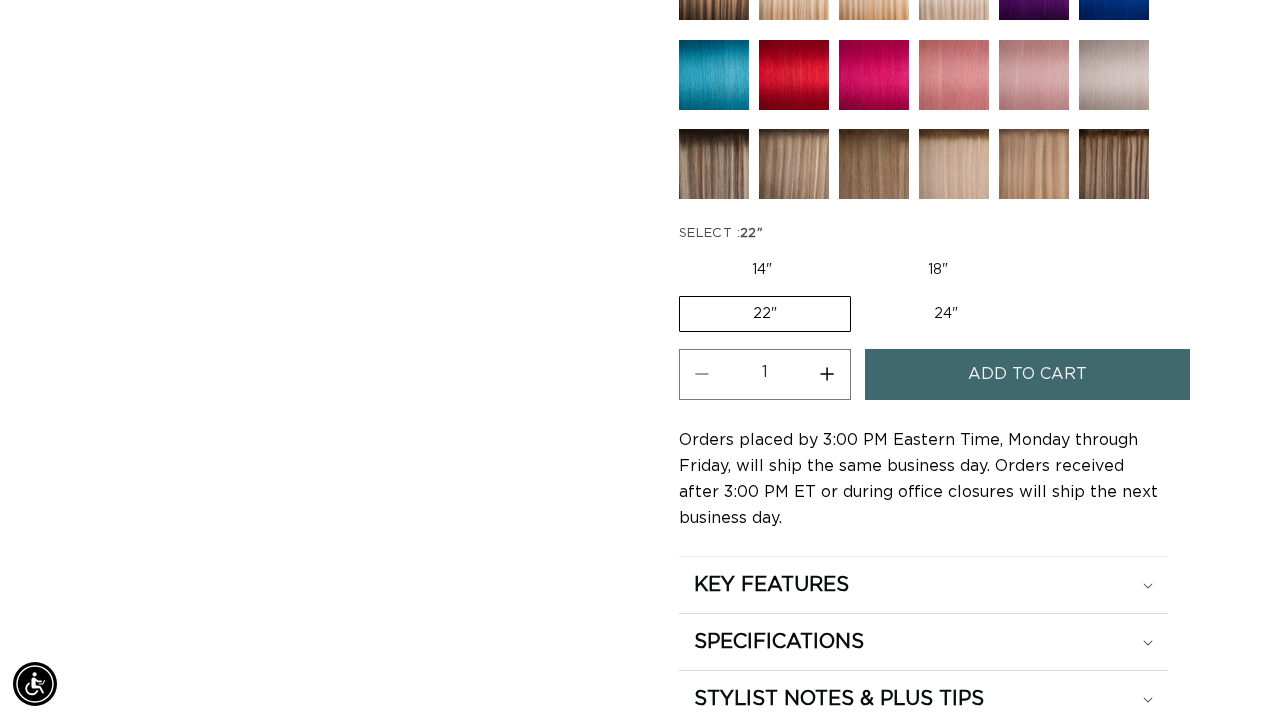 click on "24" Variant sold out or unavailable" at bounding box center [946, 314] 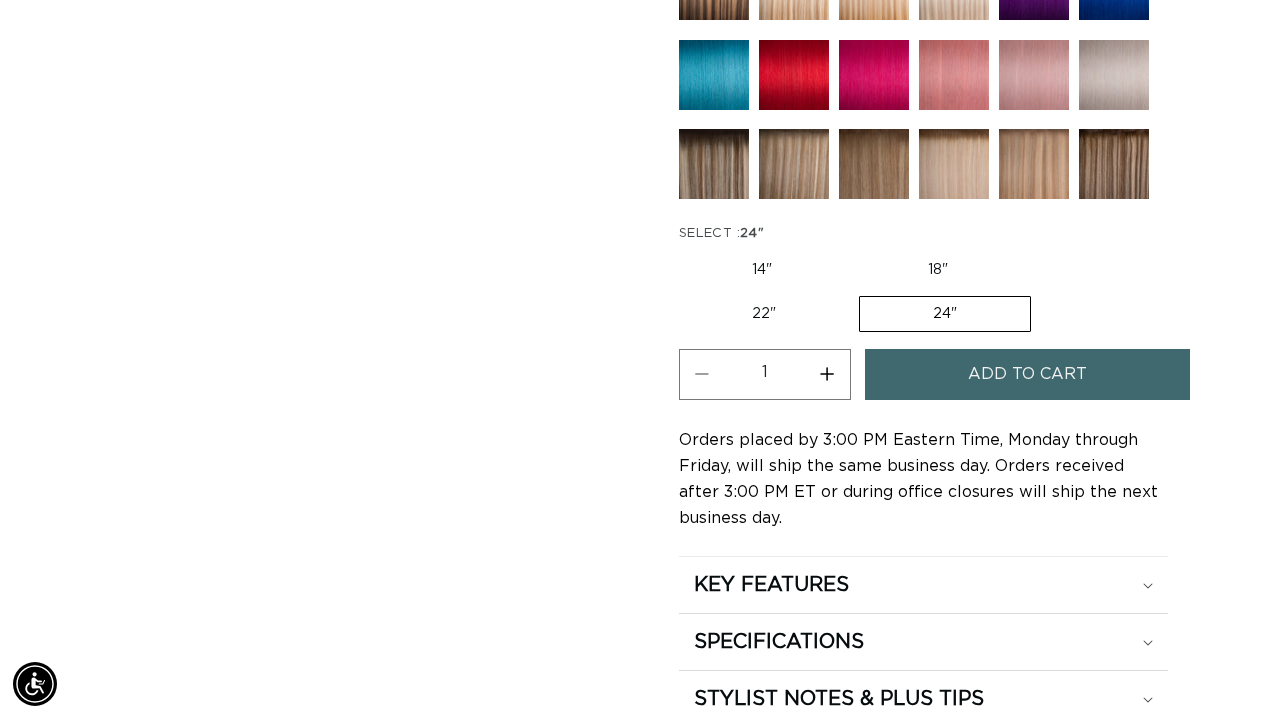 click on "22" Variant sold out or unavailable" at bounding box center [1031, 249] 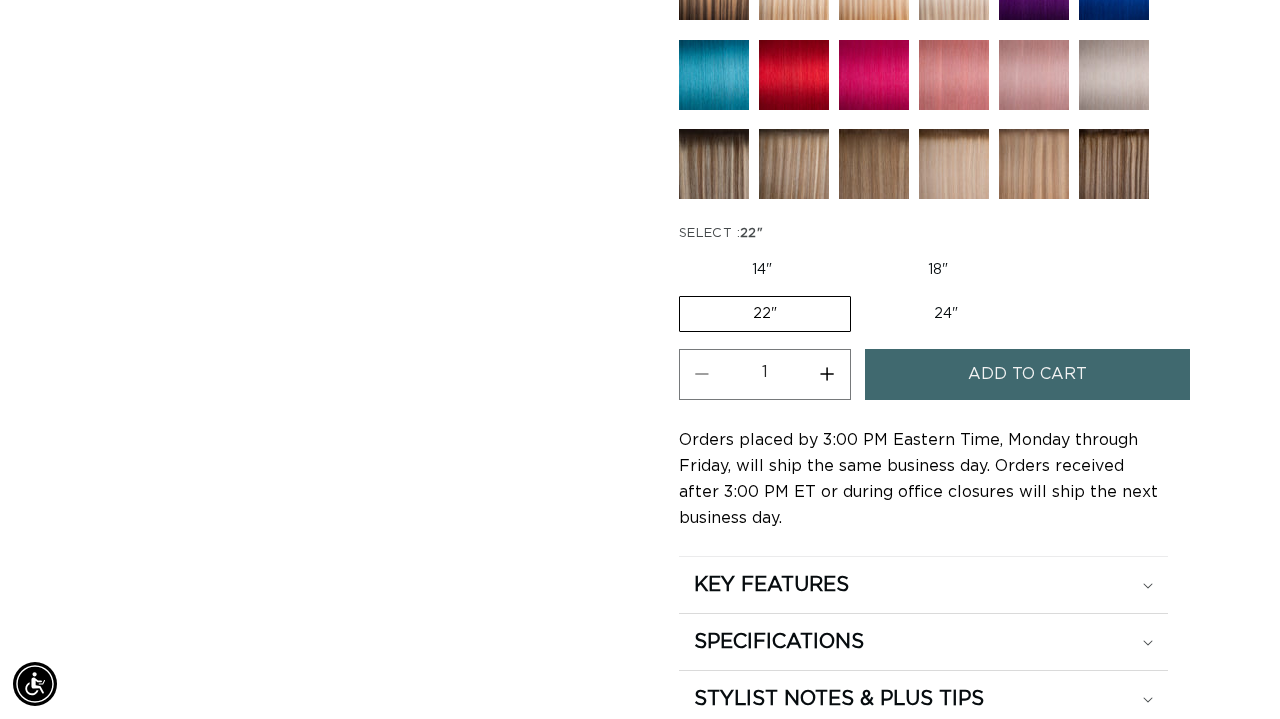 scroll, scrollTop: 0, scrollLeft: 2276, axis: horizontal 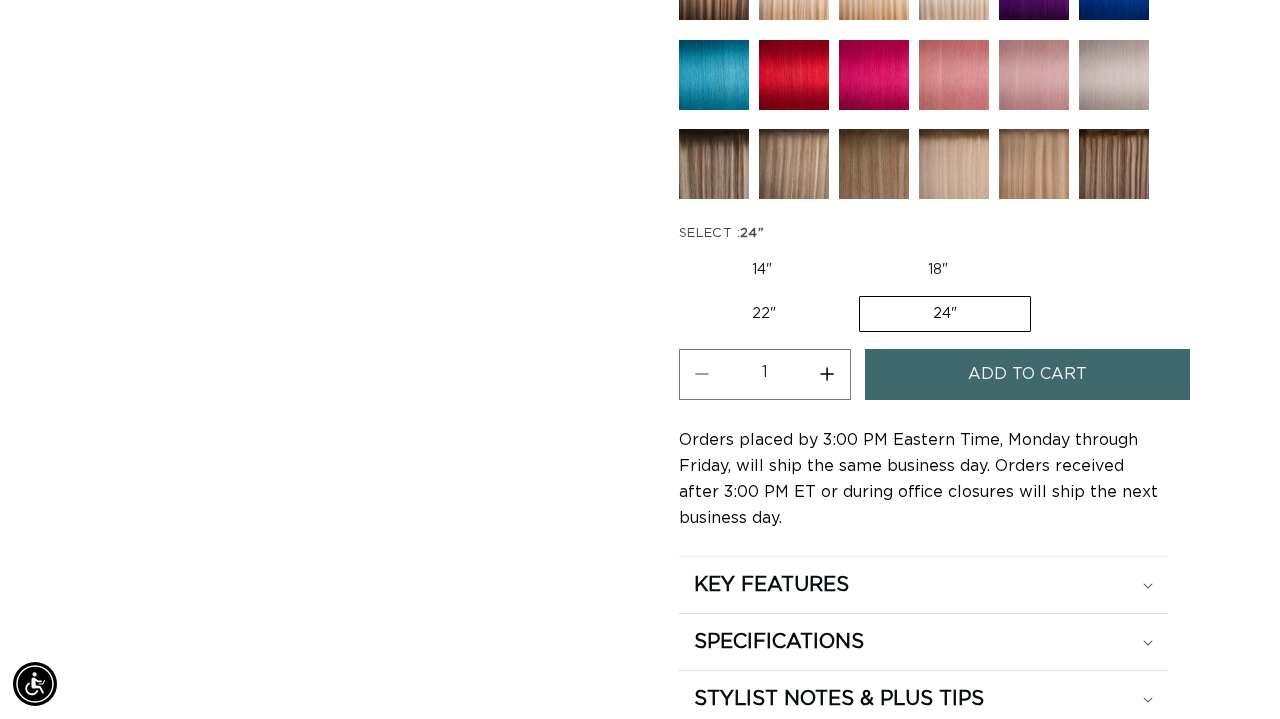 click on "Home
1B Soft Black - Tape In
Skip to product information
Open media 1 in modal
Open media 2 in modal
Open media 3 in modal
1
/
of
3" at bounding box center [640, -92] 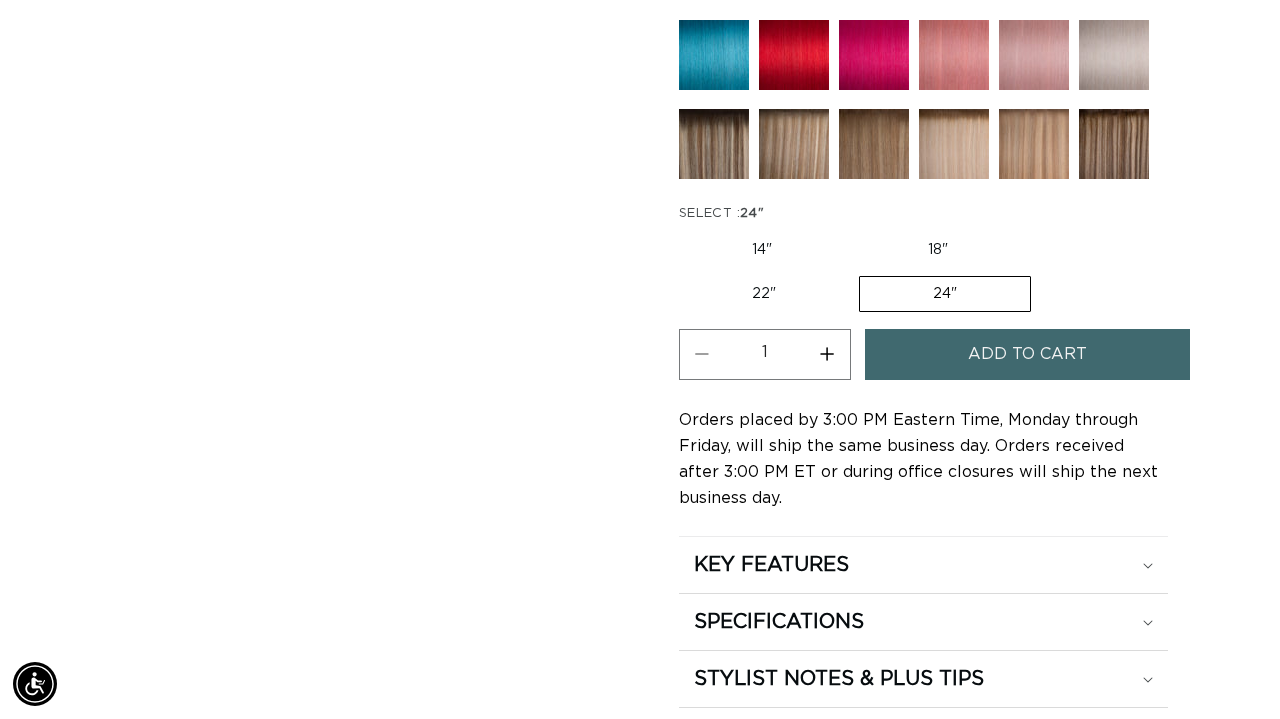 scroll, scrollTop: 1179, scrollLeft: 0, axis: vertical 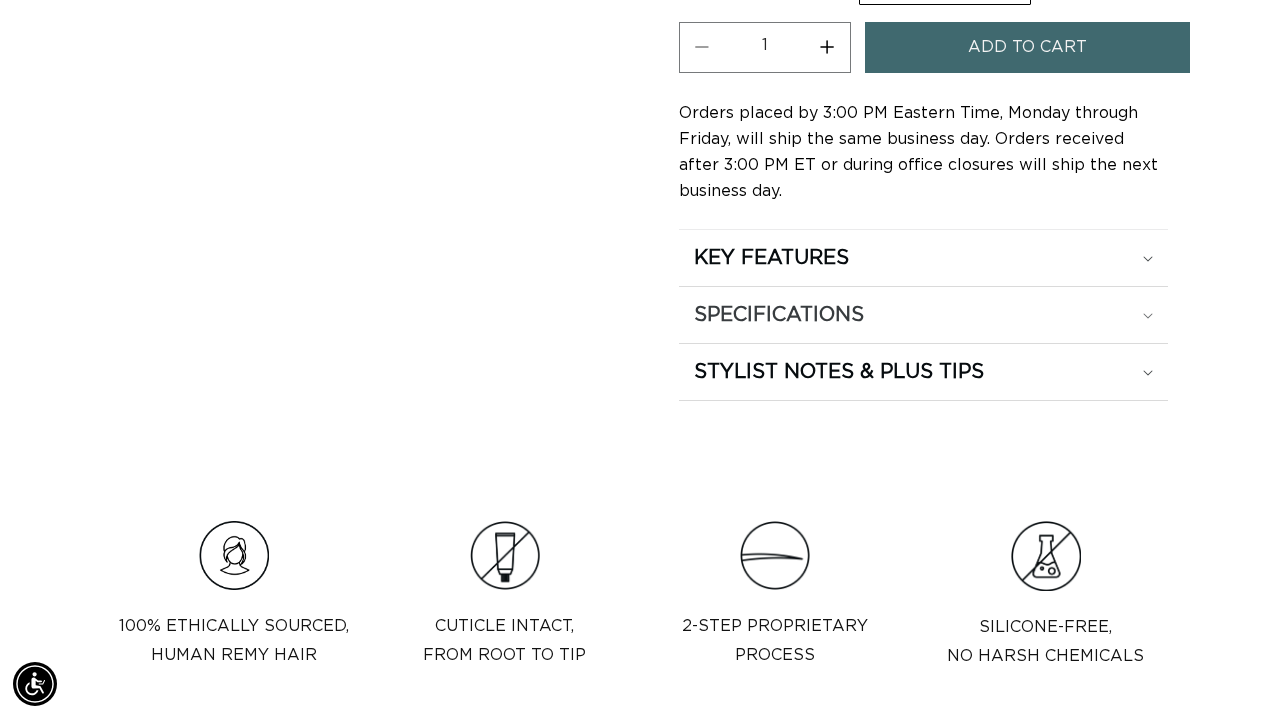 click on "SPECIFICATIONS" at bounding box center (923, 258) 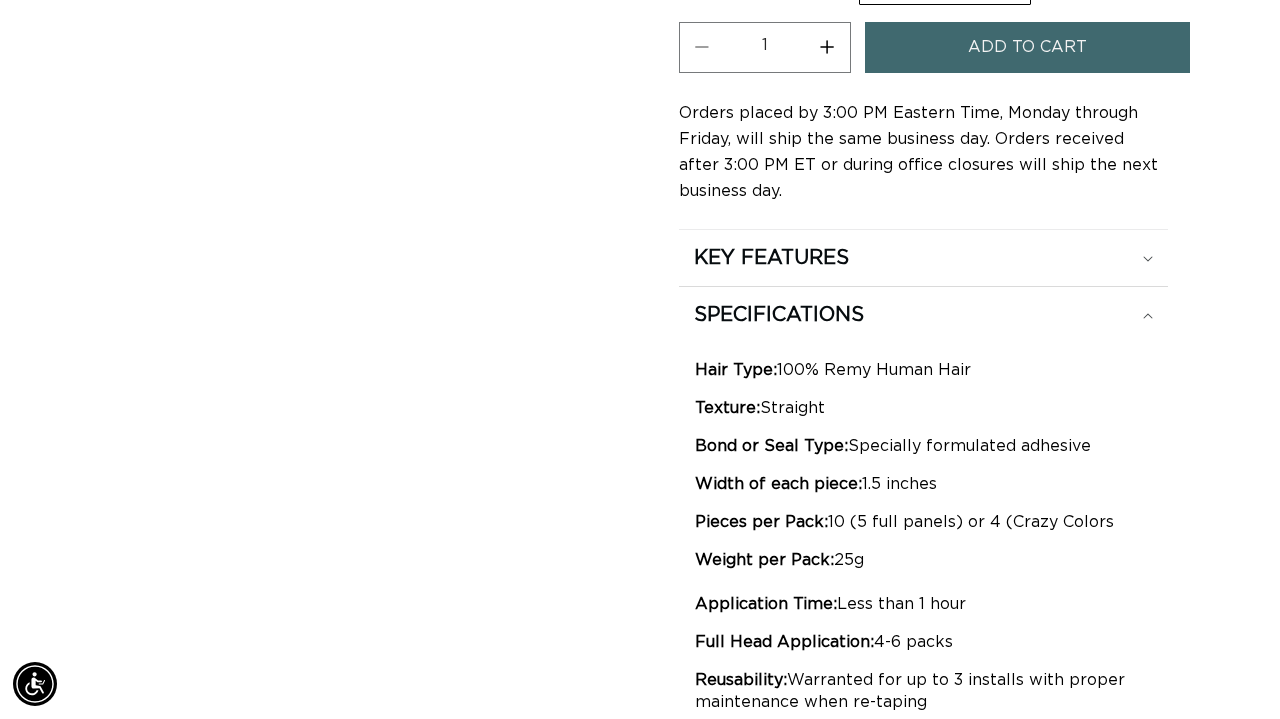 scroll, scrollTop: 0, scrollLeft: 1138, axis: horizontal 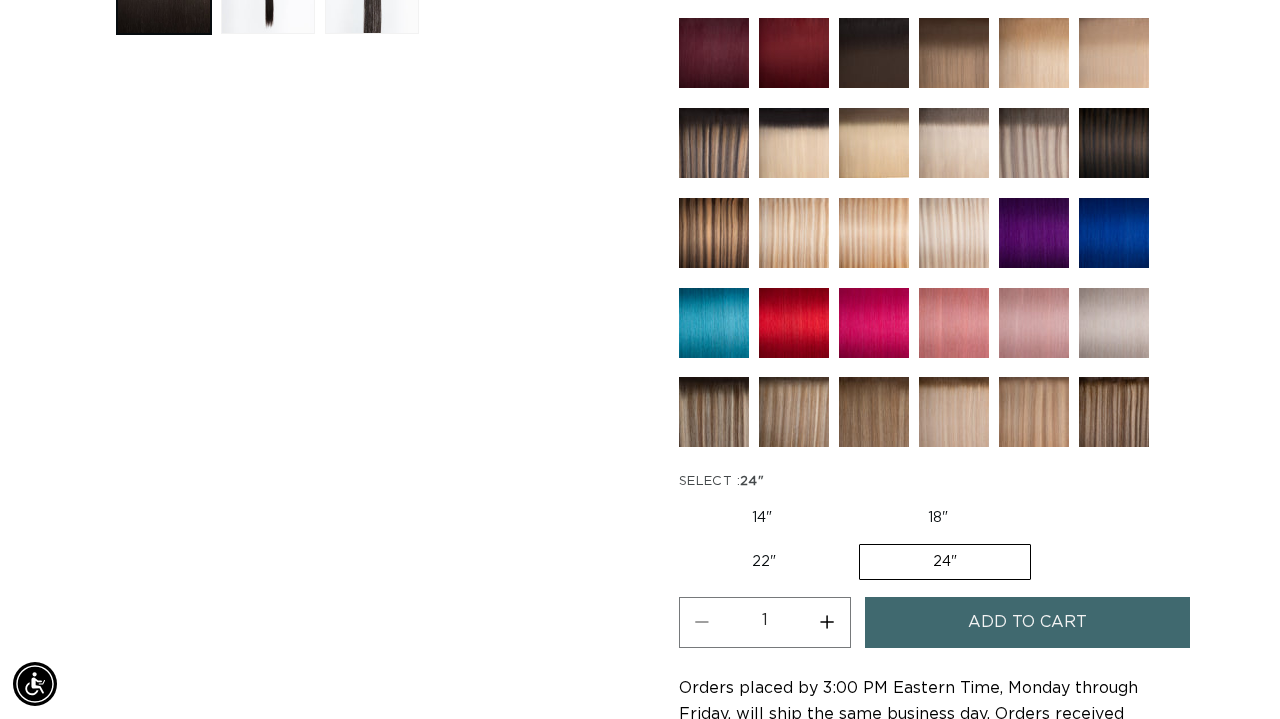 click on "Increase quantity for 1B Soft Black - Tape In" at bounding box center (827, 622) 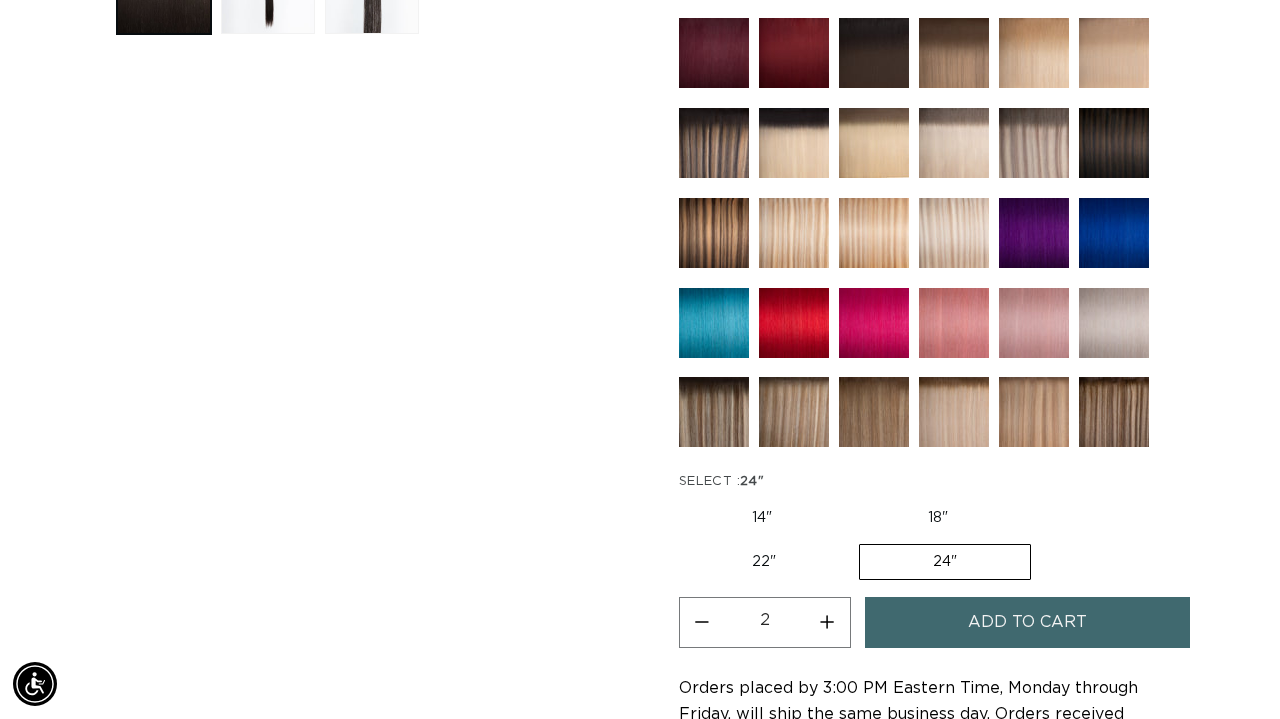 click on "Increase quantity for 1B Soft Black - Tape In" at bounding box center [827, 622] 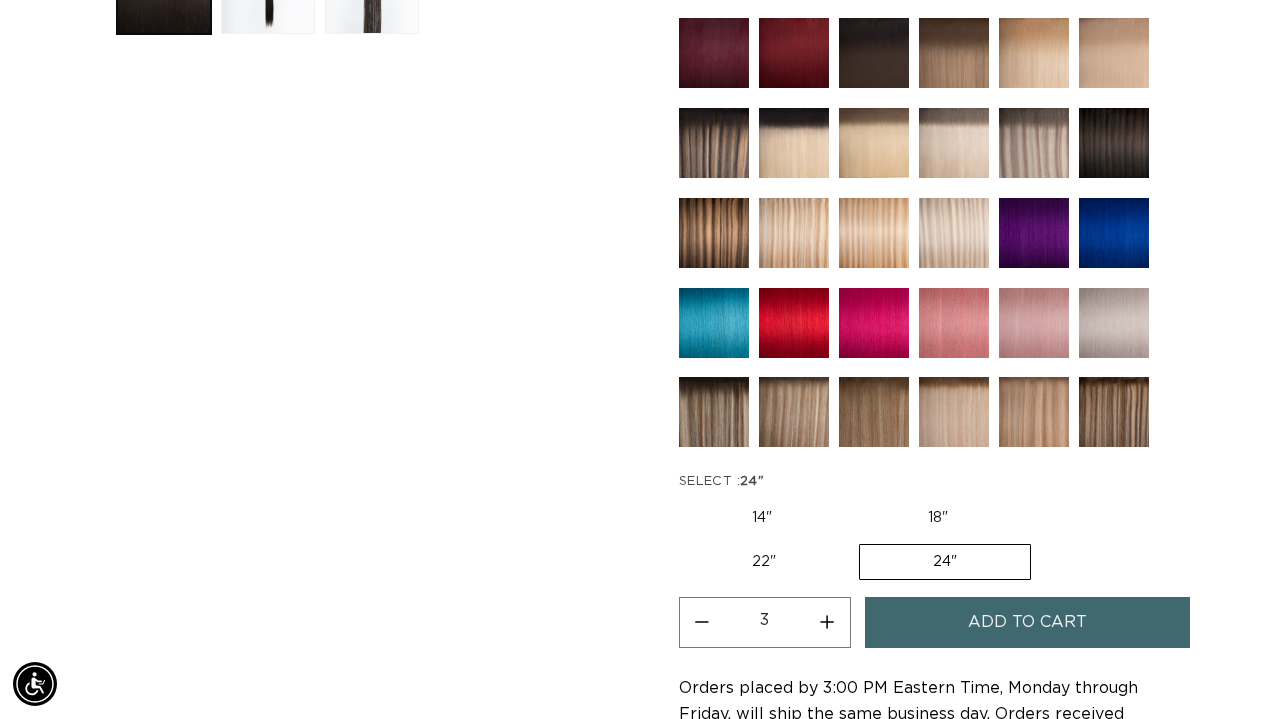 click on "Increase quantity for 1B Soft Black - Tape In" at bounding box center (827, 622) 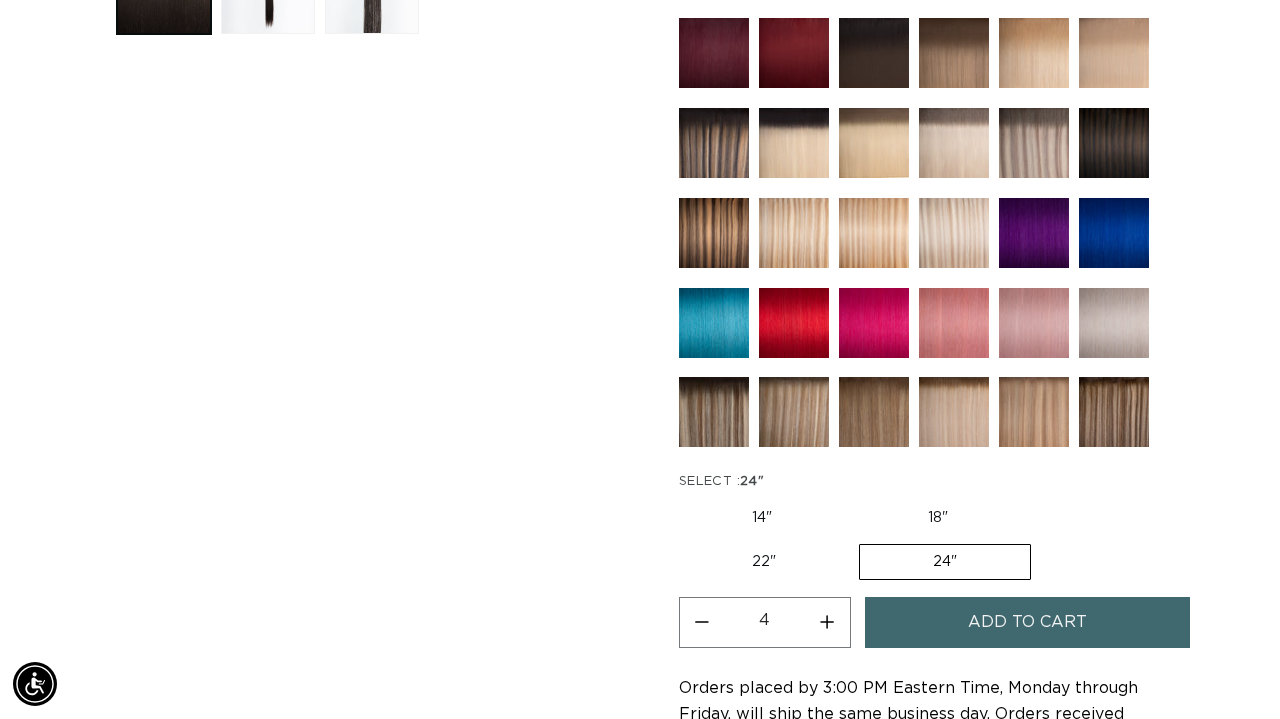 scroll, scrollTop: 0, scrollLeft: 0, axis: both 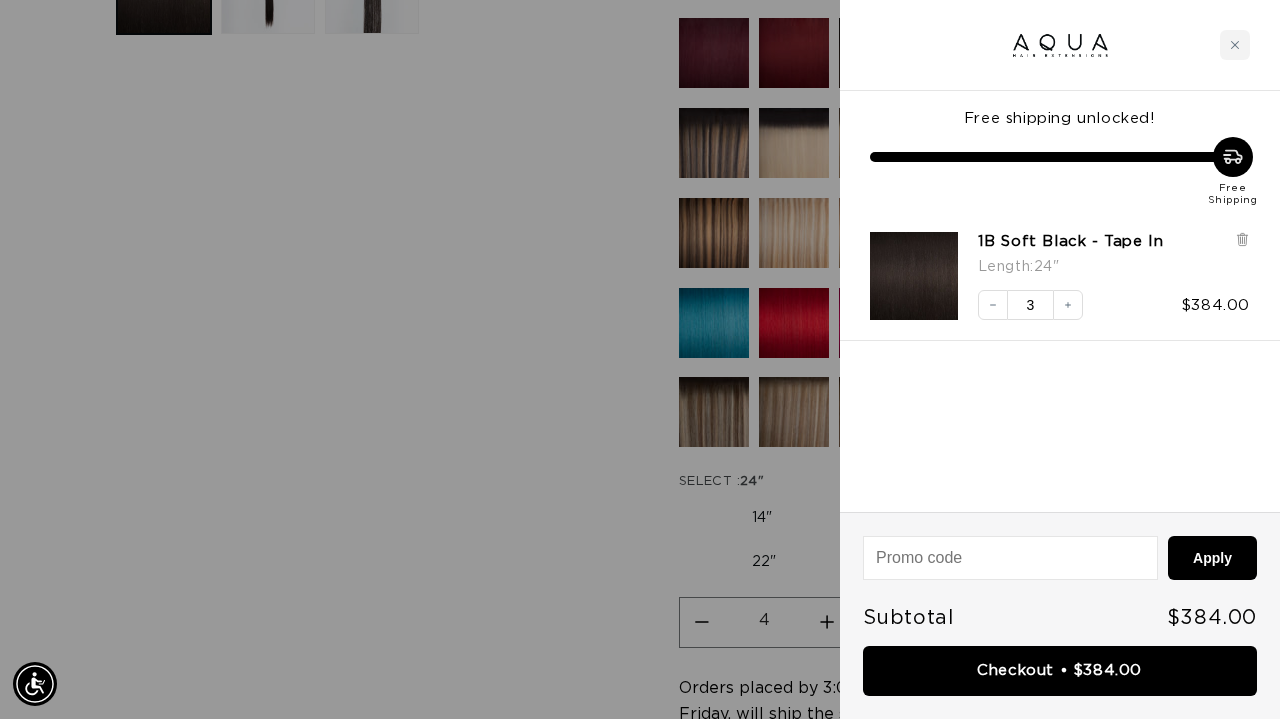 click at bounding box center [640, 359] 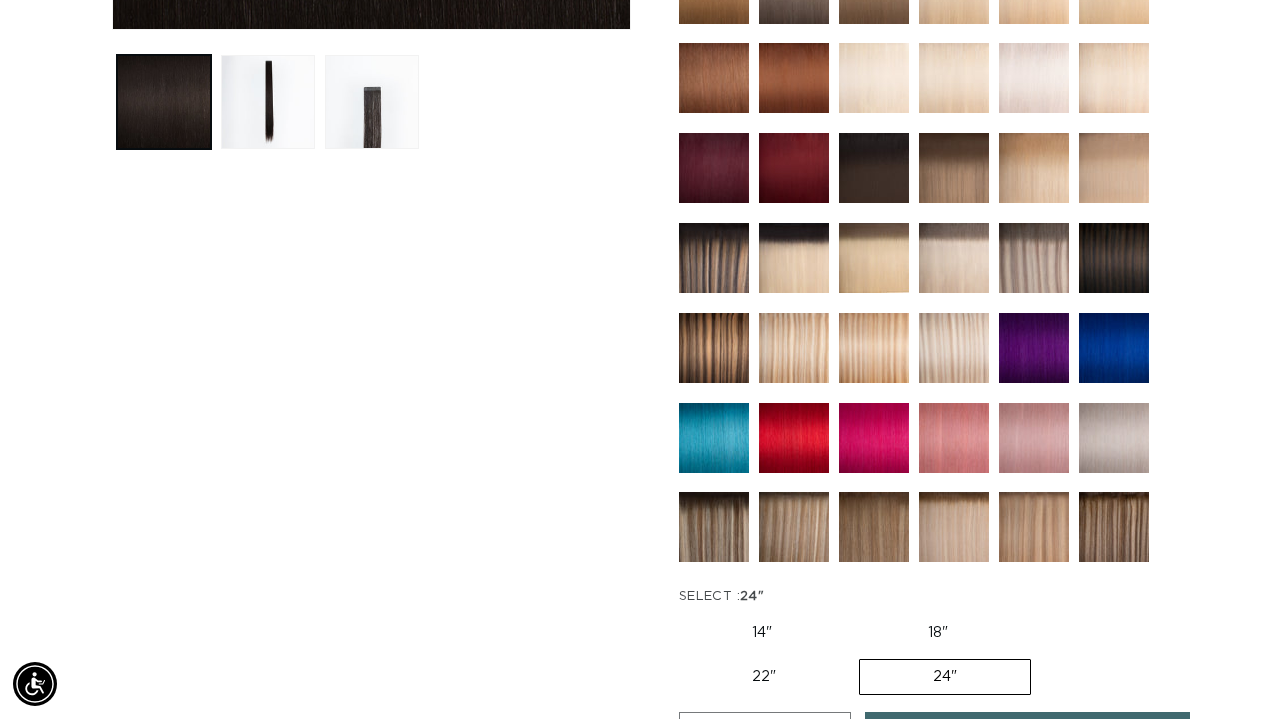 scroll, scrollTop: 732, scrollLeft: 0, axis: vertical 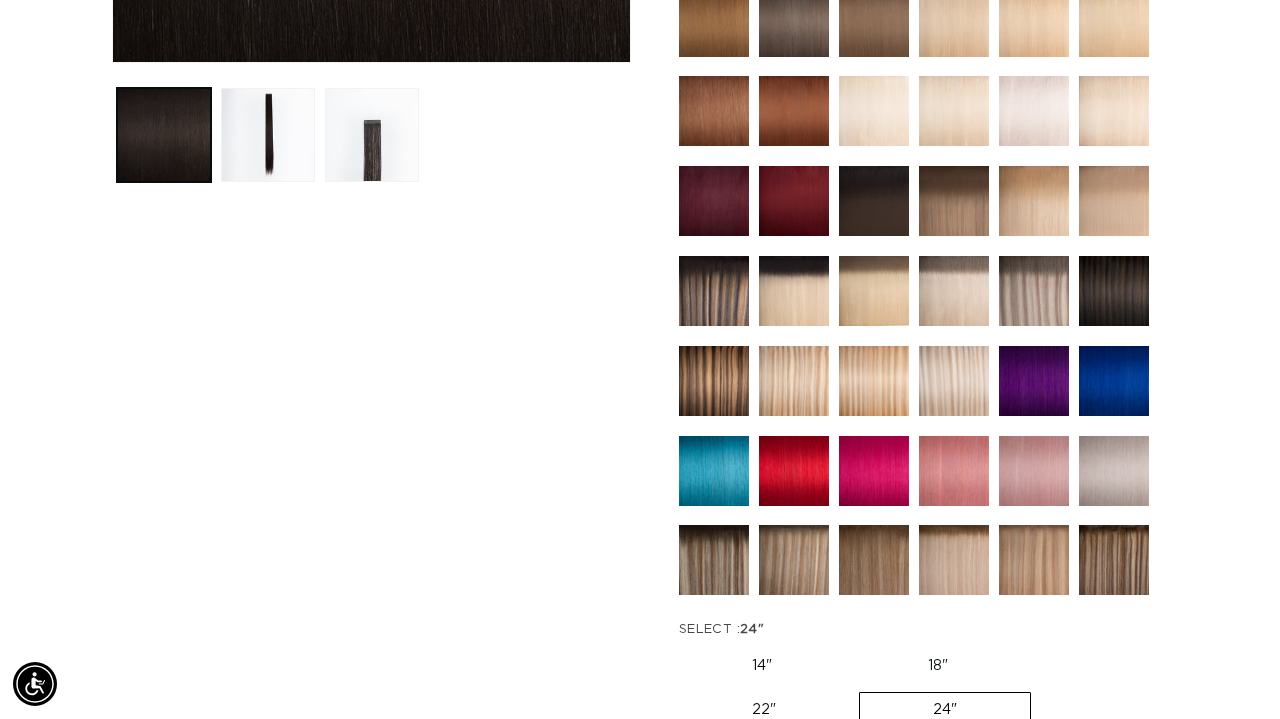 click at bounding box center (714, 291) 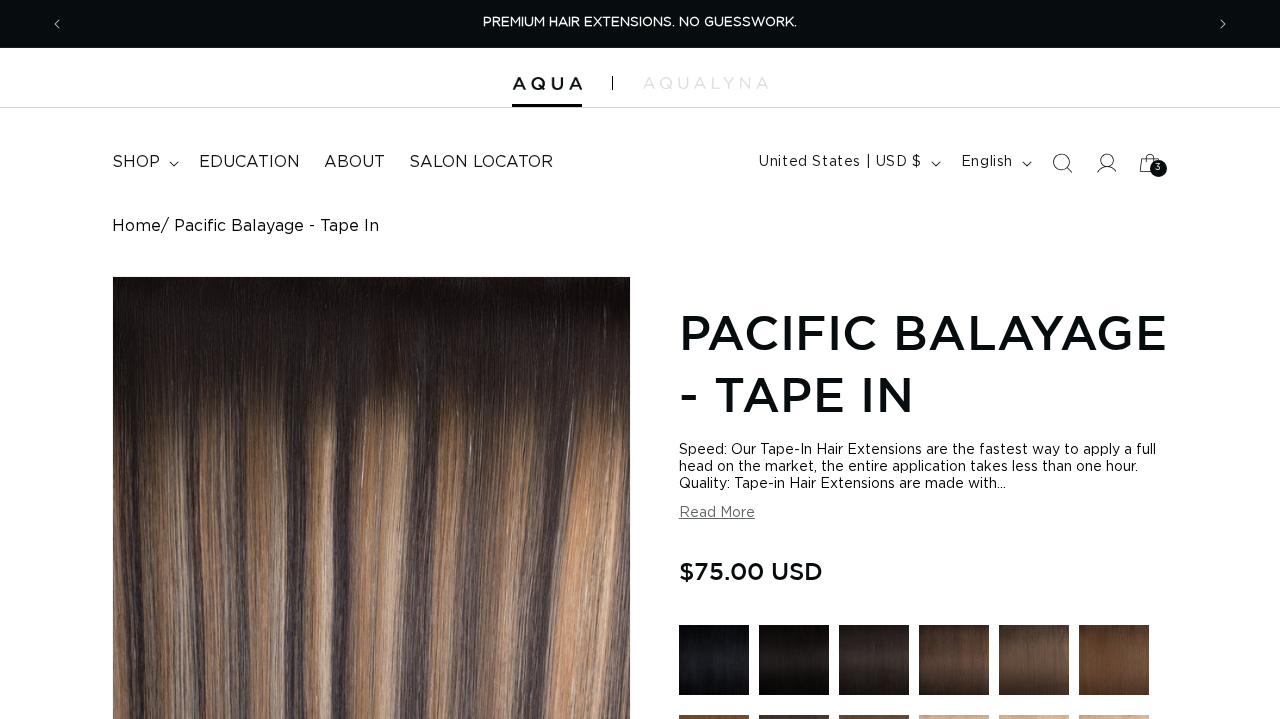 scroll, scrollTop: -7, scrollLeft: 0, axis: vertical 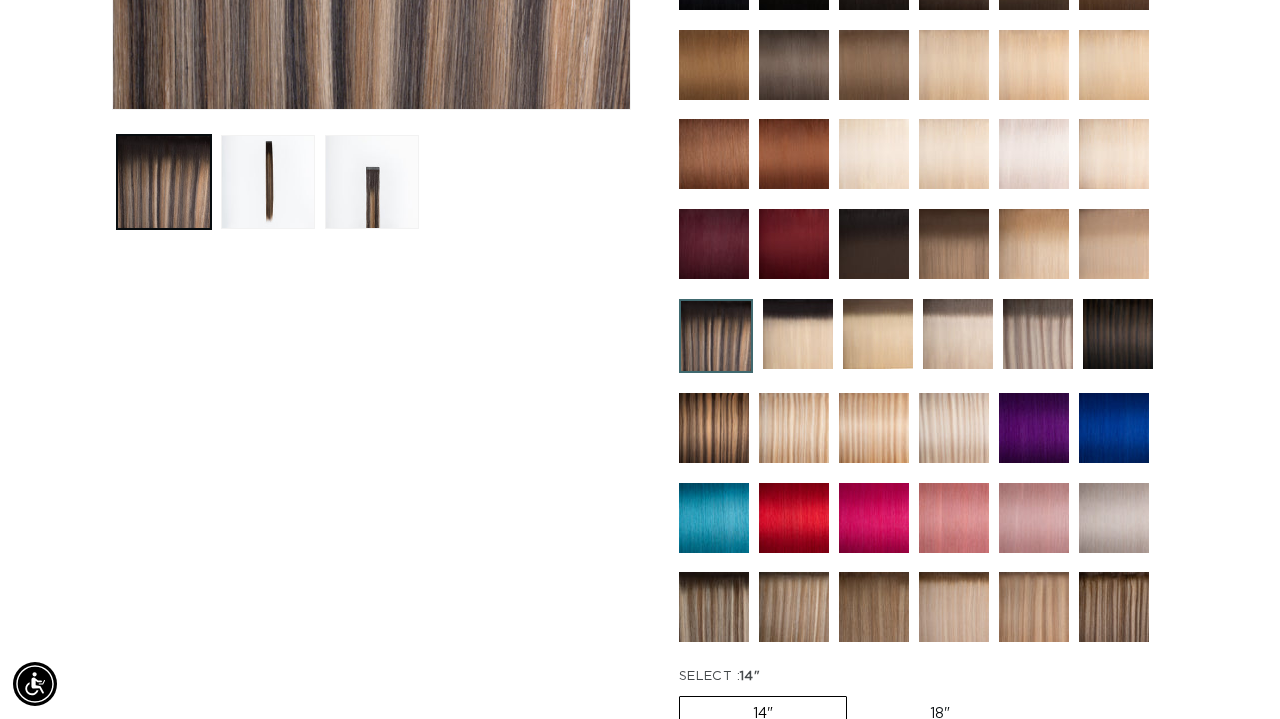 click at bounding box center (1114, 607) 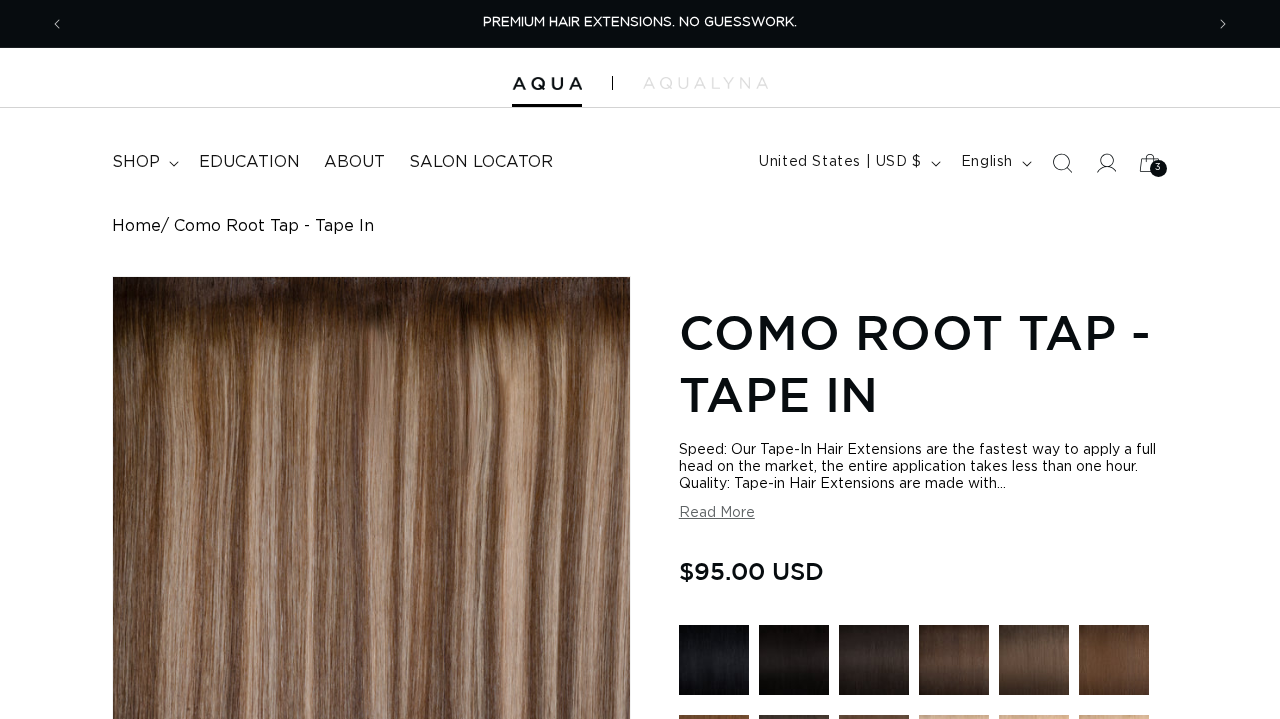 scroll, scrollTop: 0, scrollLeft: 0, axis: both 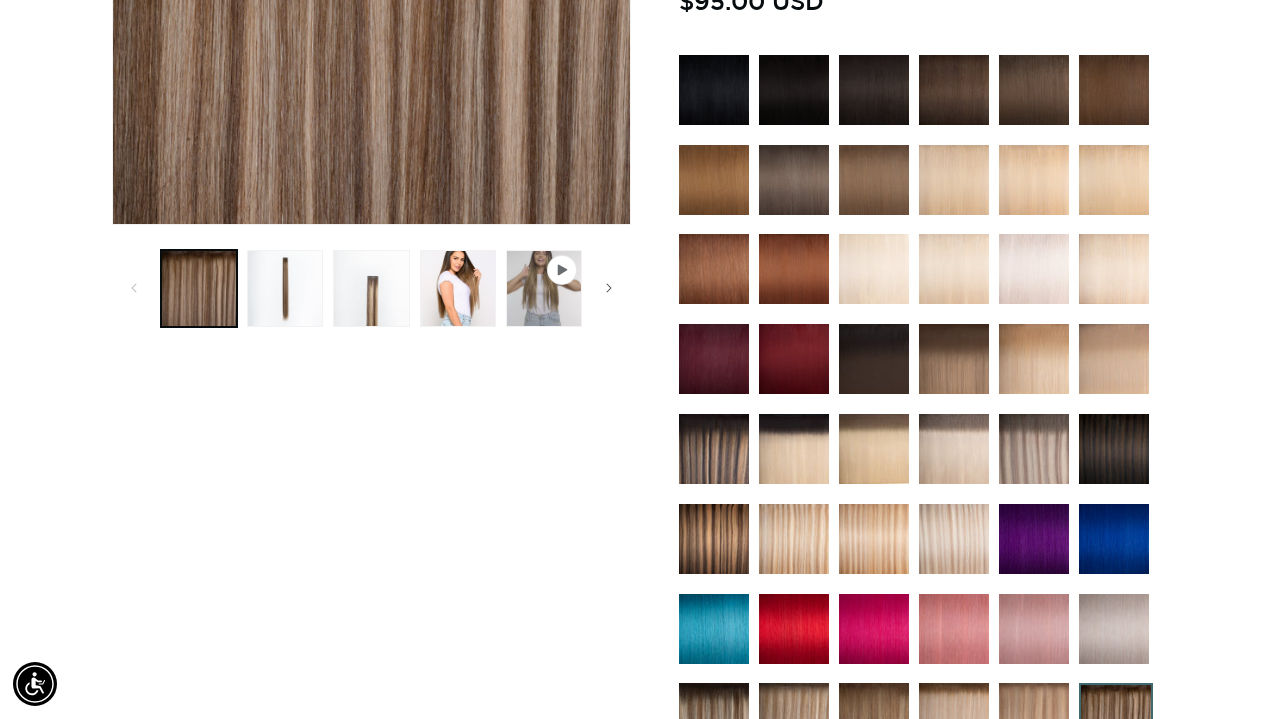 click at bounding box center (954, 359) 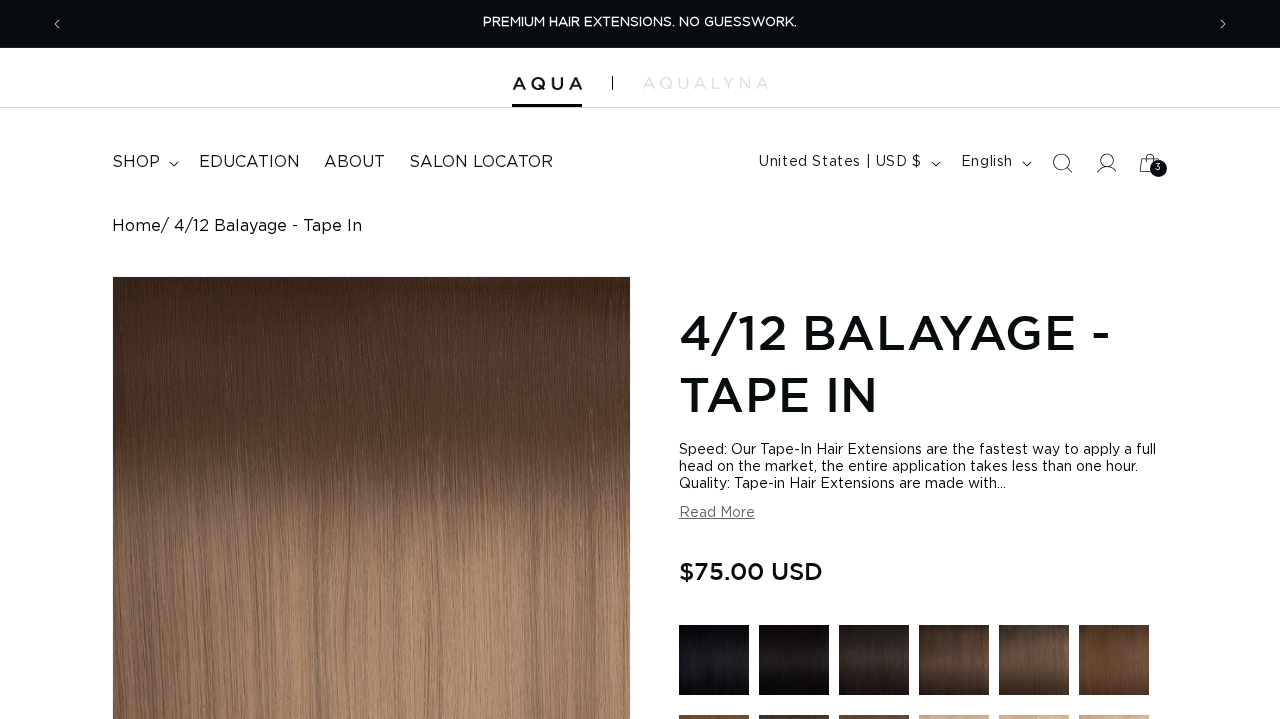scroll, scrollTop: 0, scrollLeft: 0, axis: both 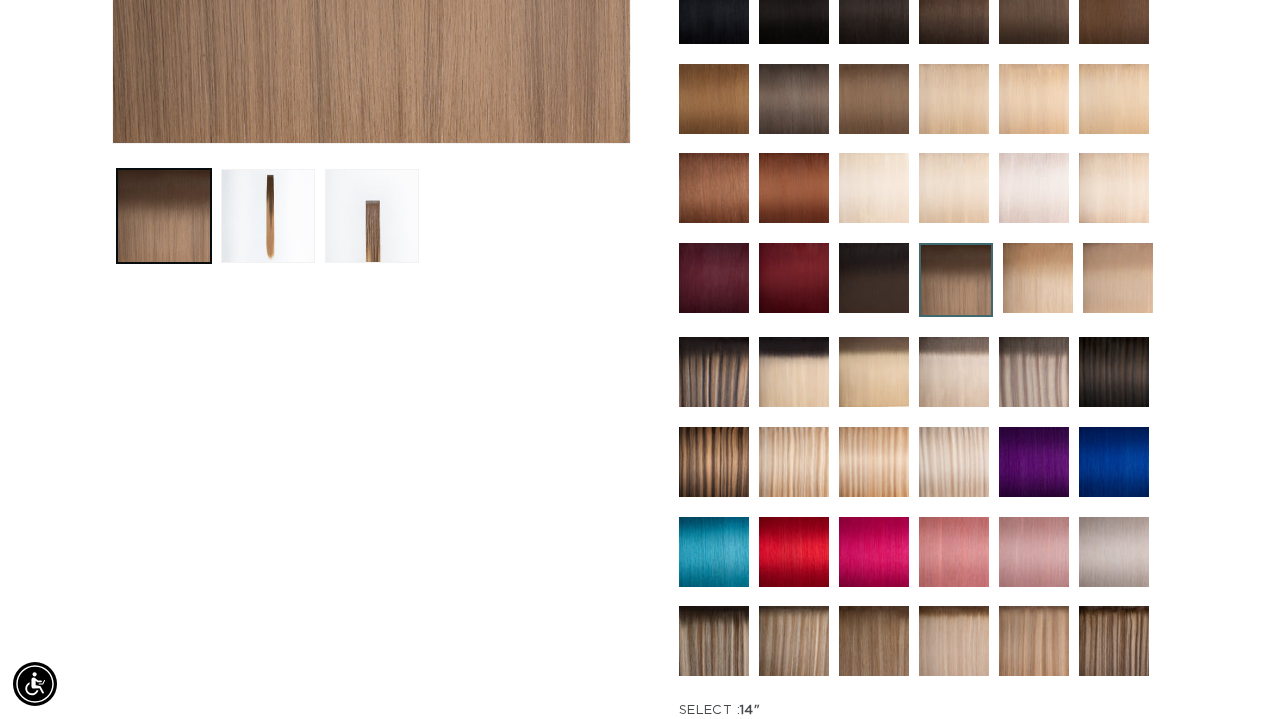 click at bounding box center (874, 278) 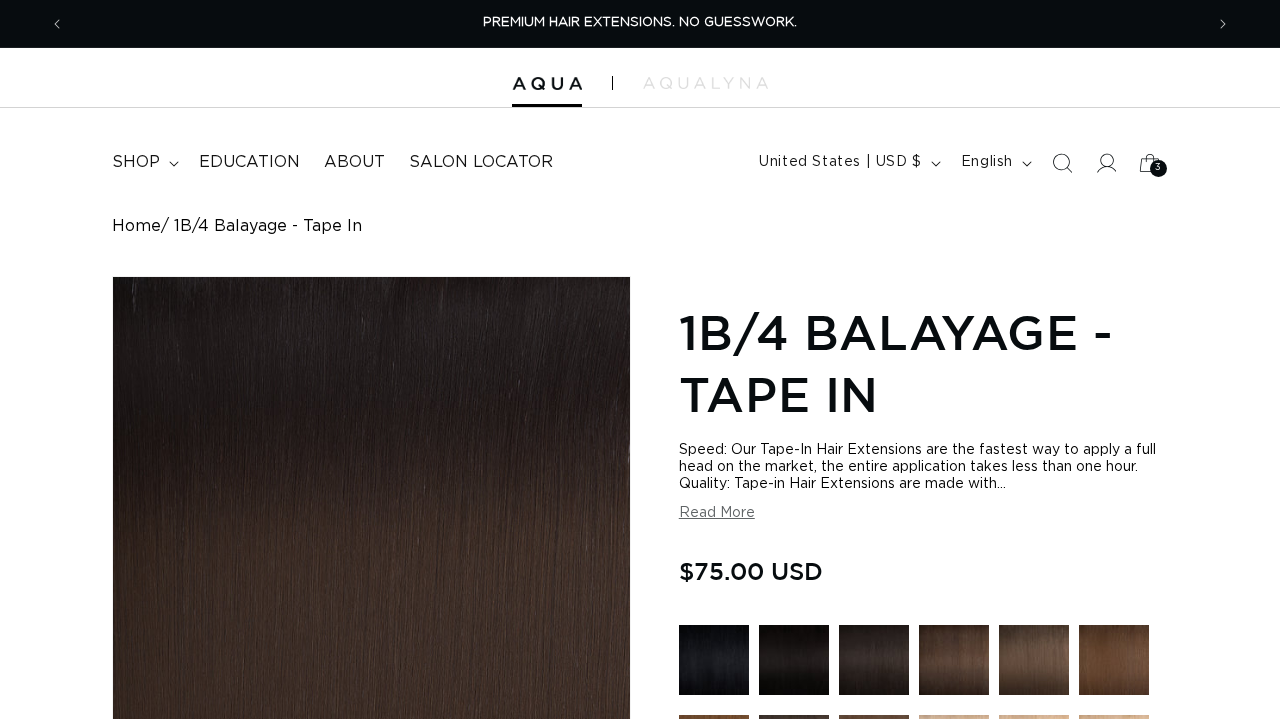 scroll, scrollTop: 0, scrollLeft: 0, axis: both 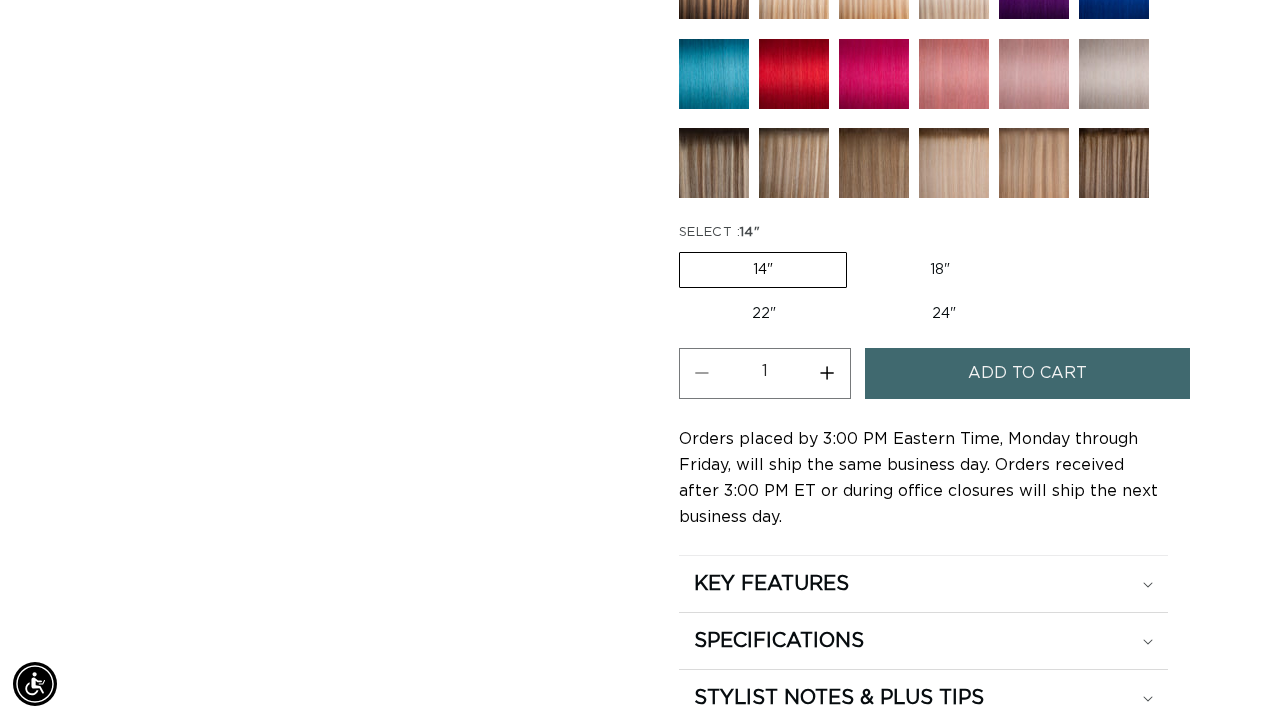 click on "24" Variant sold out or unavailable" at bounding box center [944, 314] 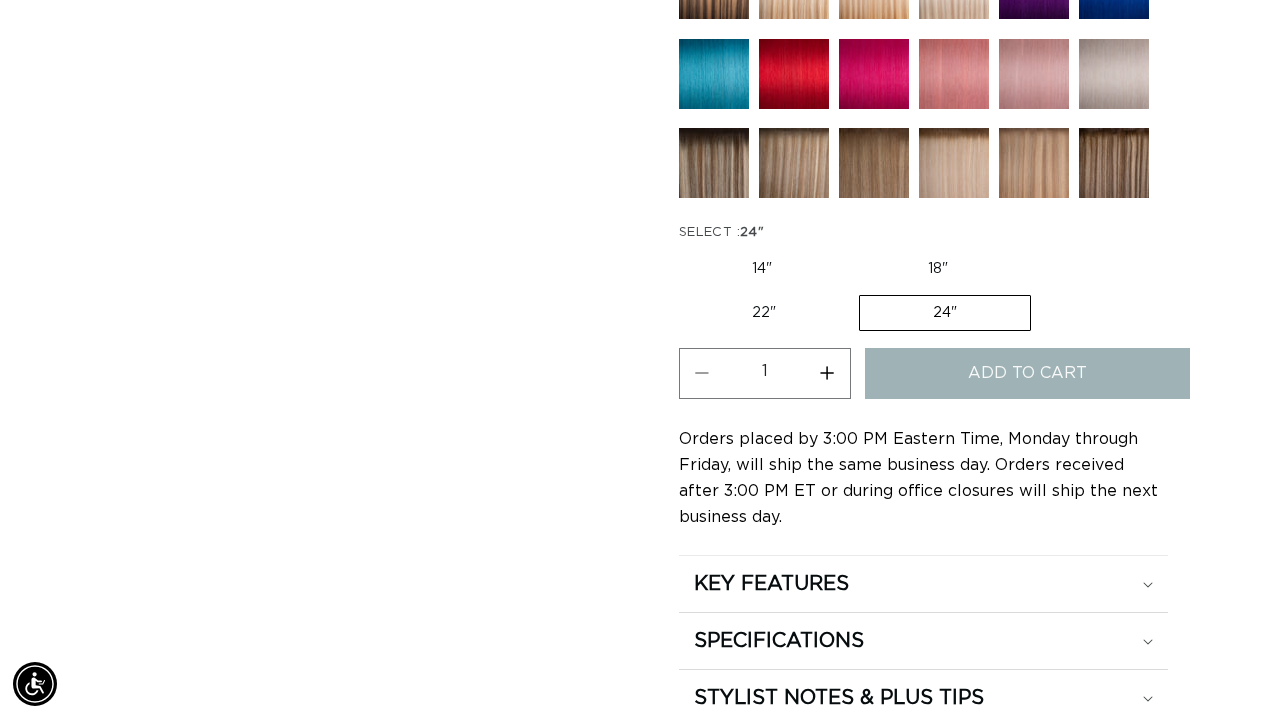 scroll, scrollTop: 0, scrollLeft: 2276, axis: horizontal 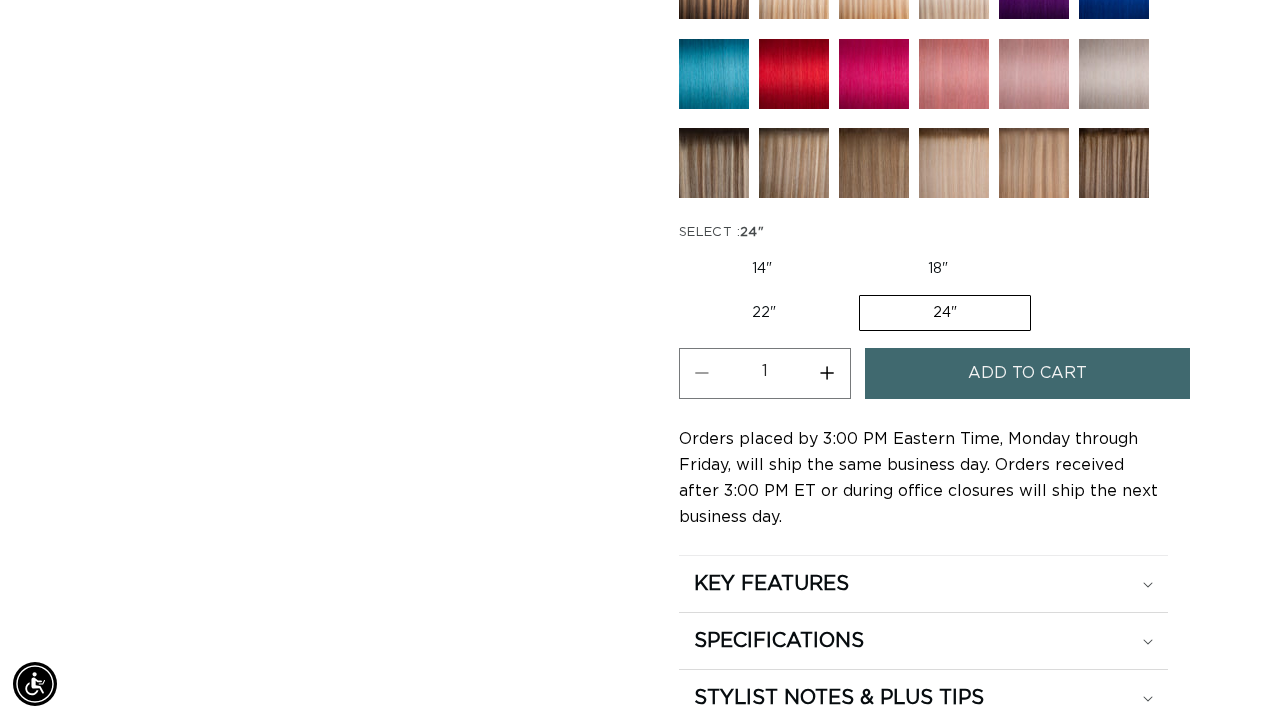click on "Increase quantity for 1B/4 Balayage - Tape In" at bounding box center [827, 373] 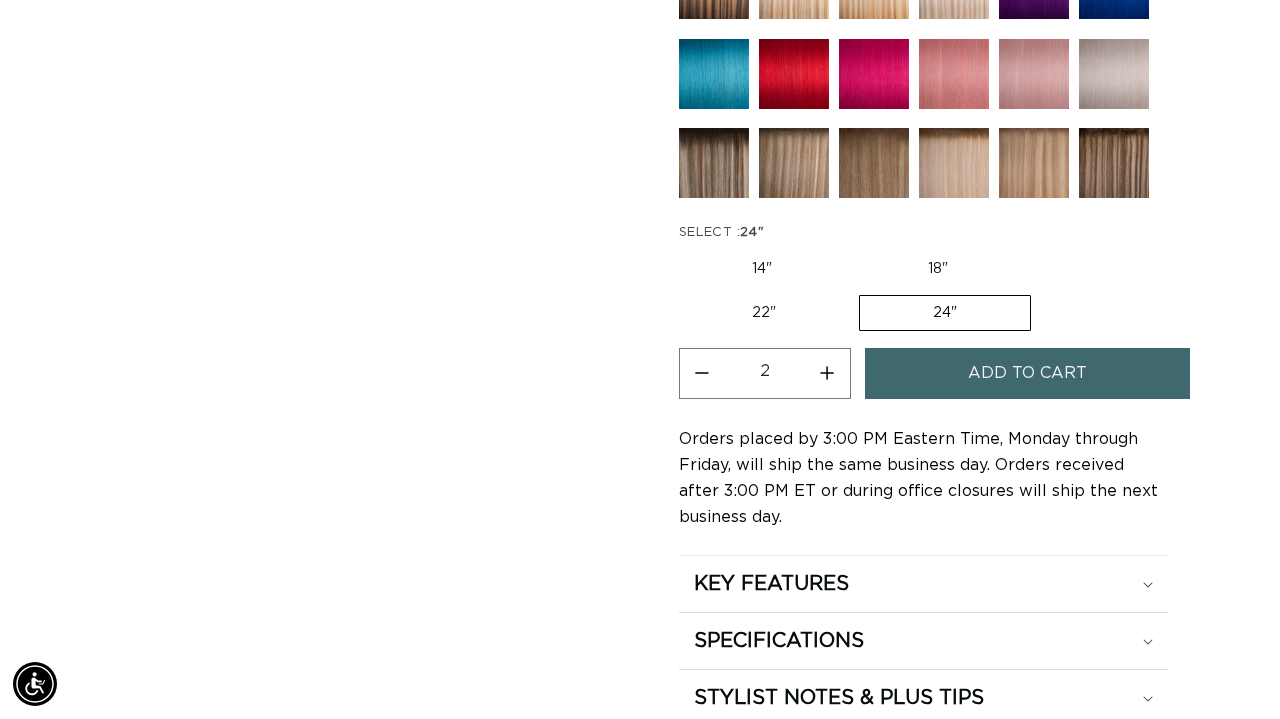 click on "Increase quantity for 1B/4 Balayage - Tape In" at bounding box center (827, 373) 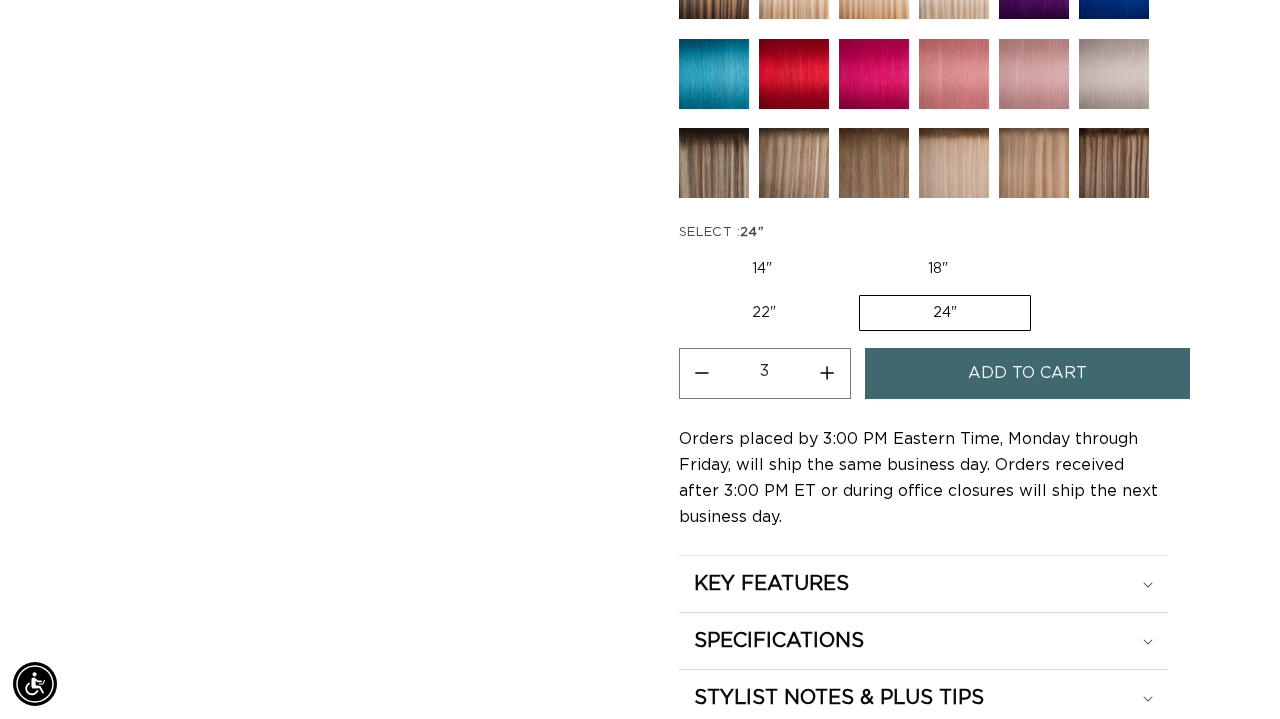 scroll, scrollTop: 0, scrollLeft: 0, axis: both 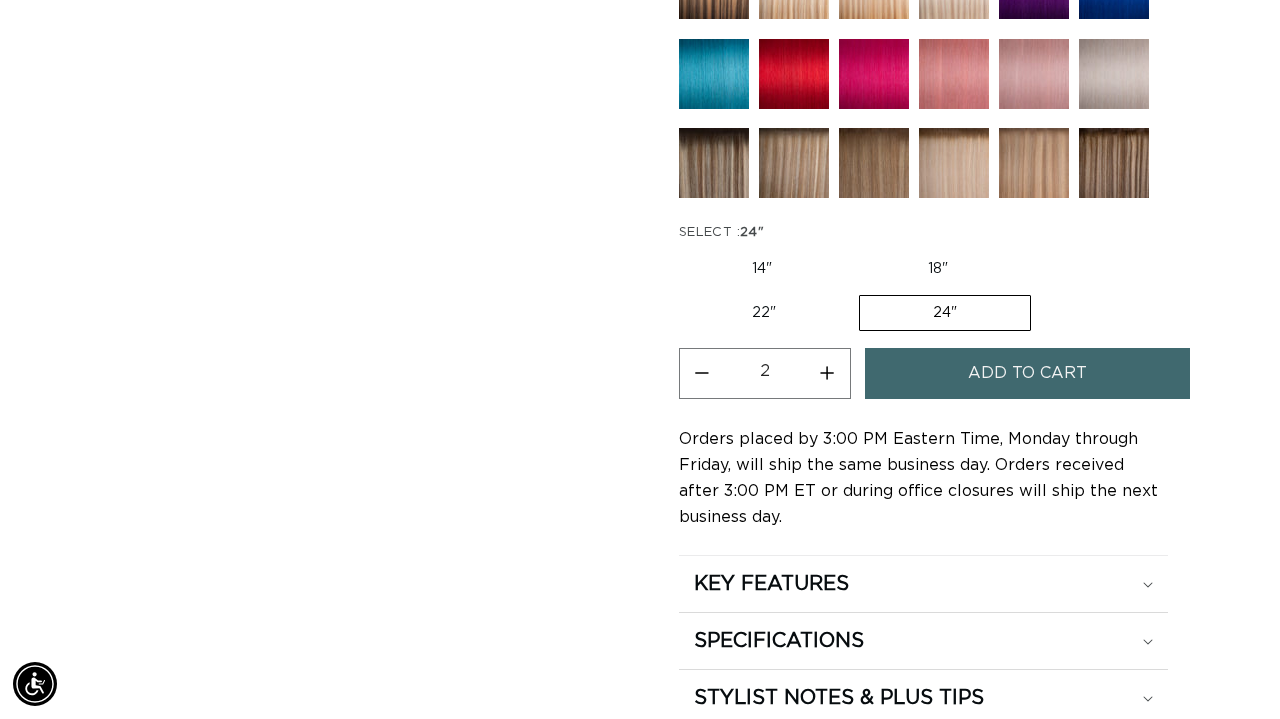 click on "Add to cart" at bounding box center (1027, 373) 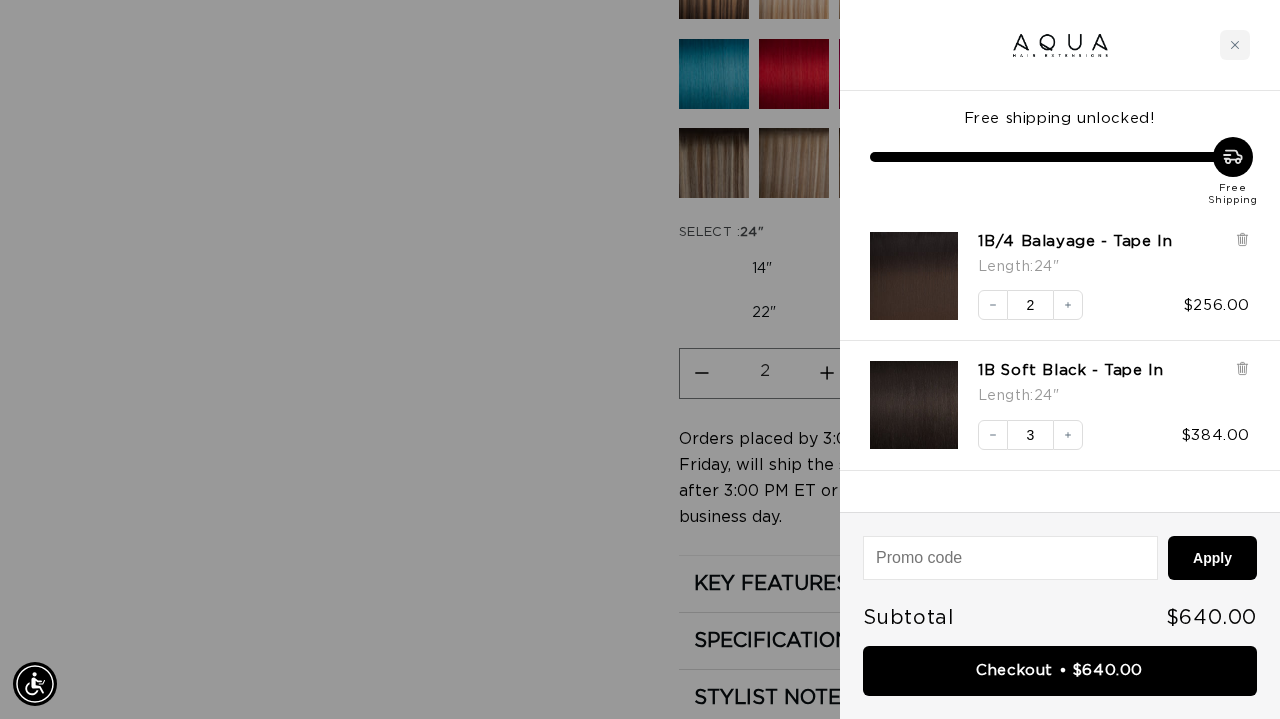 click at bounding box center (640, 359) 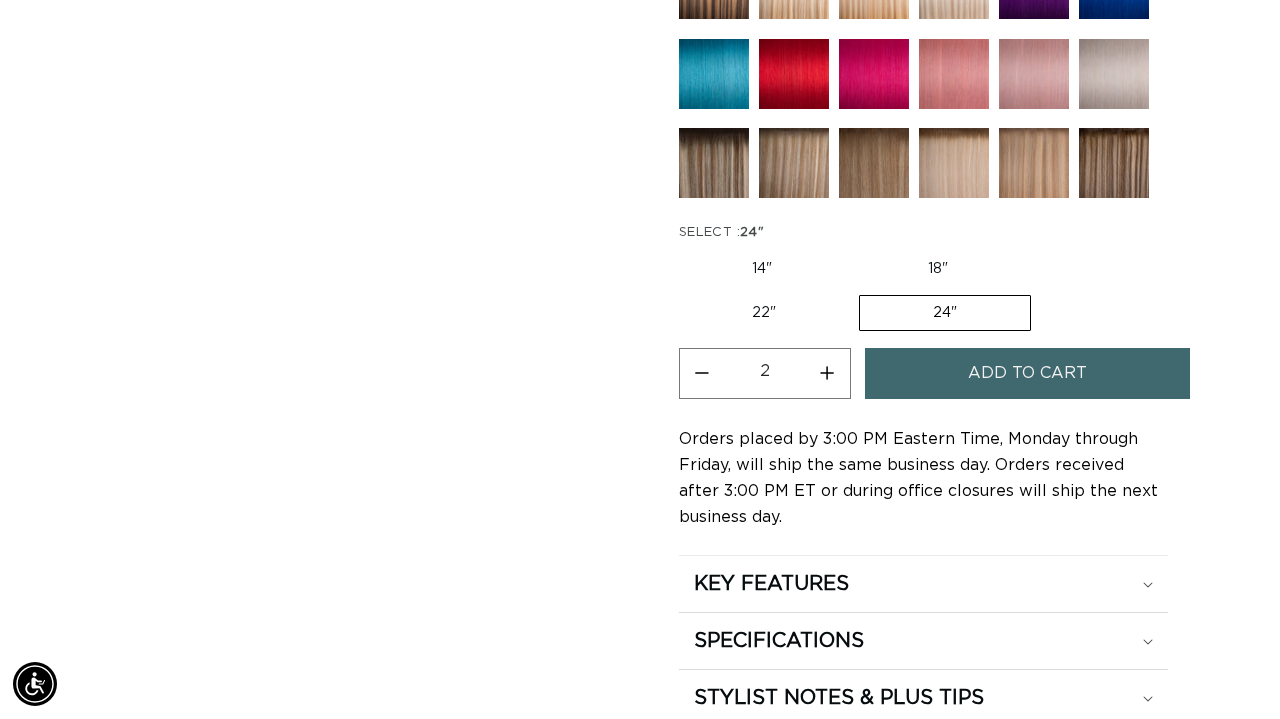 scroll, scrollTop: 0, scrollLeft: 1138, axis: horizontal 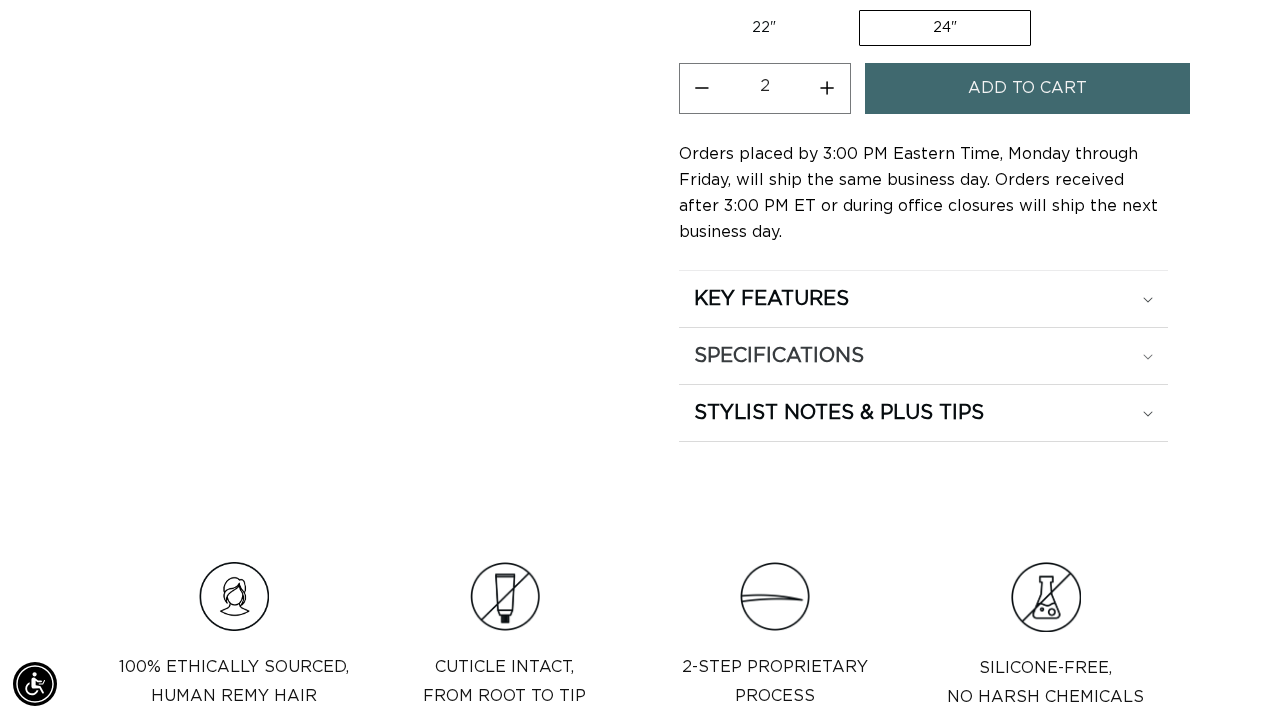 click on "SPECIFICATIONS" at bounding box center [923, 299] 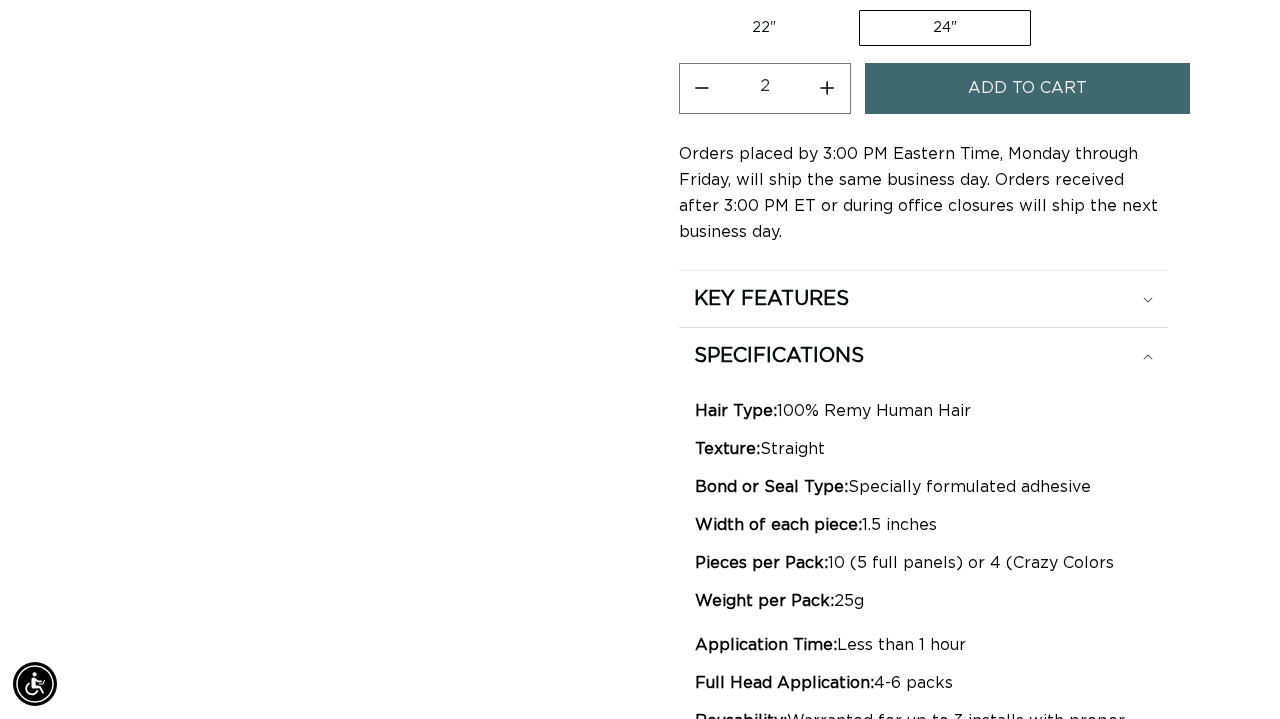 click on "Hair Type:  100% Remy Human Hair" at bounding box center (923, 552) 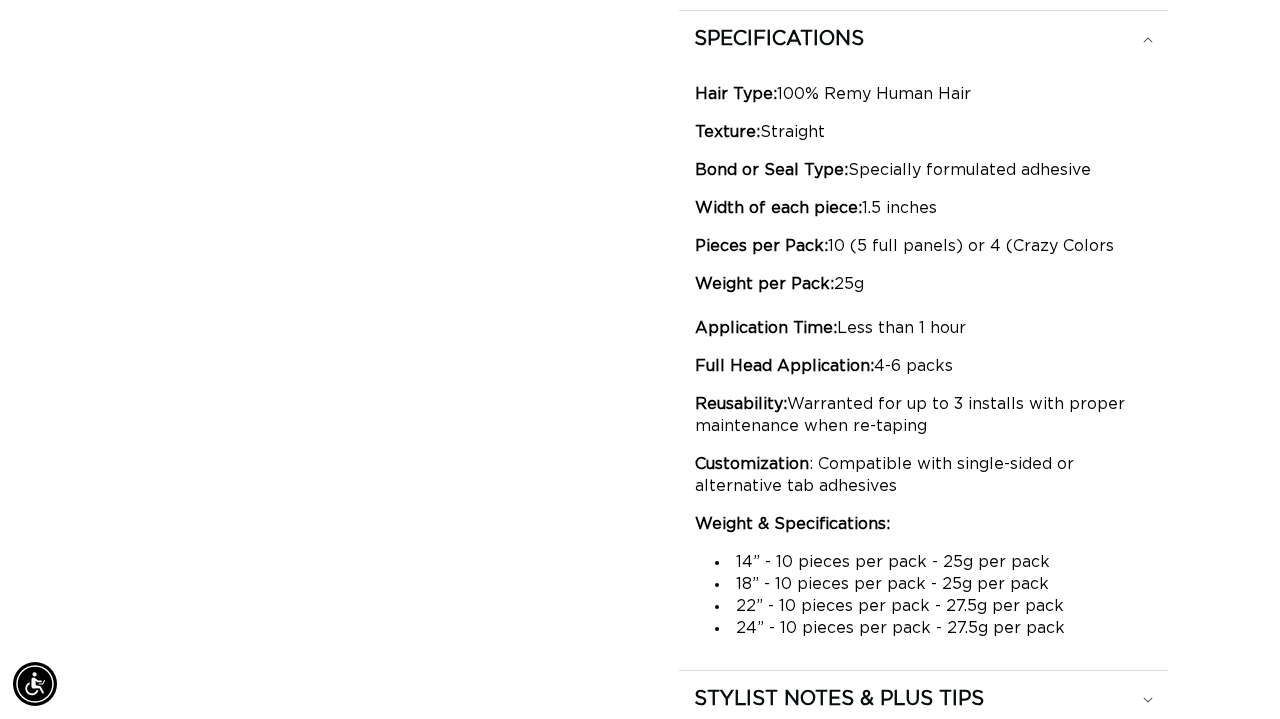 scroll, scrollTop: 1733, scrollLeft: 0, axis: vertical 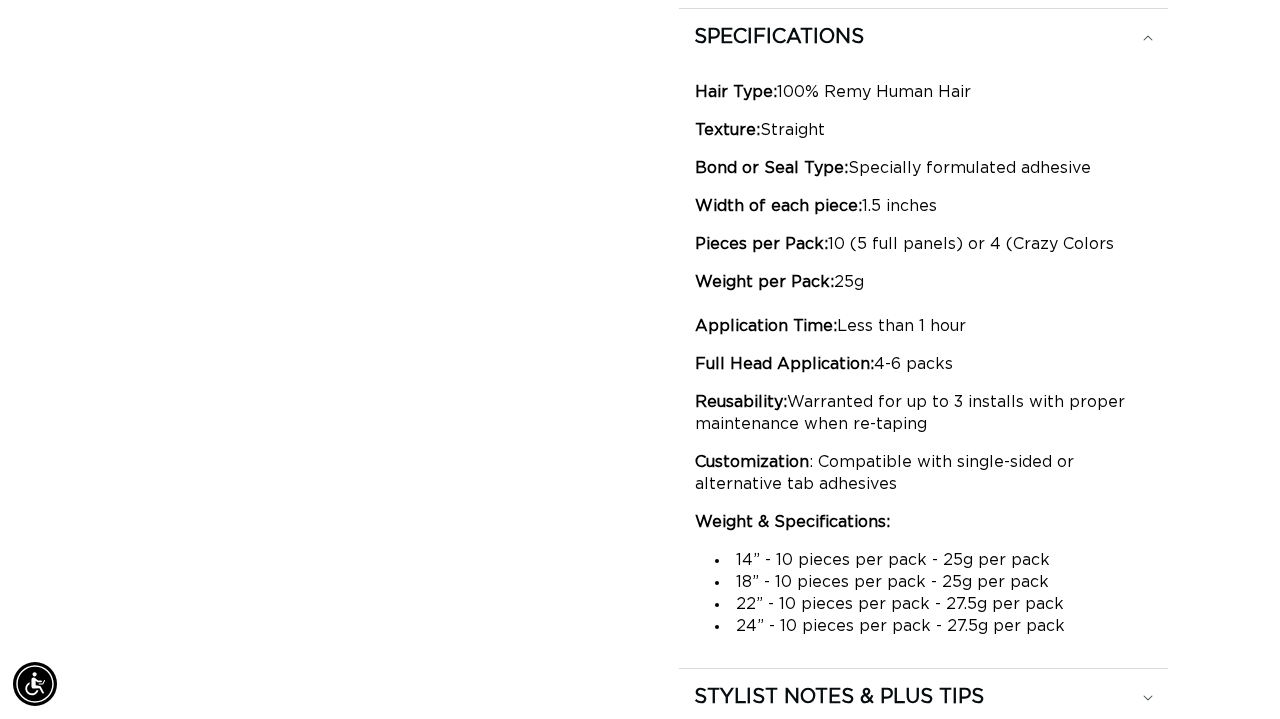 click on "Hair Type:  100% Remy Human Hair Texture:  Straight Bond or Seal Type:  Specially formulated adhesive Width of each piece:  1.5 inches Pieces per Pack:  10 (5 full panels) or 4 (Crazy Colors Weight per Pack:  25g
Application Time:  Less than 1 hour Full Head Application:  4-6 packs Reusability:  Warranted for up to 3 installs with proper maintenance when re-taping Customization : Compatible with single-sided or alternative tab adhesives Weight & Specifications:  14” - 10 pieces per pack - 25g per pack 18” - 10 pieces per pack - 25g per pack 22” - 10 pieces per pack - 27.5g per pack 24” - 10 pieces per pack - 27.5g per pack" at bounding box center (923, 233) 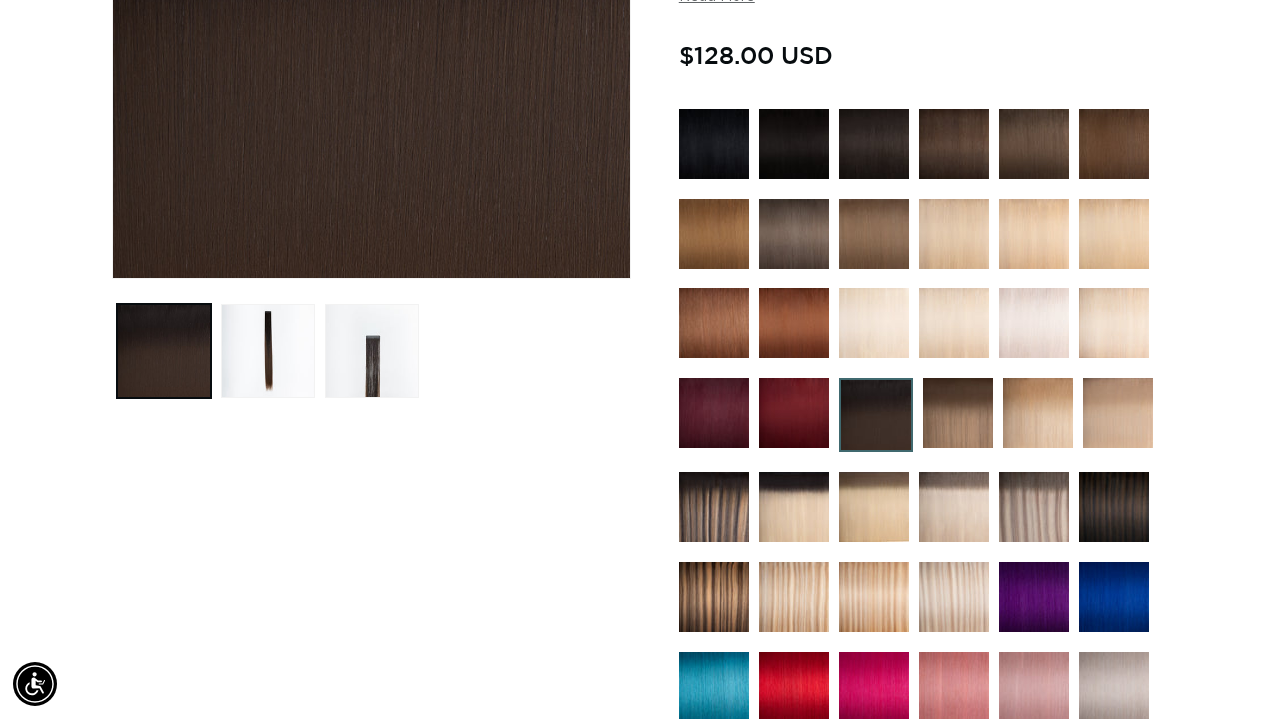 scroll, scrollTop: 413, scrollLeft: 0, axis: vertical 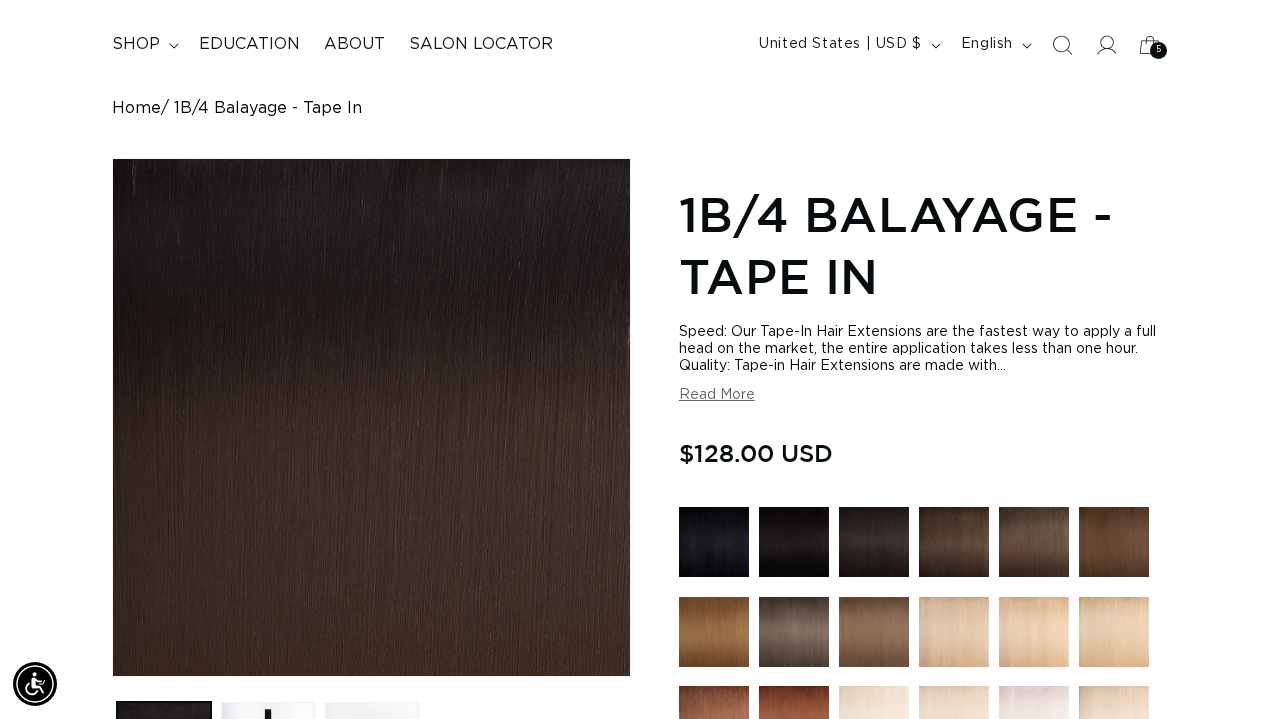 click on "FEATURED
Last Chance
SHOP BY SYSTEM
Q Weft
Hand Tied Weft
Machine Weft
Tape In
Keratin Fusion
Cylinder
V Light
Naturals" at bounding box center (640, 38) 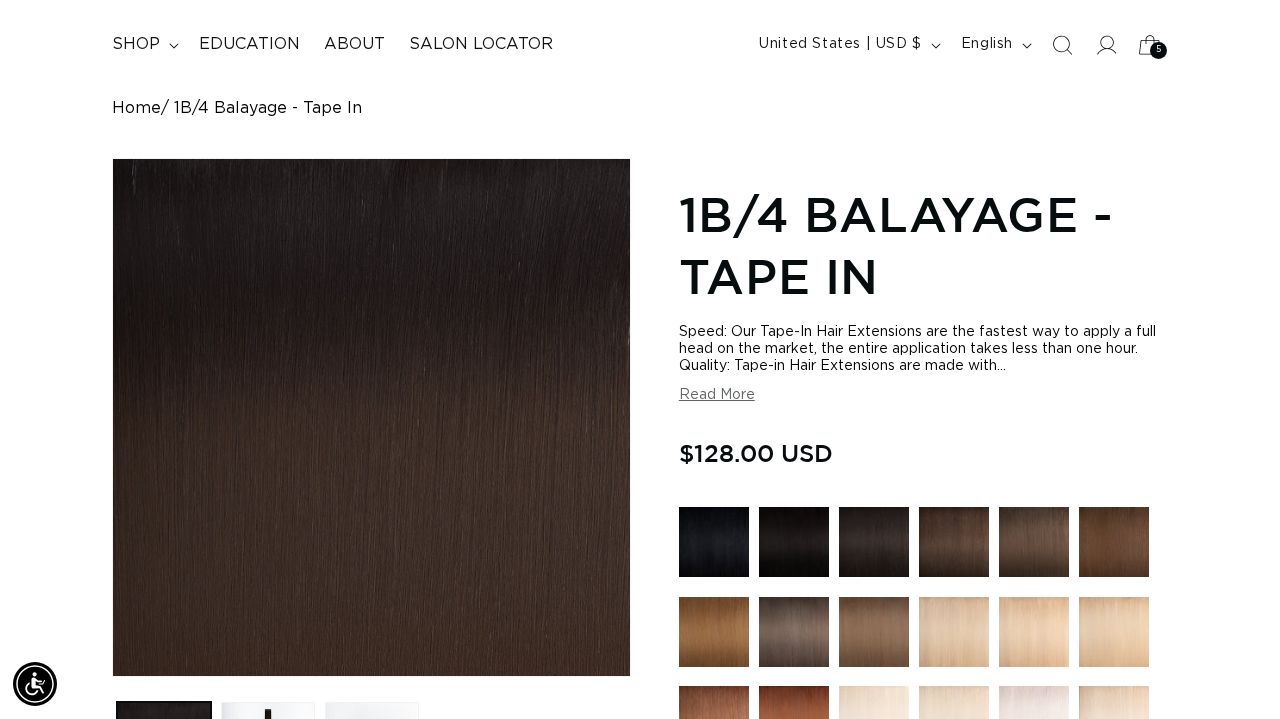 scroll, scrollTop: 0, scrollLeft: 0, axis: both 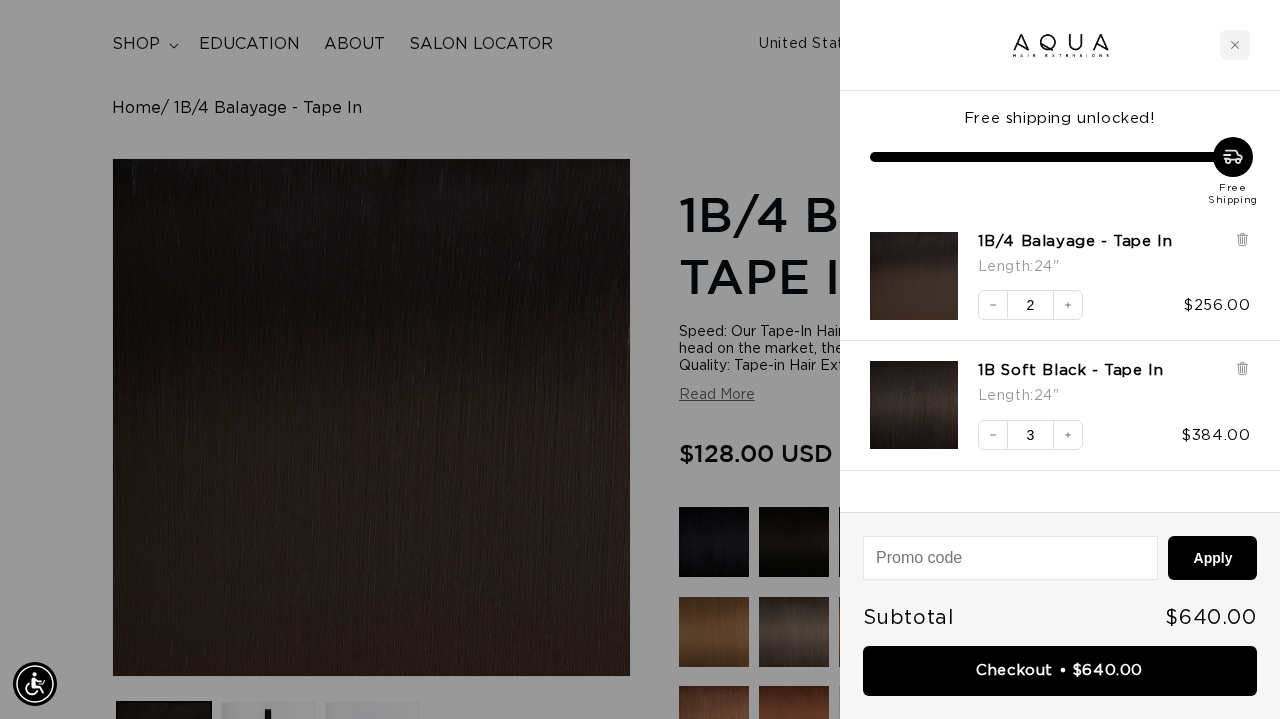click at bounding box center [640, 359] 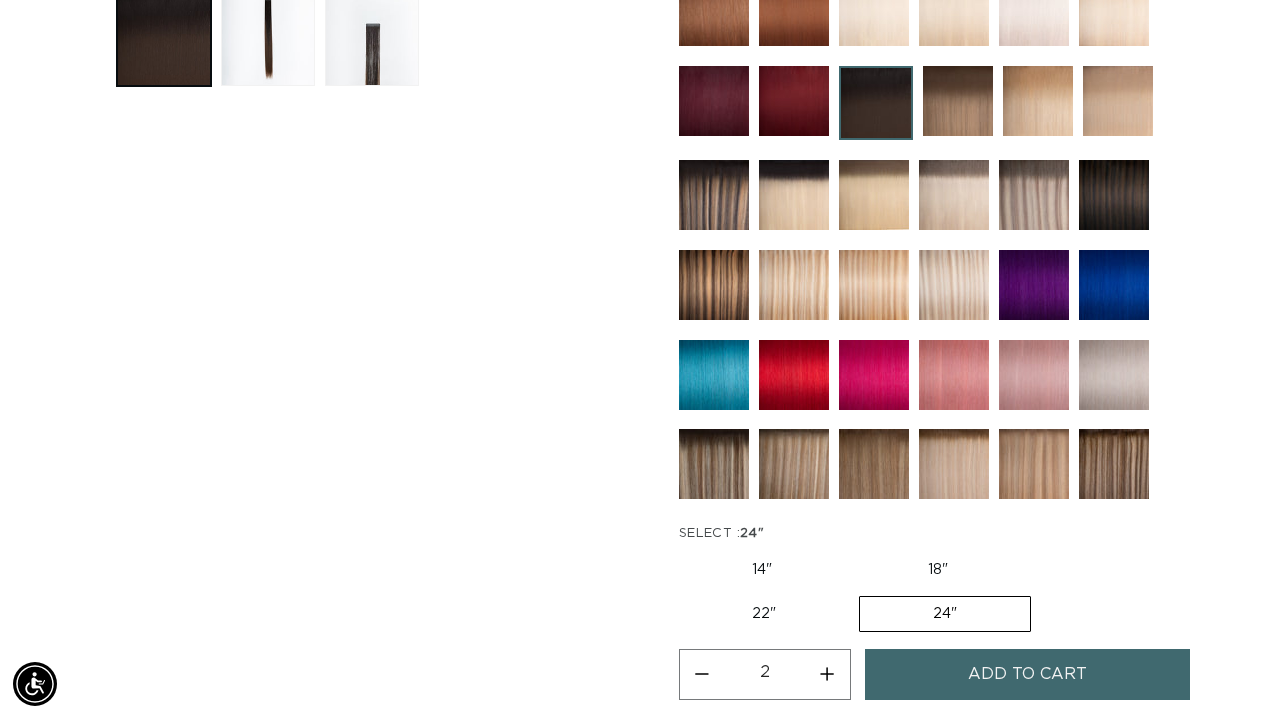 scroll, scrollTop: 945, scrollLeft: 0, axis: vertical 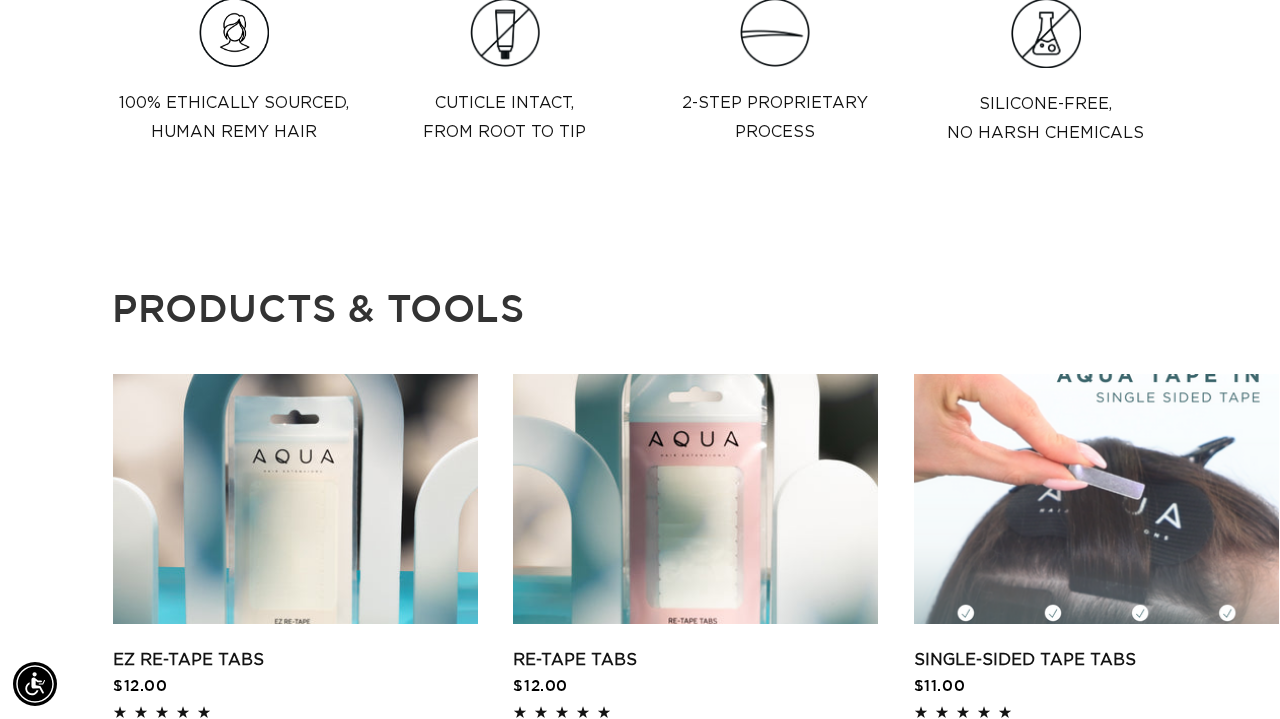 click on "Home
1B/4 Balayage - Tape In
Skip to product information
Open media 1 in modal
Open media 2 in modal
Open media 3 in modal
1
/
of
3" at bounding box center [640, 1214] 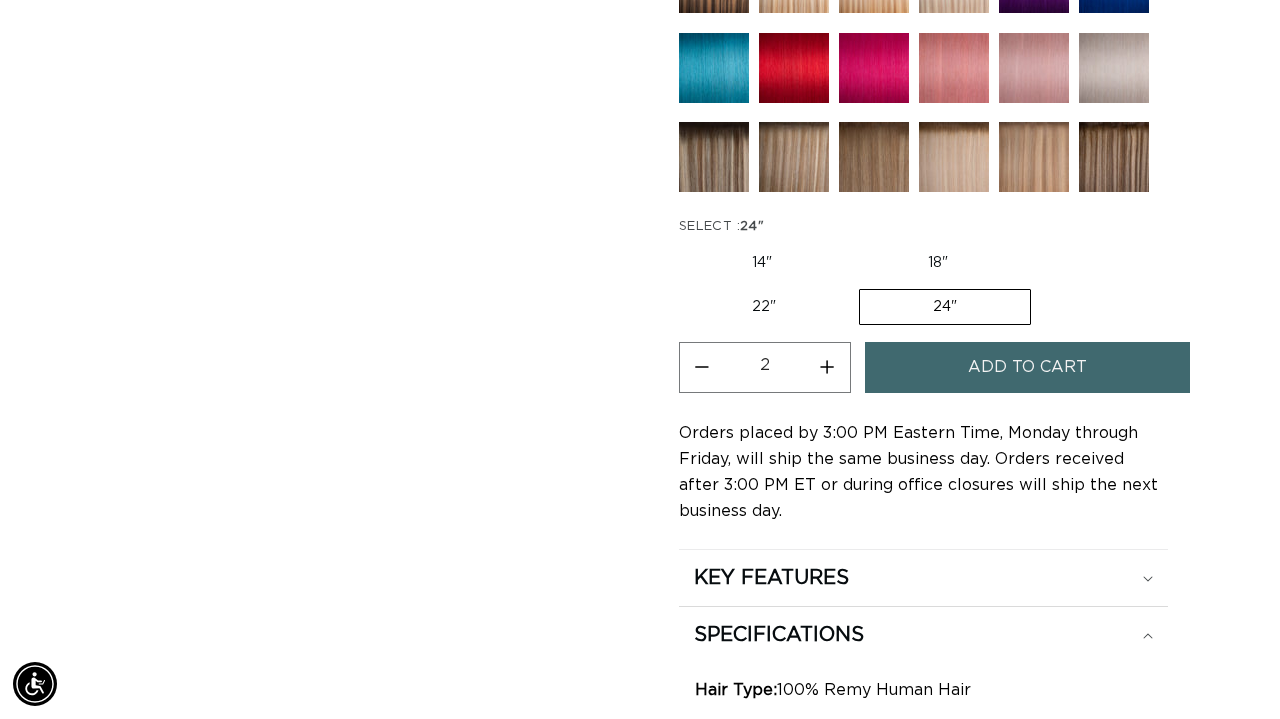 scroll, scrollTop: 949, scrollLeft: 0, axis: vertical 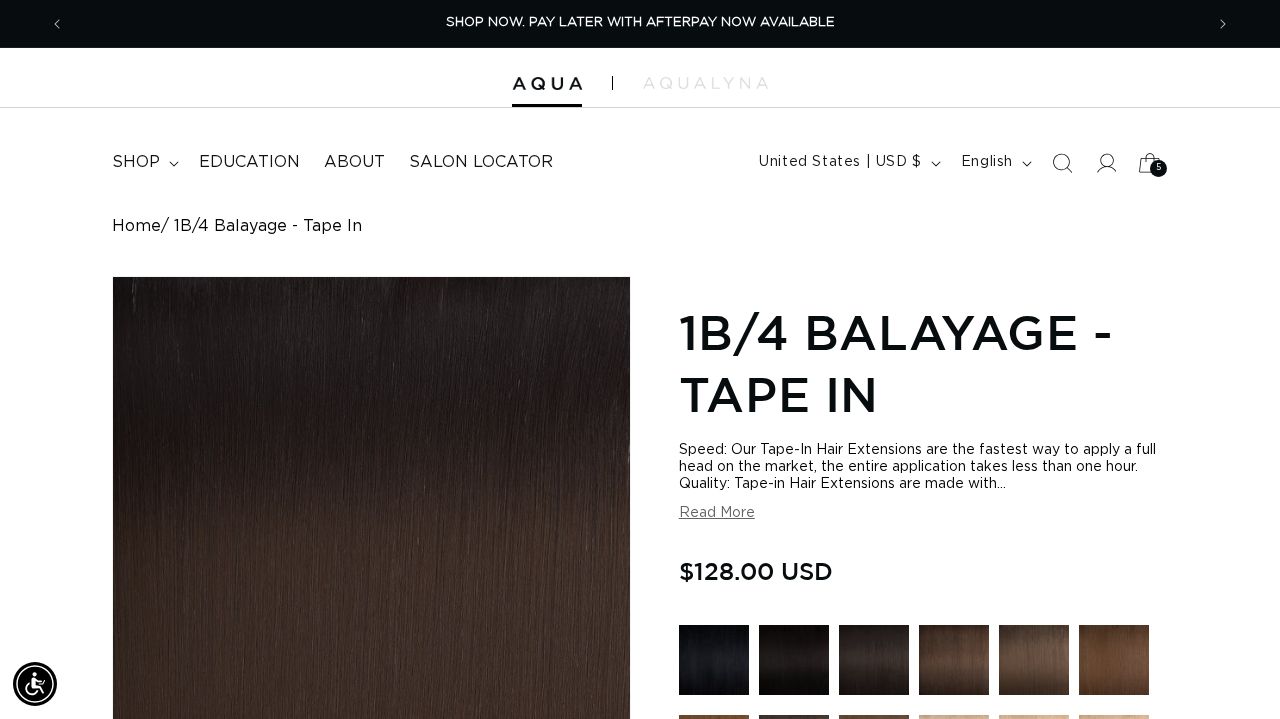 click 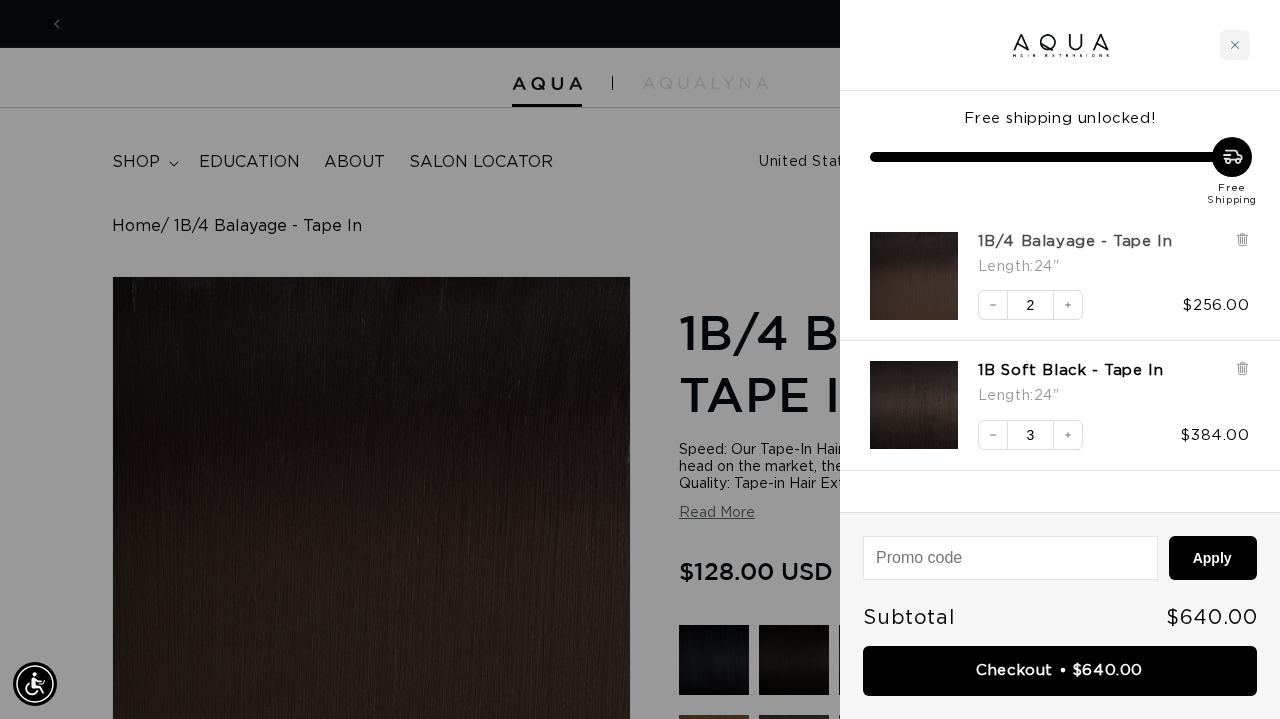 scroll, scrollTop: 0, scrollLeft: 2276, axis: horizontal 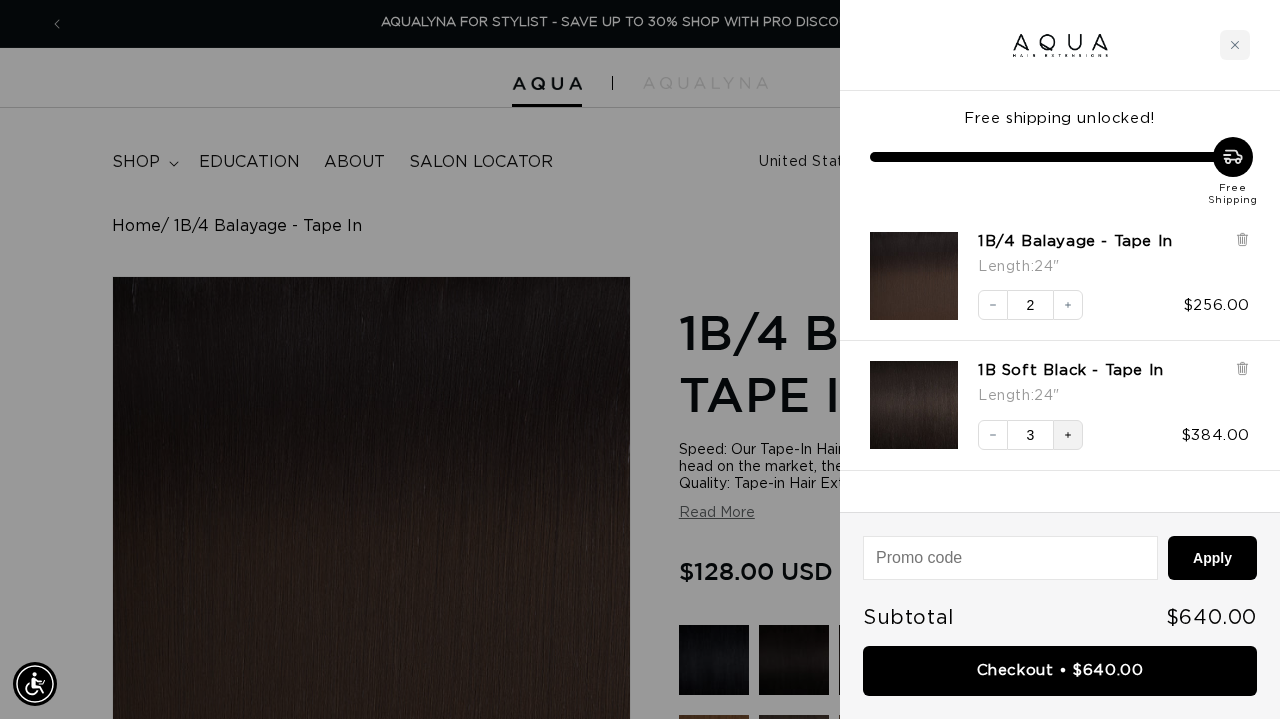 click on "Increase quantity" at bounding box center (1068, 435) 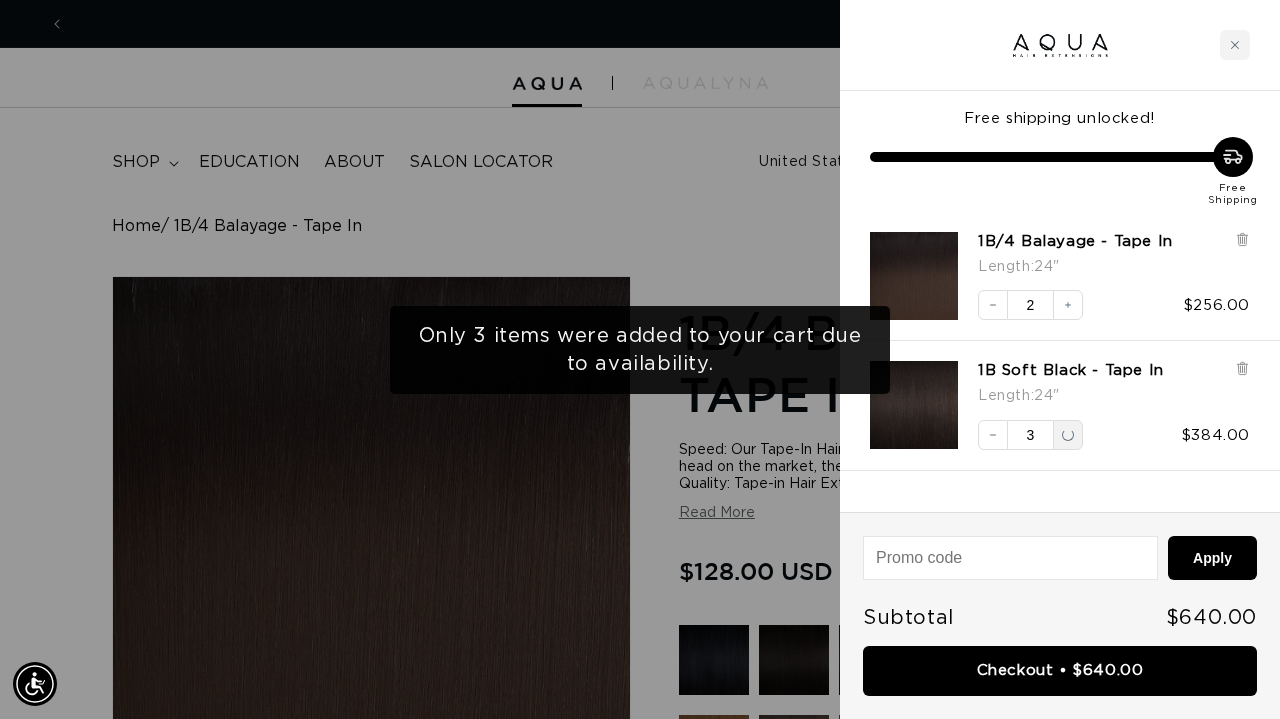 scroll, scrollTop: 0, scrollLeft: 0, axis: both 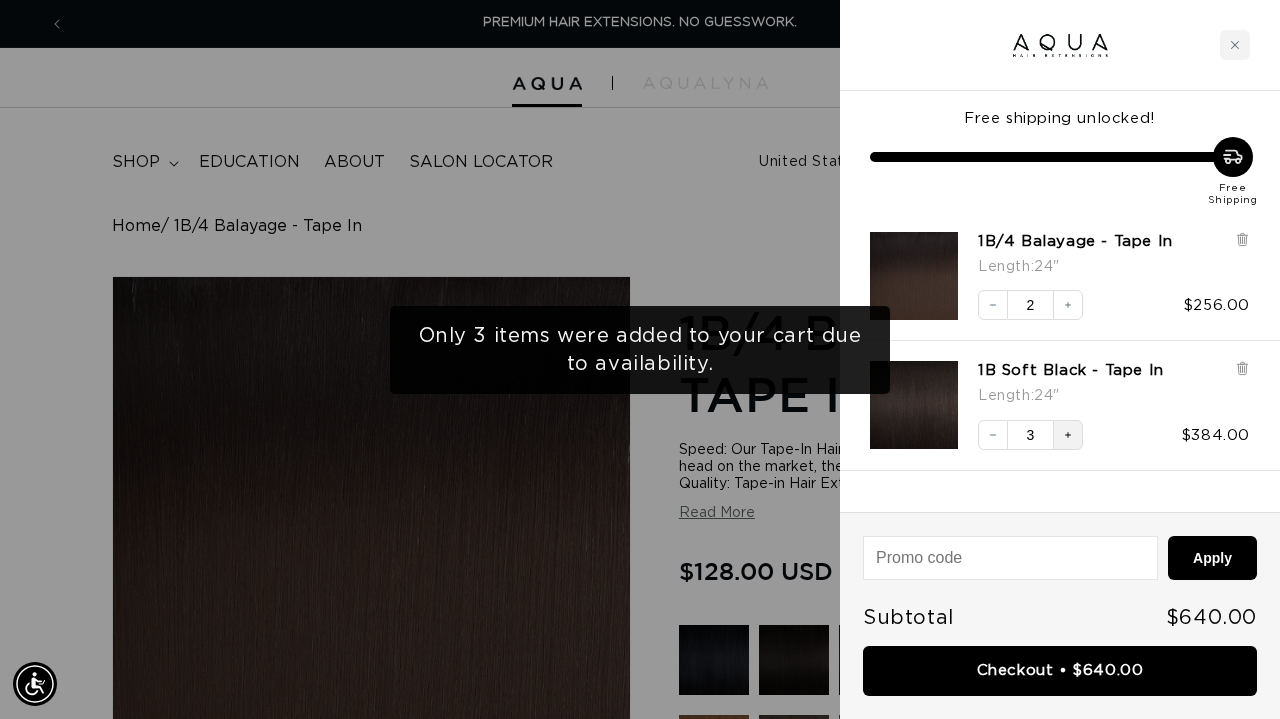 click on "Increase quantity" at bounding box center (1068, 435) 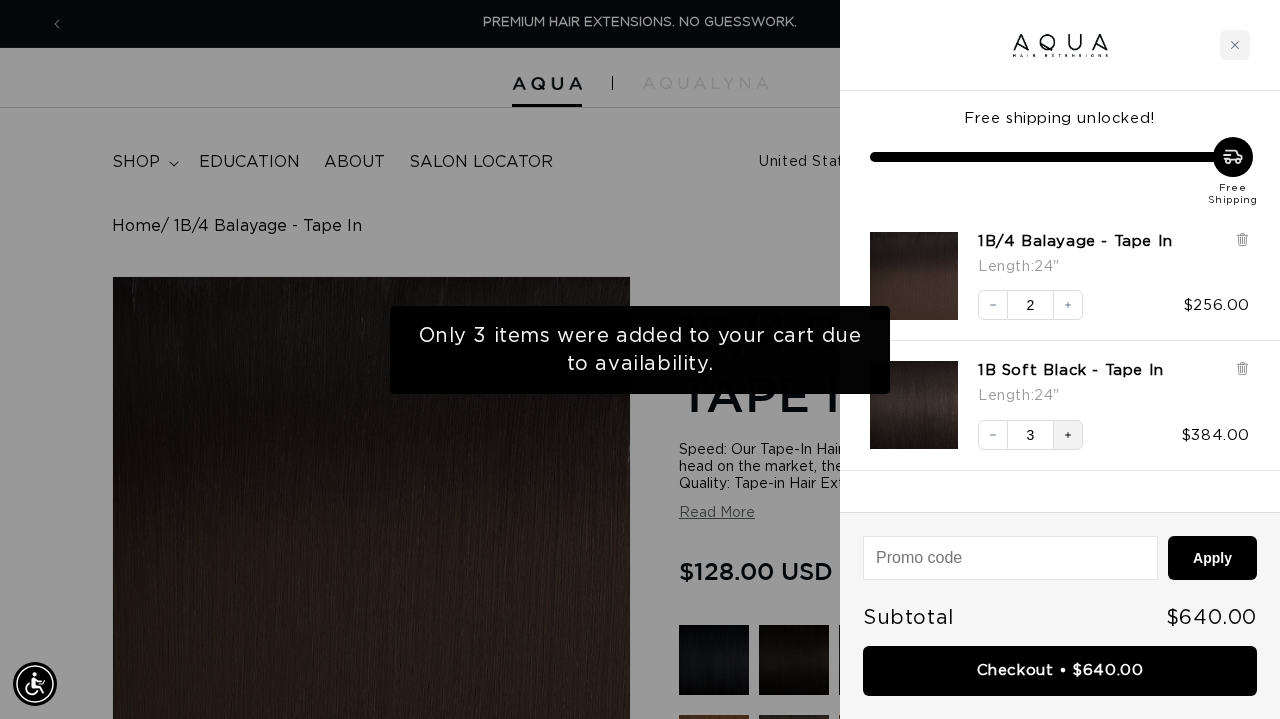 click 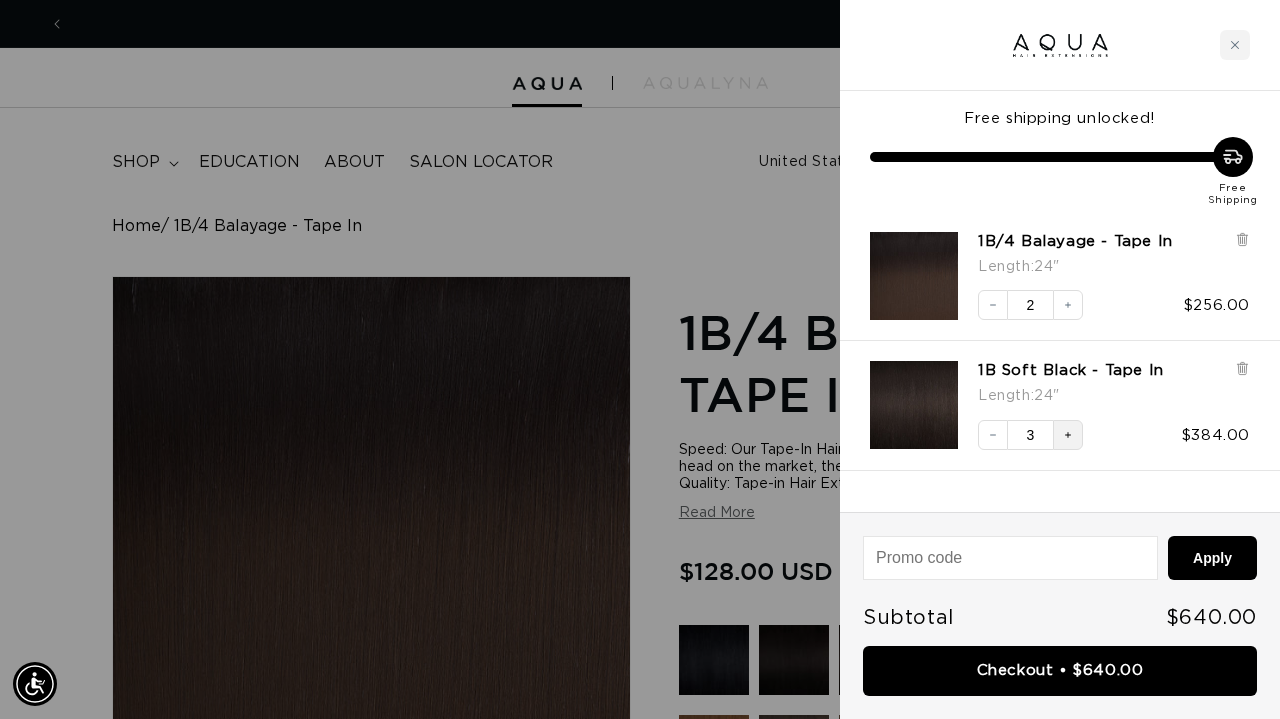 scroll, scrollTop: 0, scrollLeft: 2276, axis: horizontal 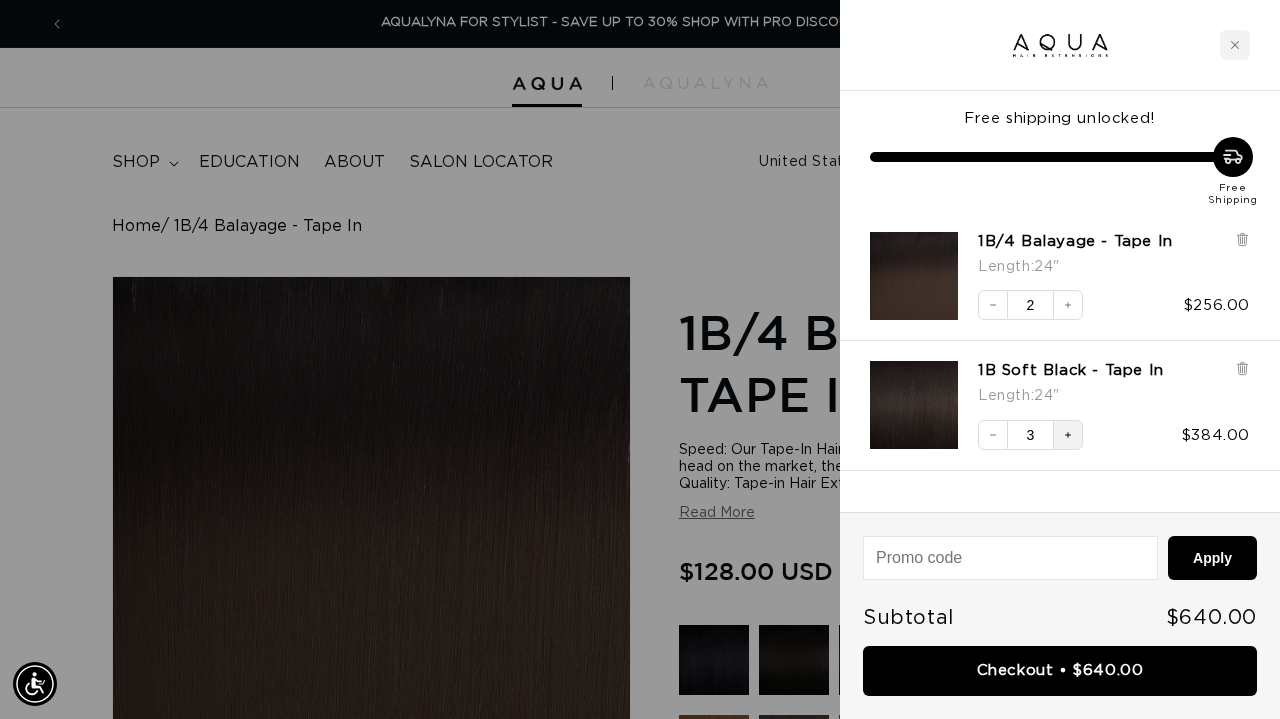 click at bounding box center [640, 359] 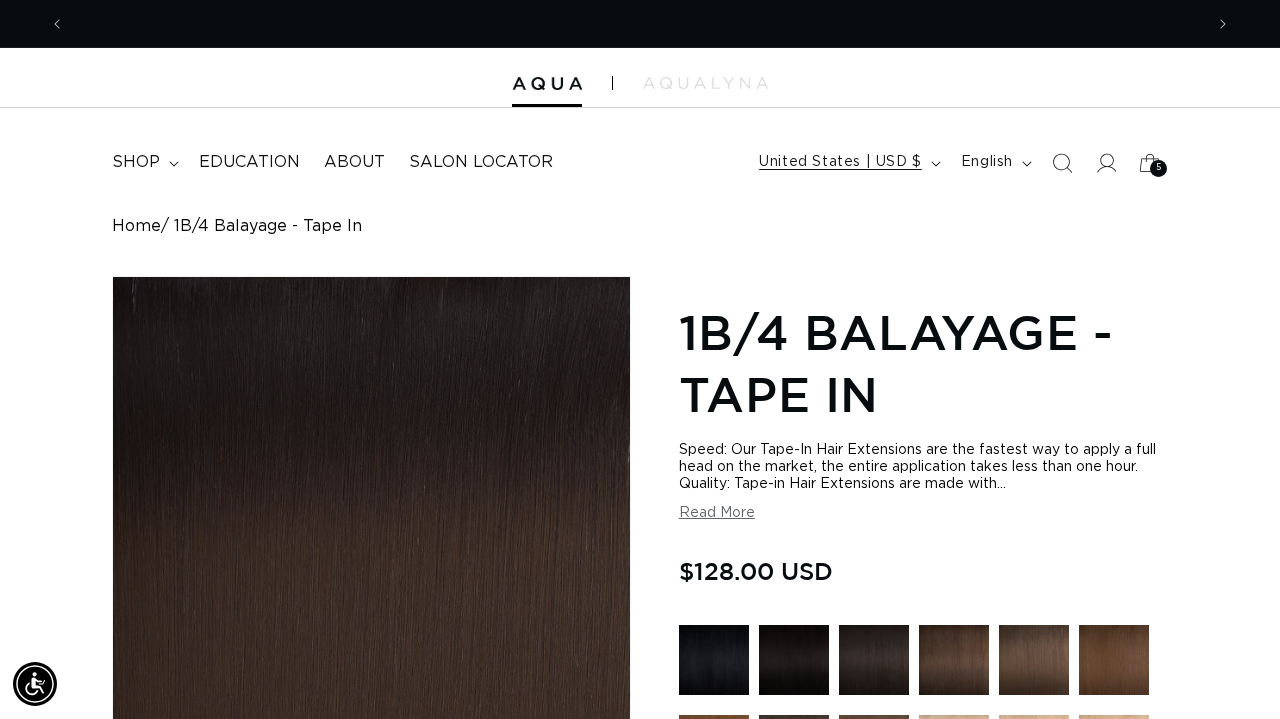 scroll, scrollTop: 0, scrollLeft: 0, axis: both 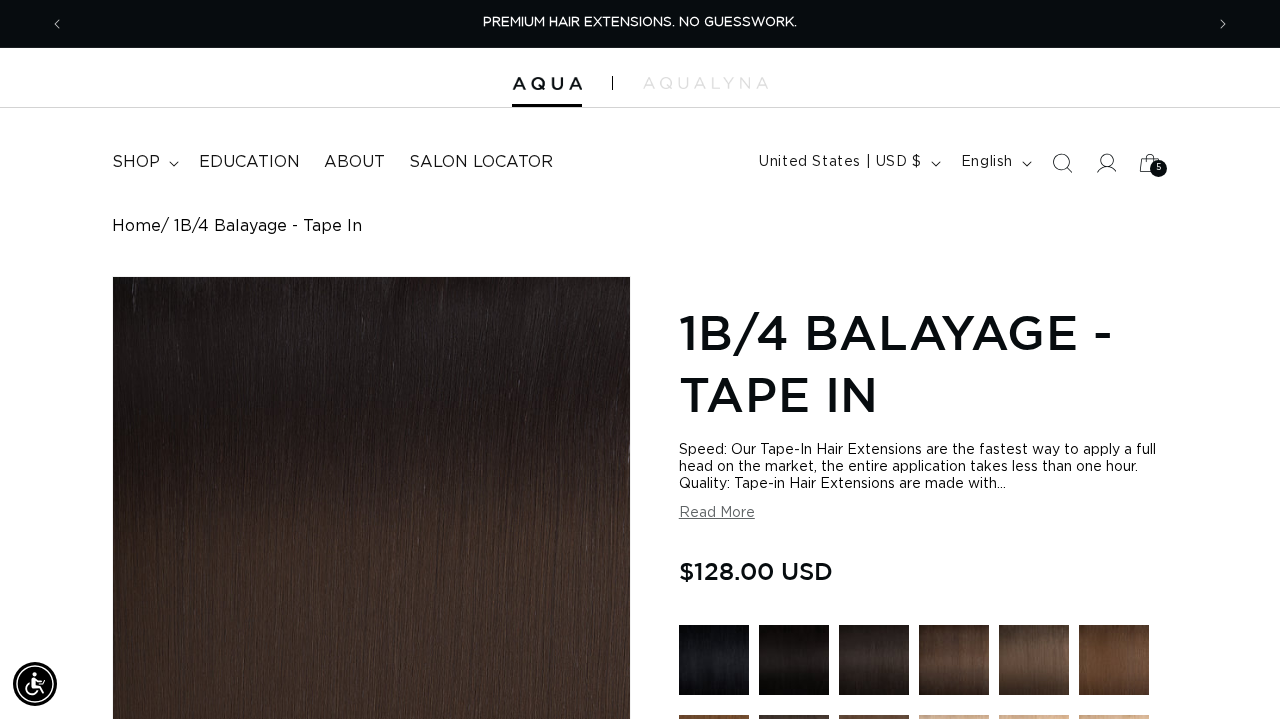 click on "Home
1B/4 Balayage - Tape In" at bounding box center (640, 226) 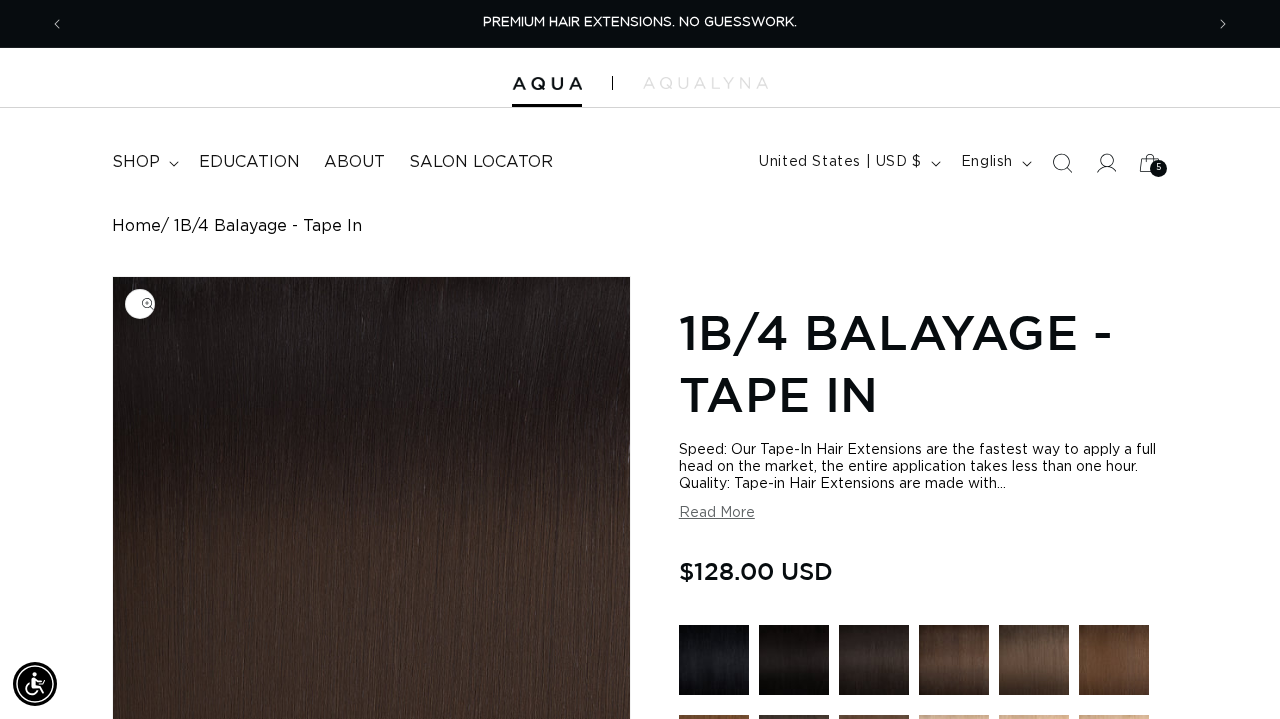 click at bounding box center [371, 535] 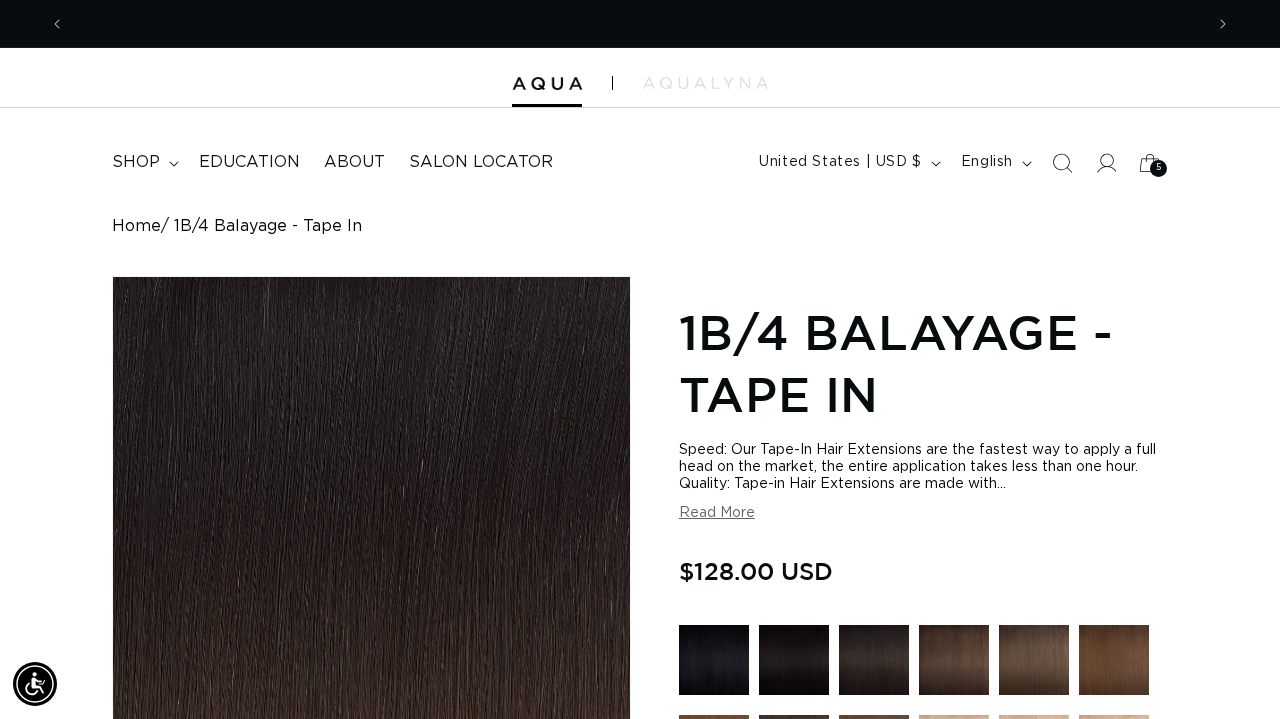 scroll, scrollTop: -1, scrollLeft: 0, axis: vertical 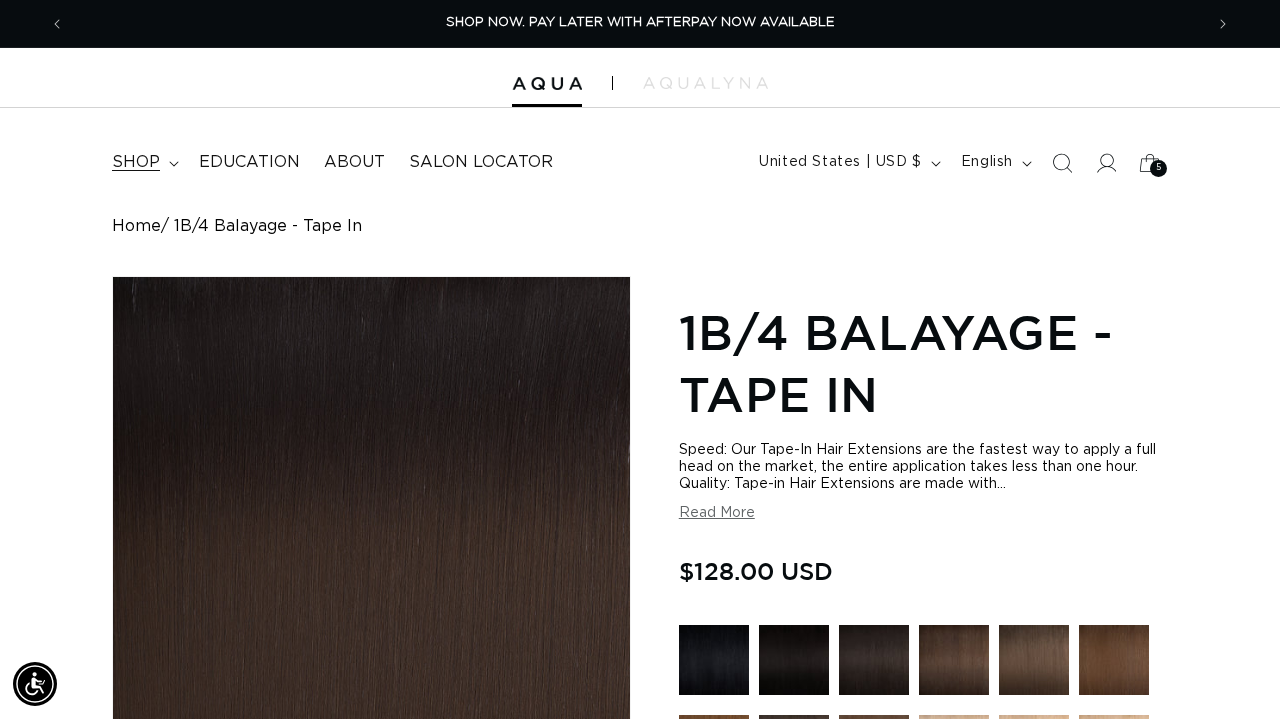 click on "shop" at bounding box center (136, 162) 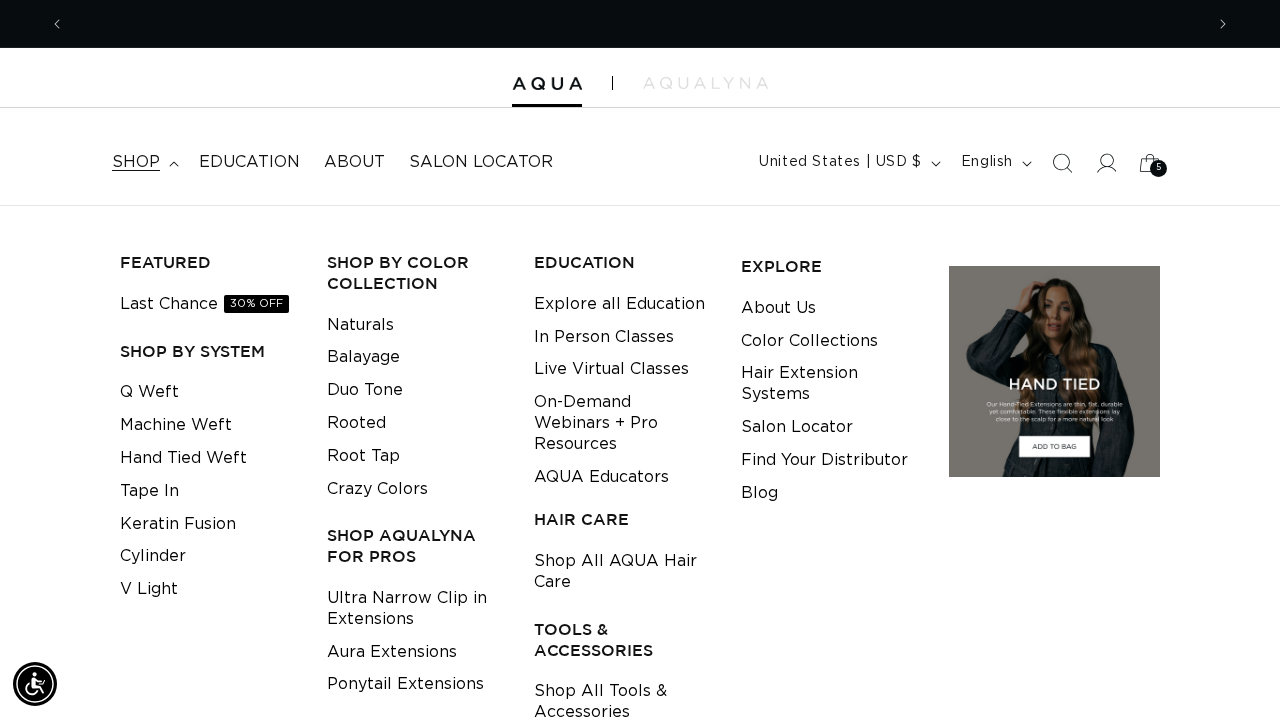 scroll, scrollTop: 0, scrollLeft: 2276, axis: horizontal 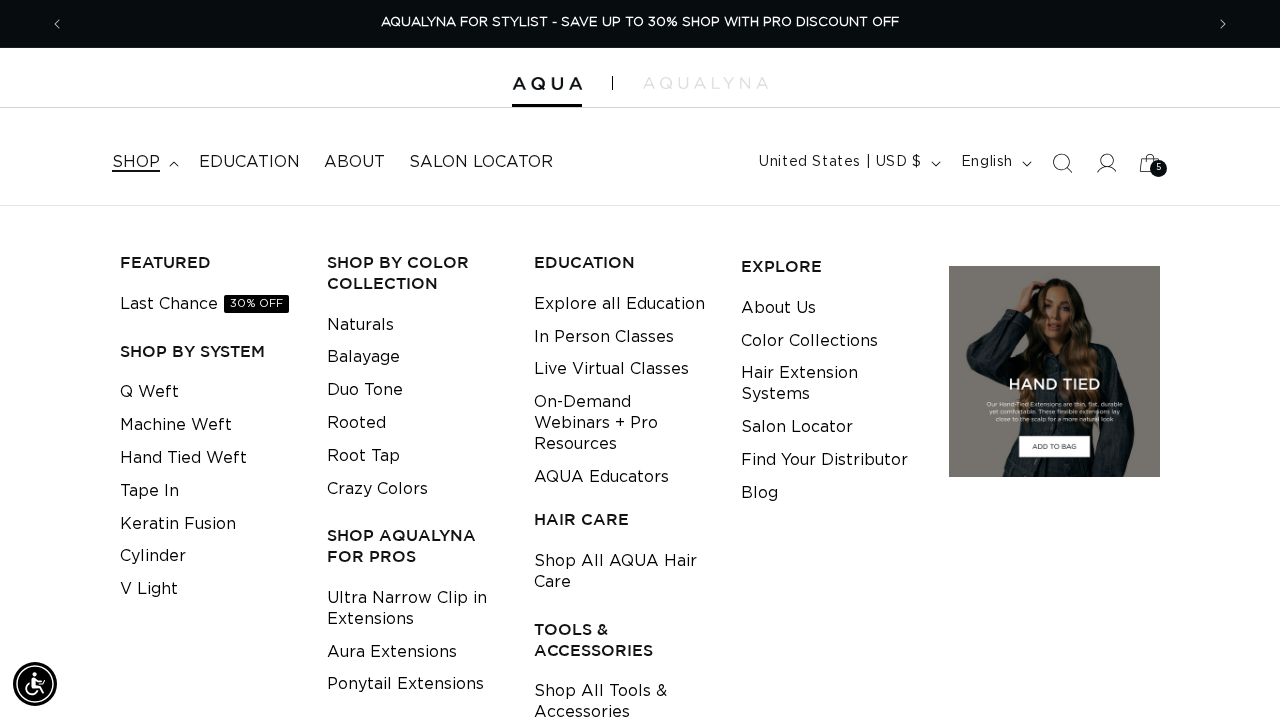 click on "shop" at bounding box center (136, 162) 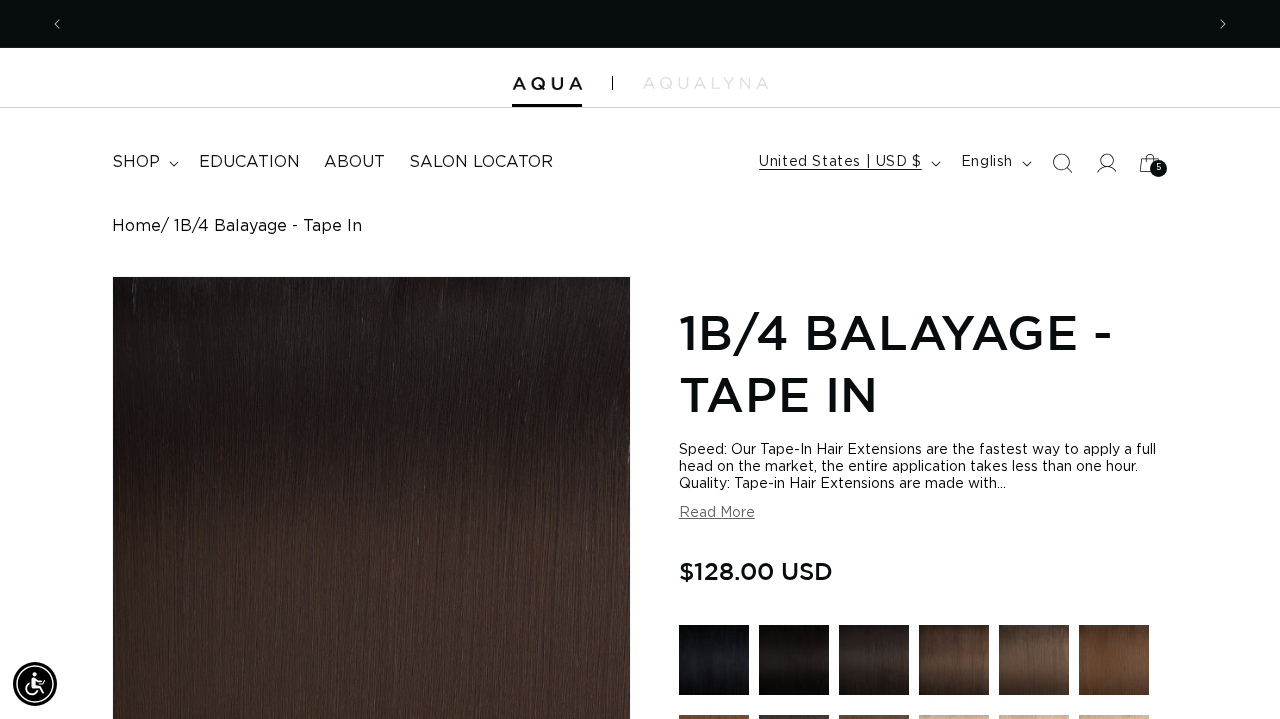 scroll, scrollTop: 0, scrollLeft: 0, axis: both 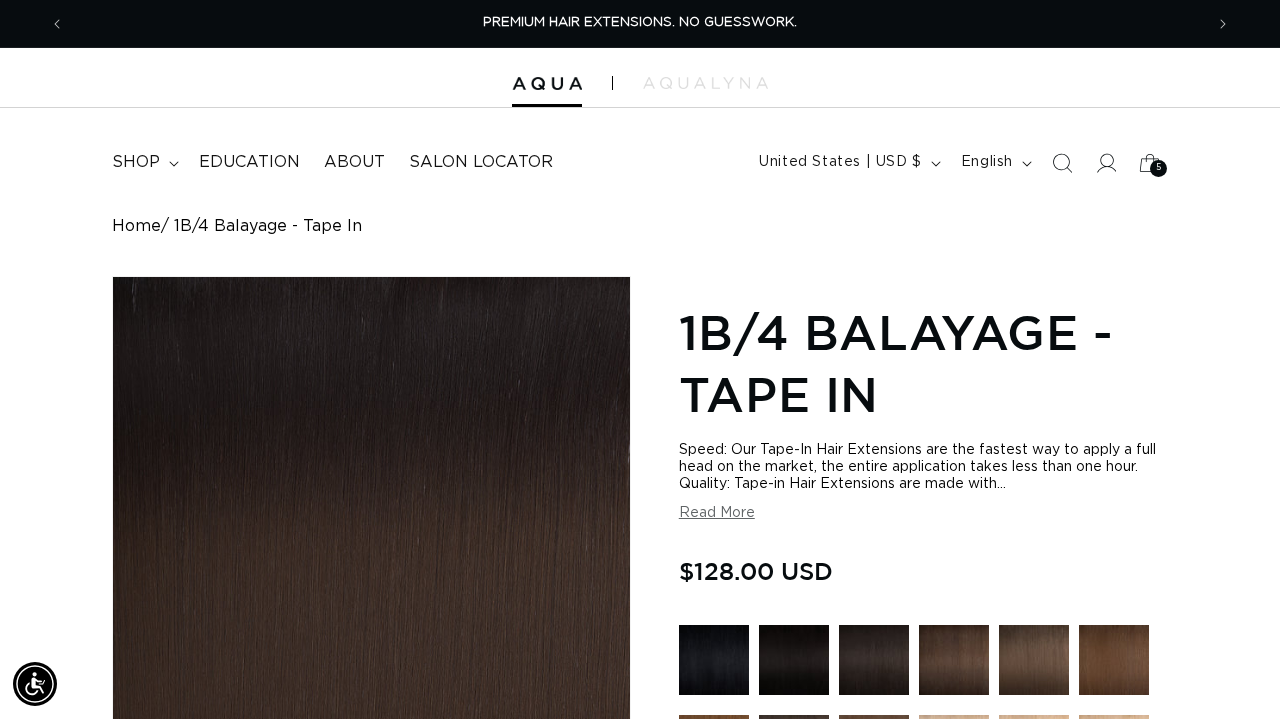click on "FEATURED
Last Chance
SHOP BY SYSTEM
Q Weft
Hand Tied Weft
Machine Weft
Tape In
Keratin Fusion
Cylinder
V Light
Naturals" at bounding box center [640, 156] 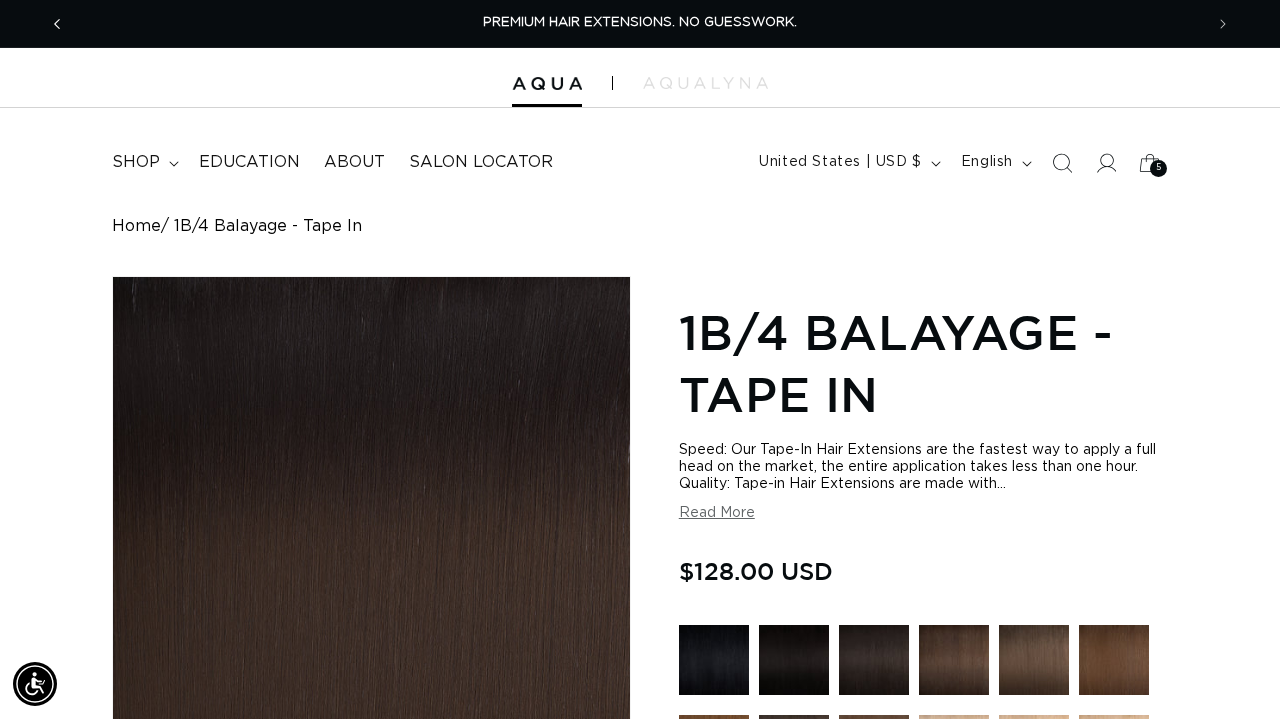click at bounding box center (57, 24) 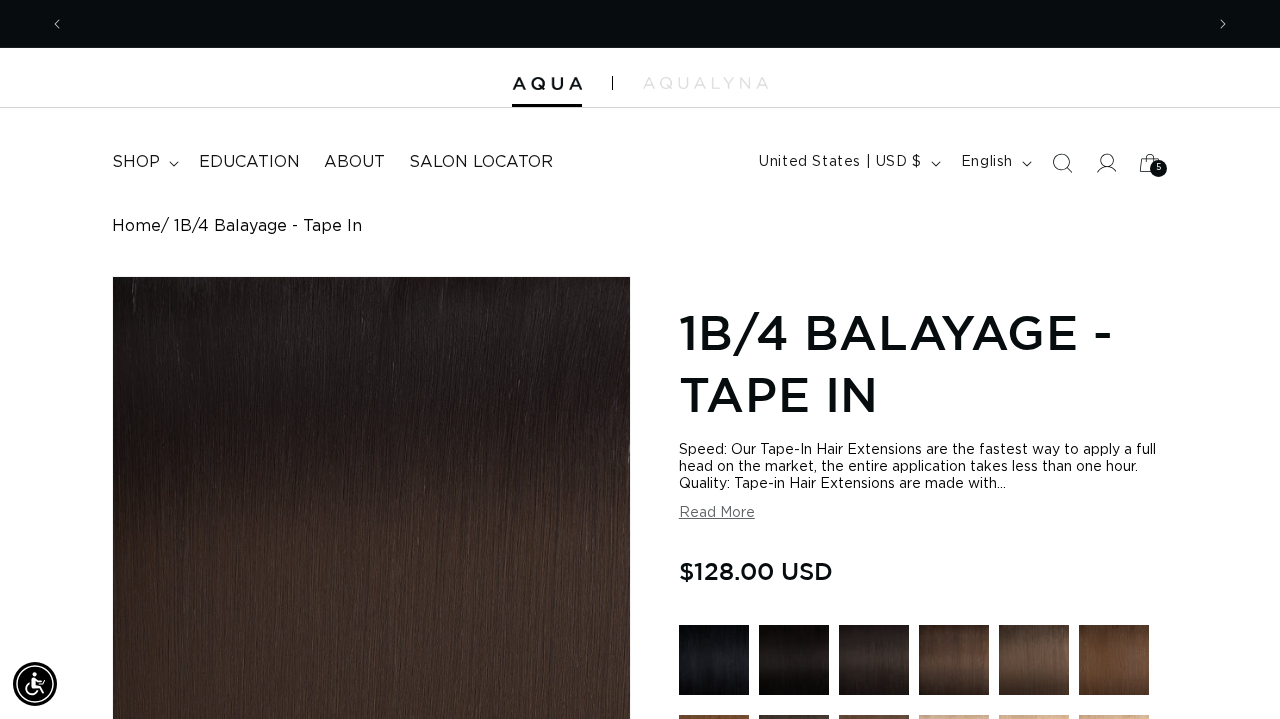 scroll, scrollTop: 0, scrollLeft: 2276, axis: horizontal 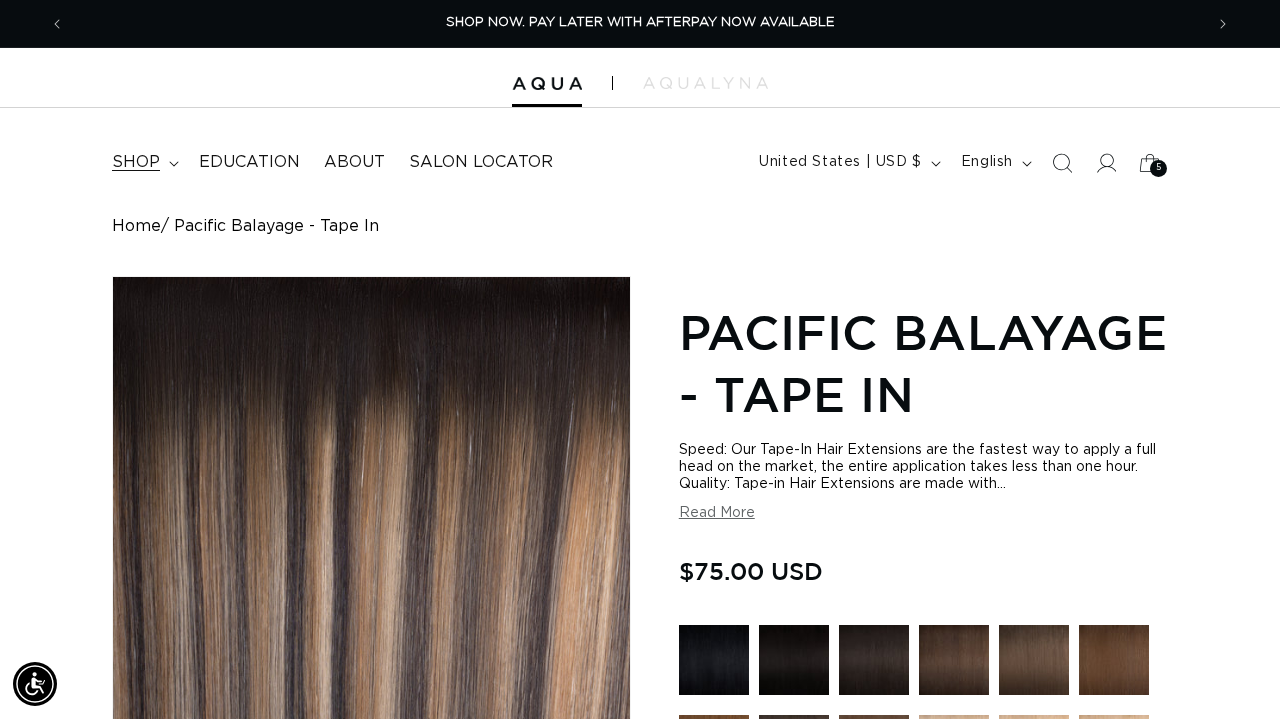 click on "shop" at bounding box center [136, 162] 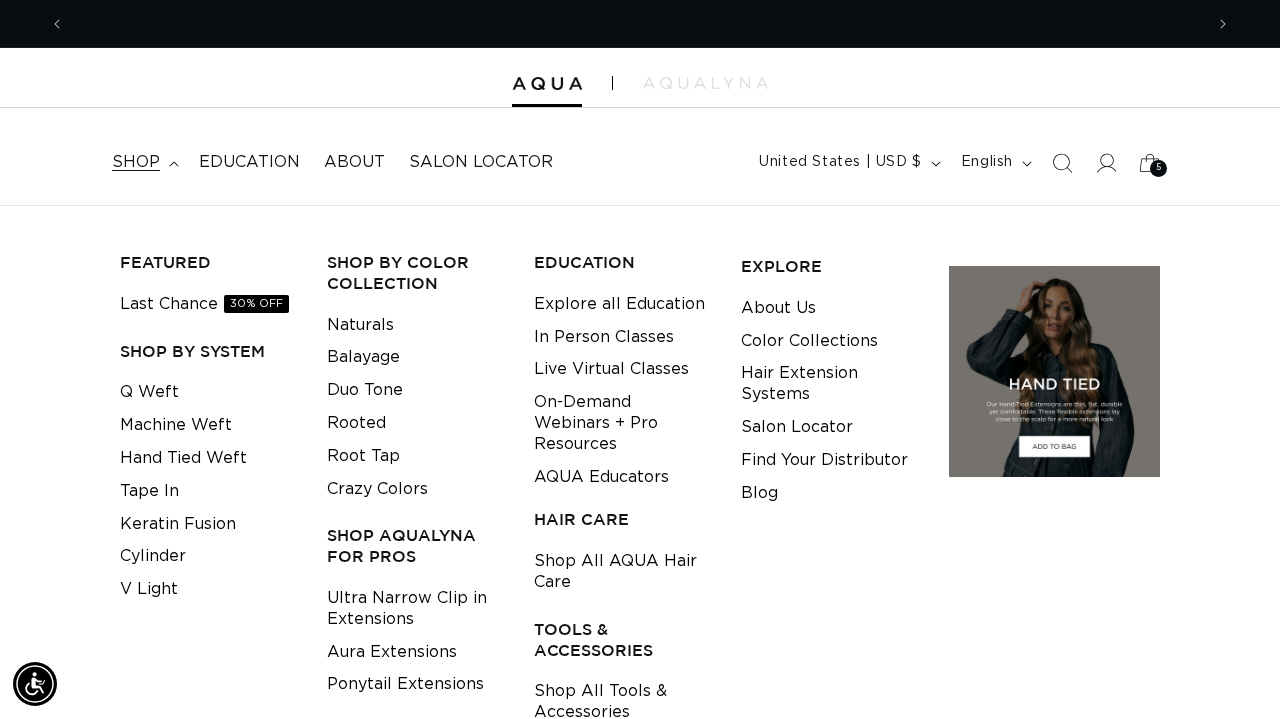 scroll, scrollTop: 0, scrollLeft: 2276, axis: horizontal 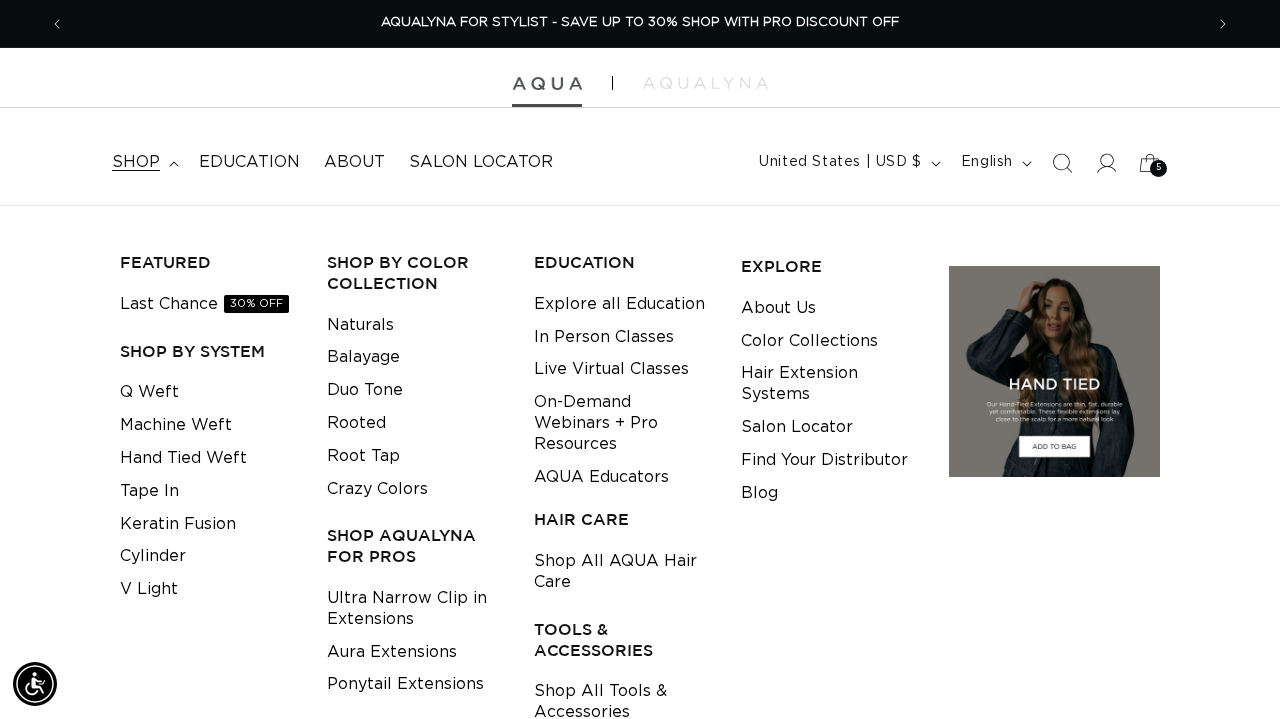 click at bounding box center (547, 84) 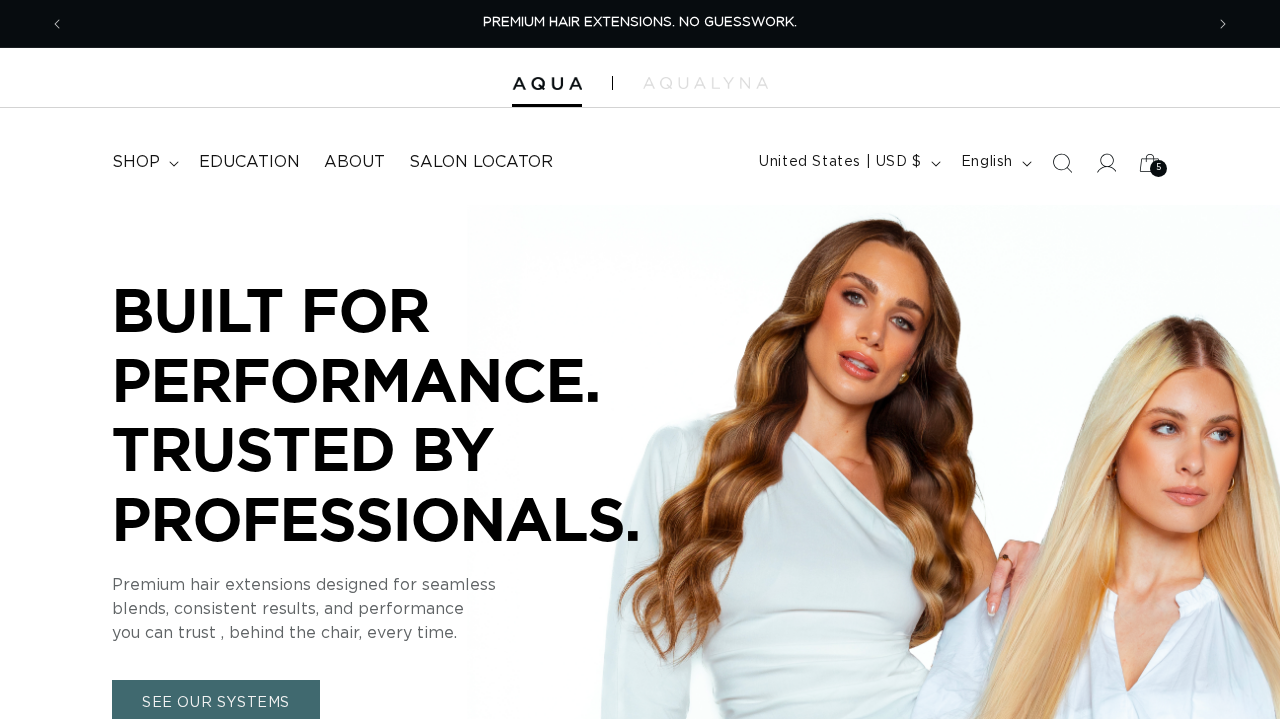 scroll, scrollTop: 0, scrollLeft: 0, axis: both 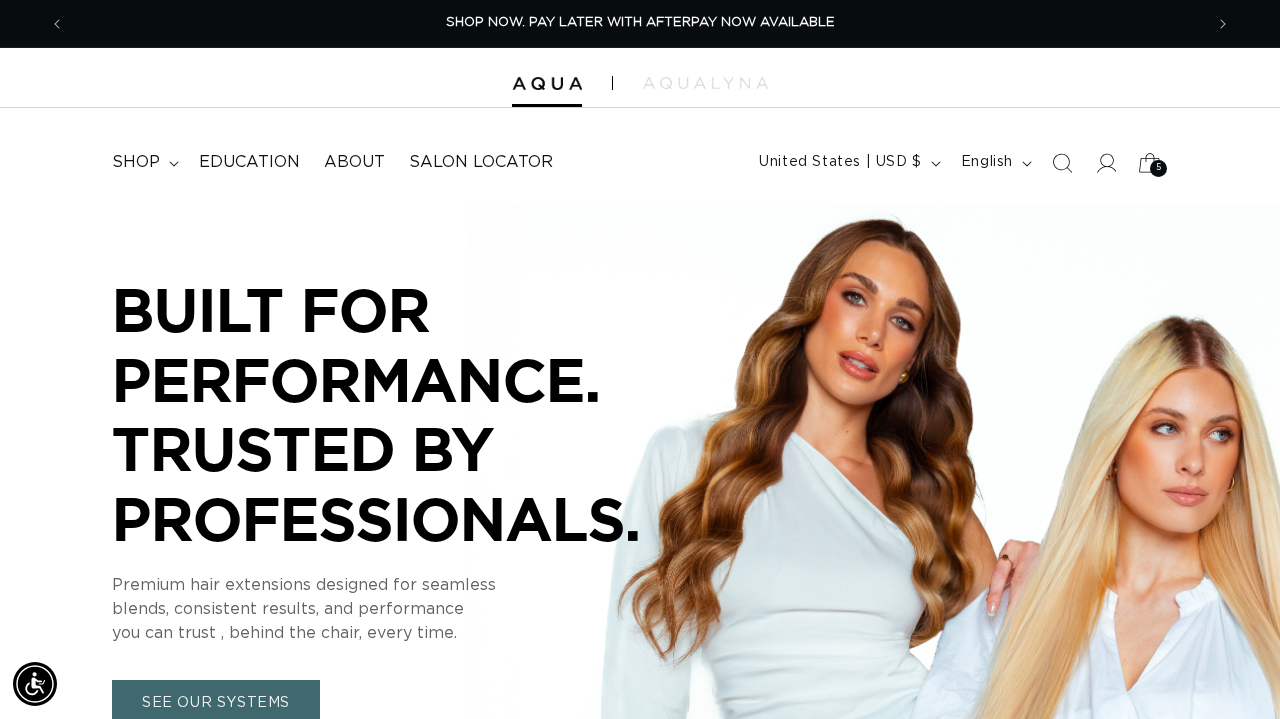 click 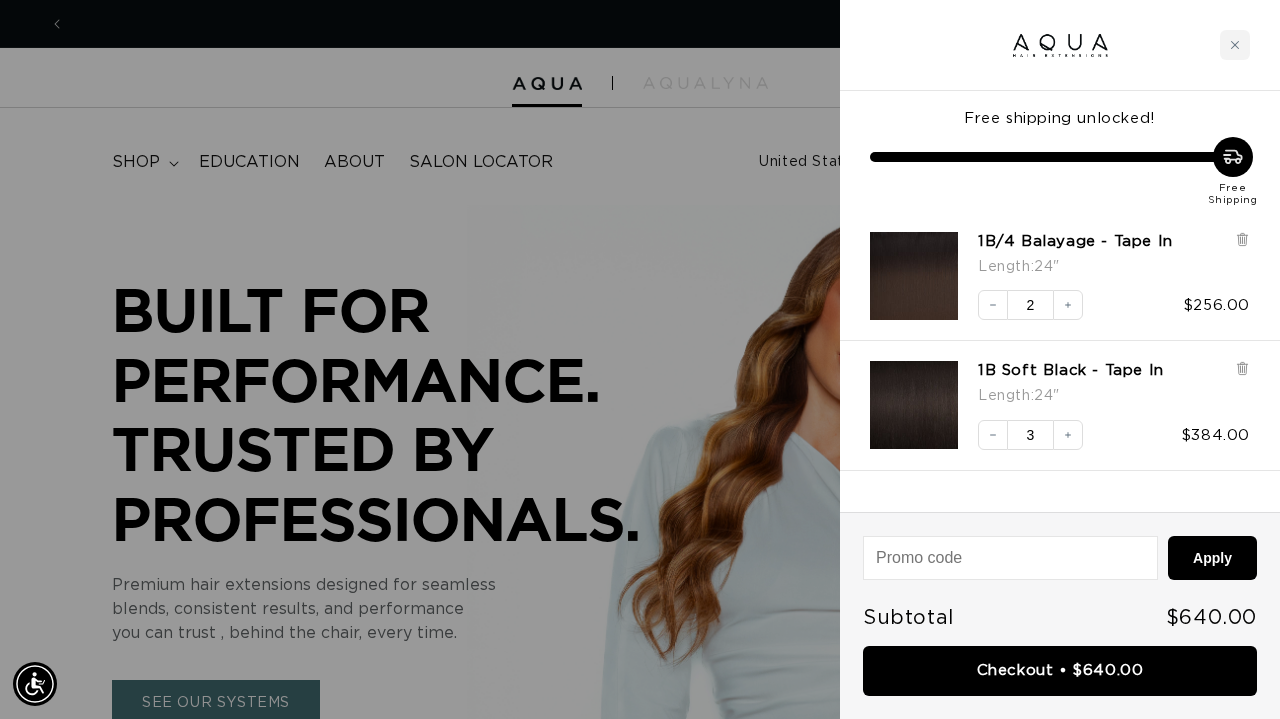 scroll, scrollTop: 0, scrollLeft: 1138, axis: horizontal 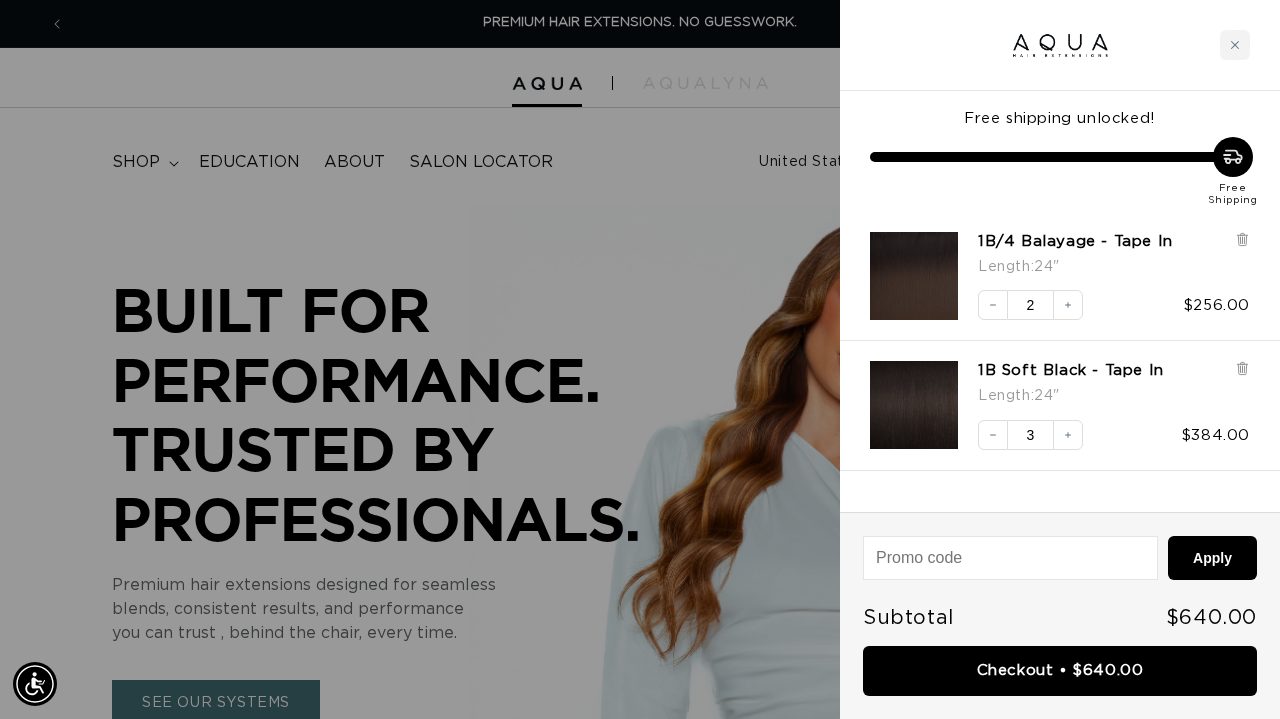 click at bounding box center (1060, 45) 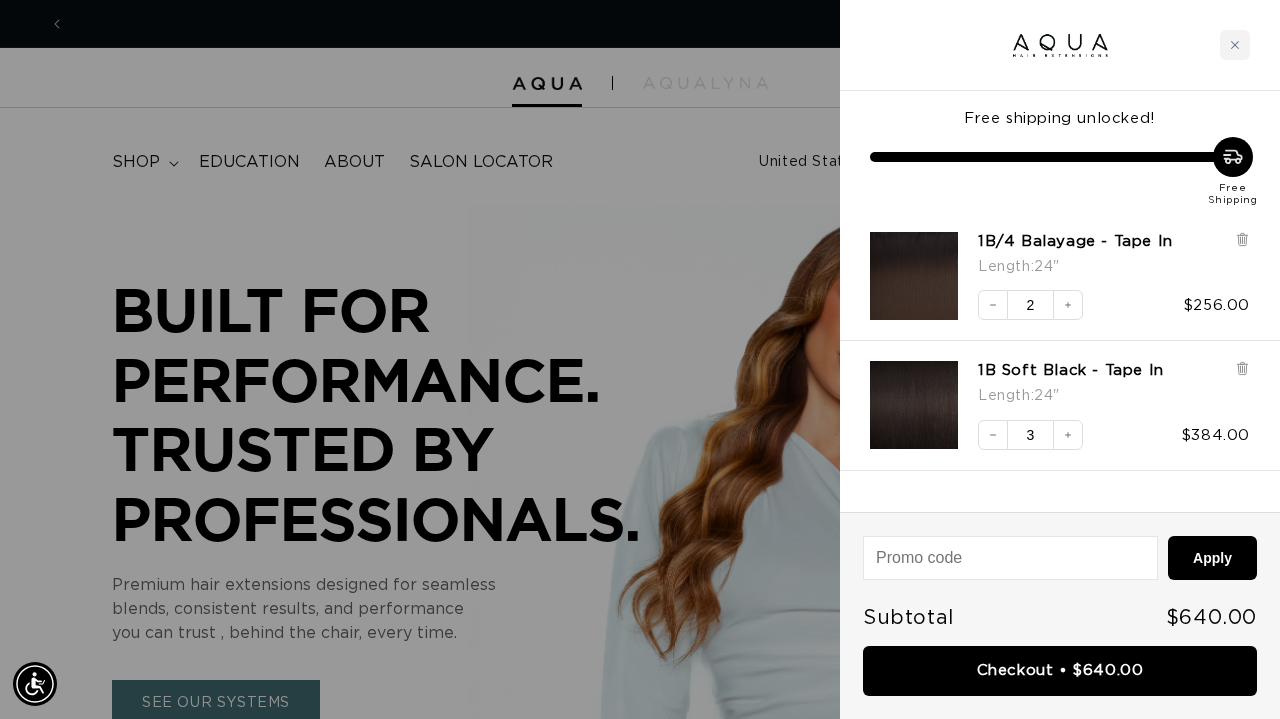 scroll, scrollTop: 0, scrollLeft: 2276, axis: horizontal 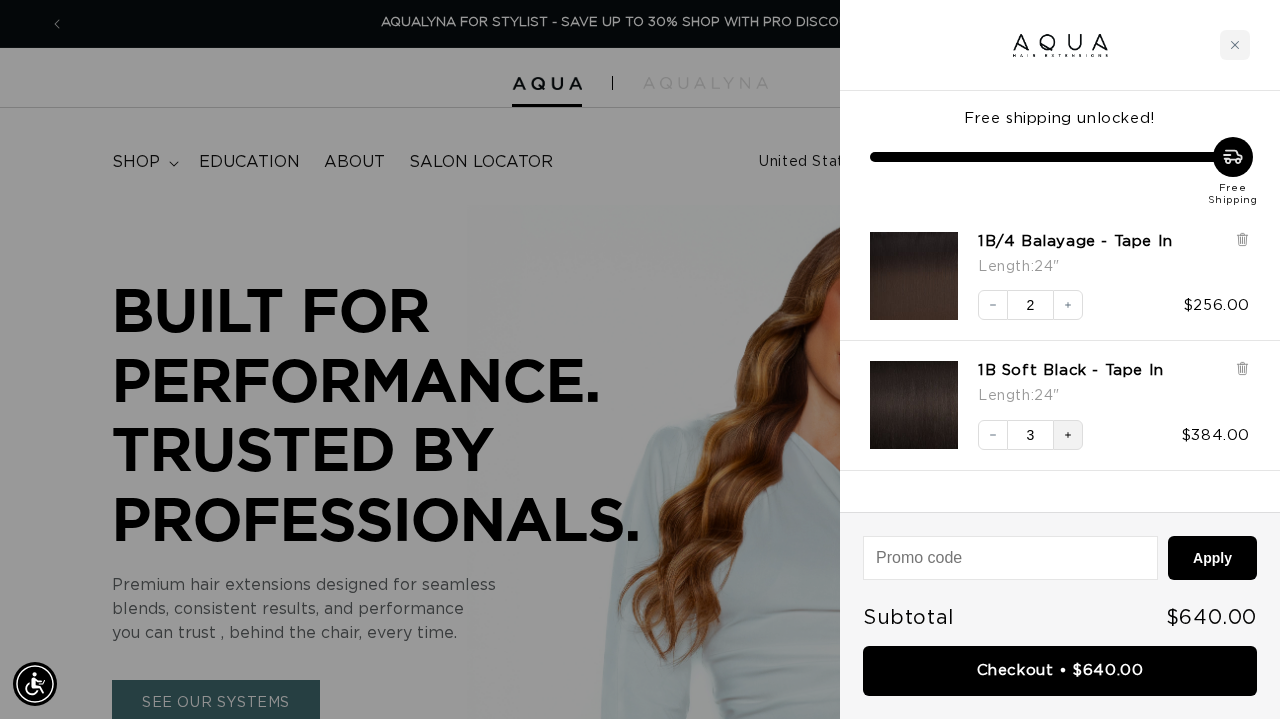 click 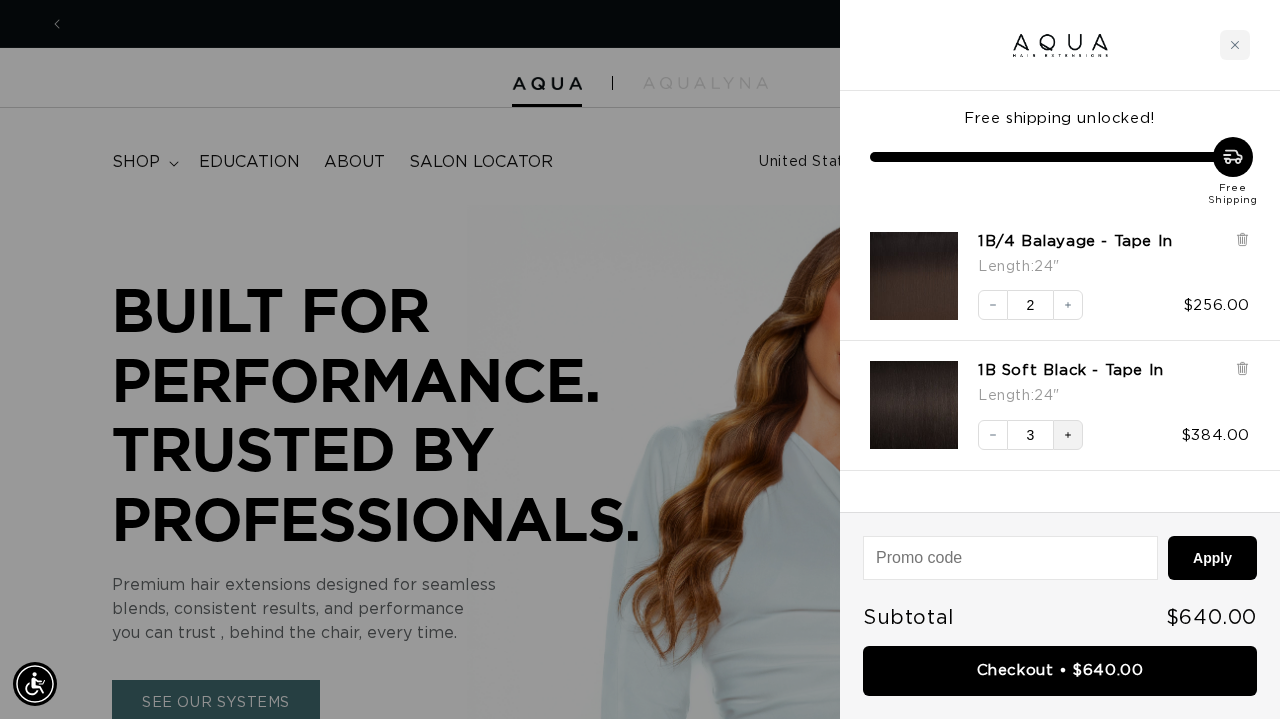 scroll, scrollTop: 0, scrollLeft: 2276, axis: horizontal 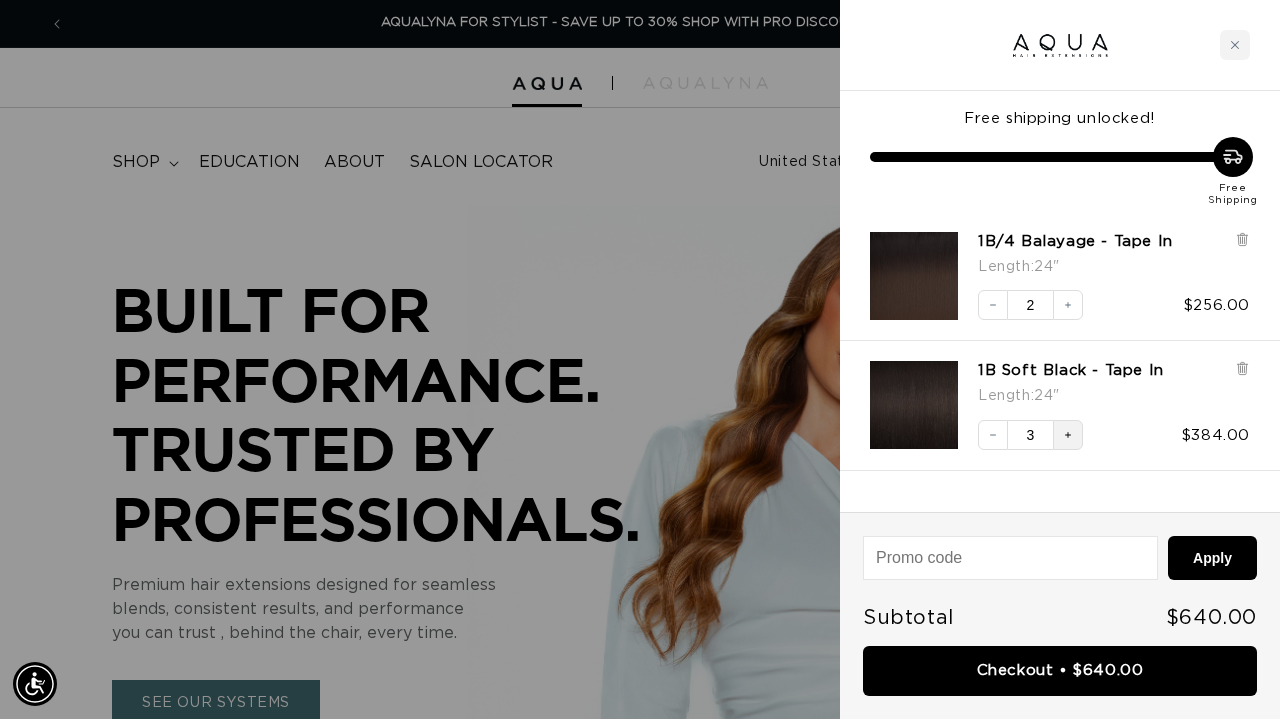 click on "Decrease quantity 3 Increase quantity $384.00" at bounding box center [1104, 425] 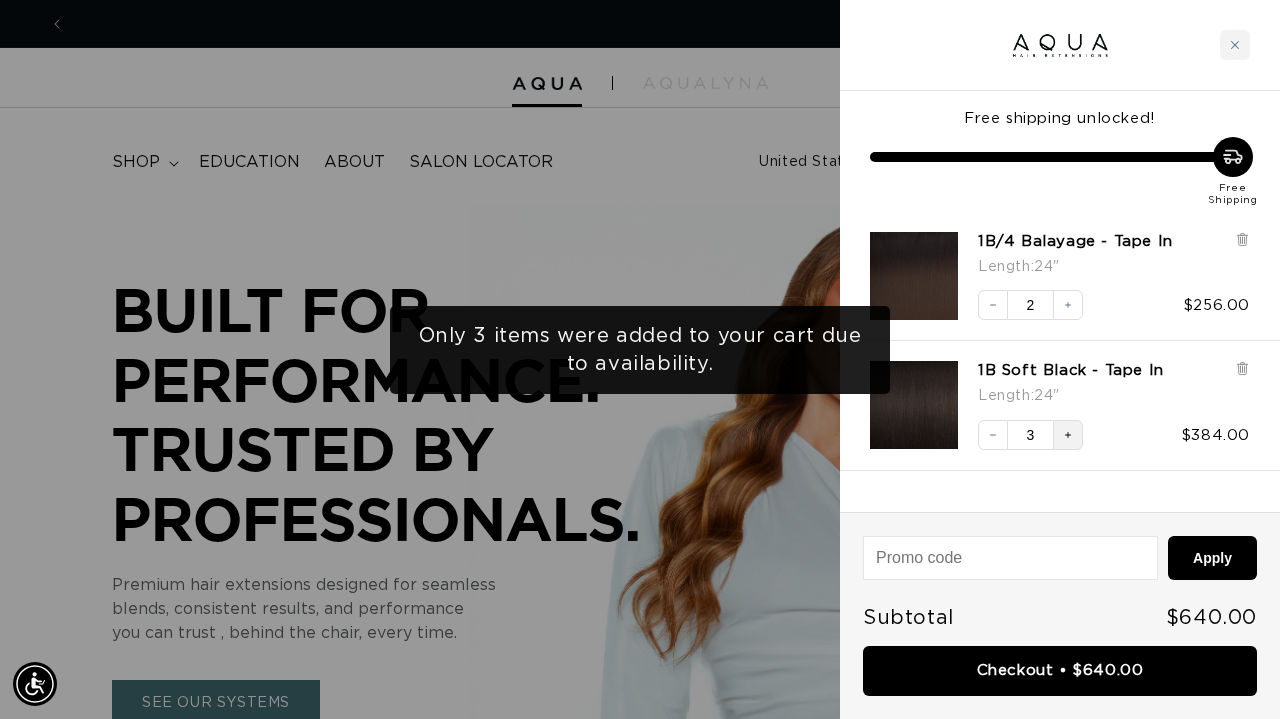 scroll, scrollTop: 0, scrollLeft: 0, axis: both 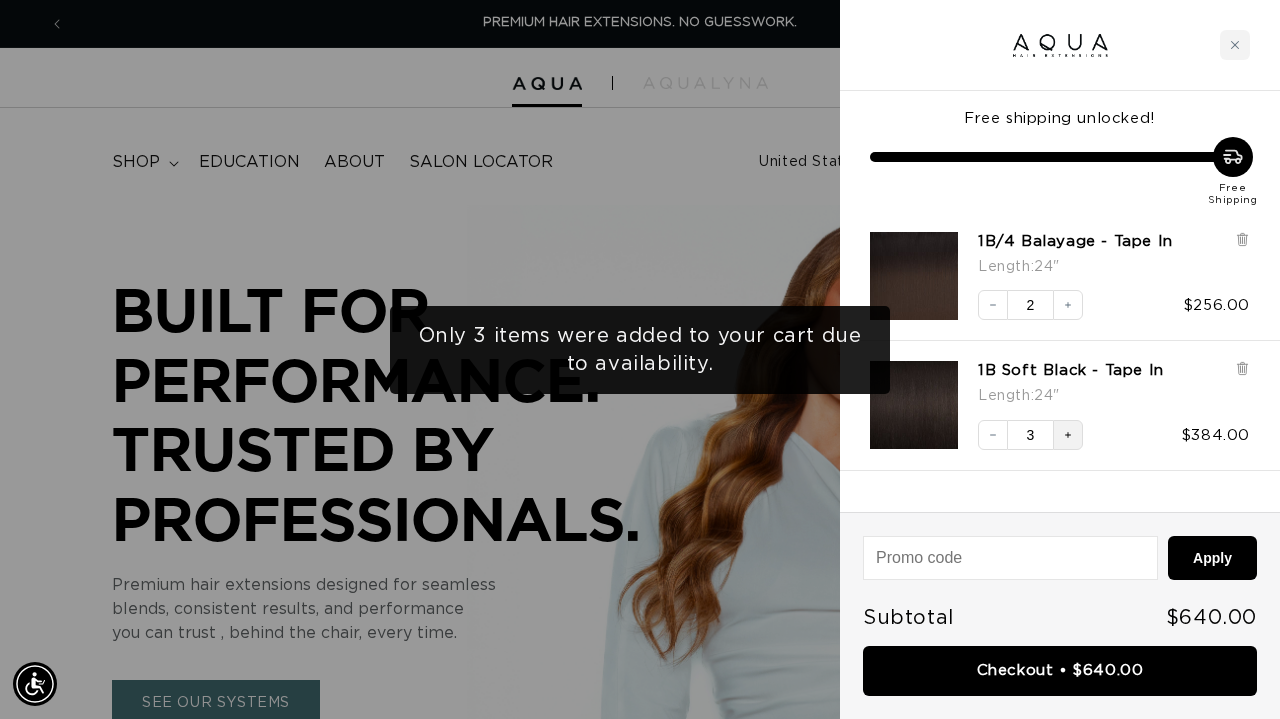 click on "3" at bounding box center [1030, 435] 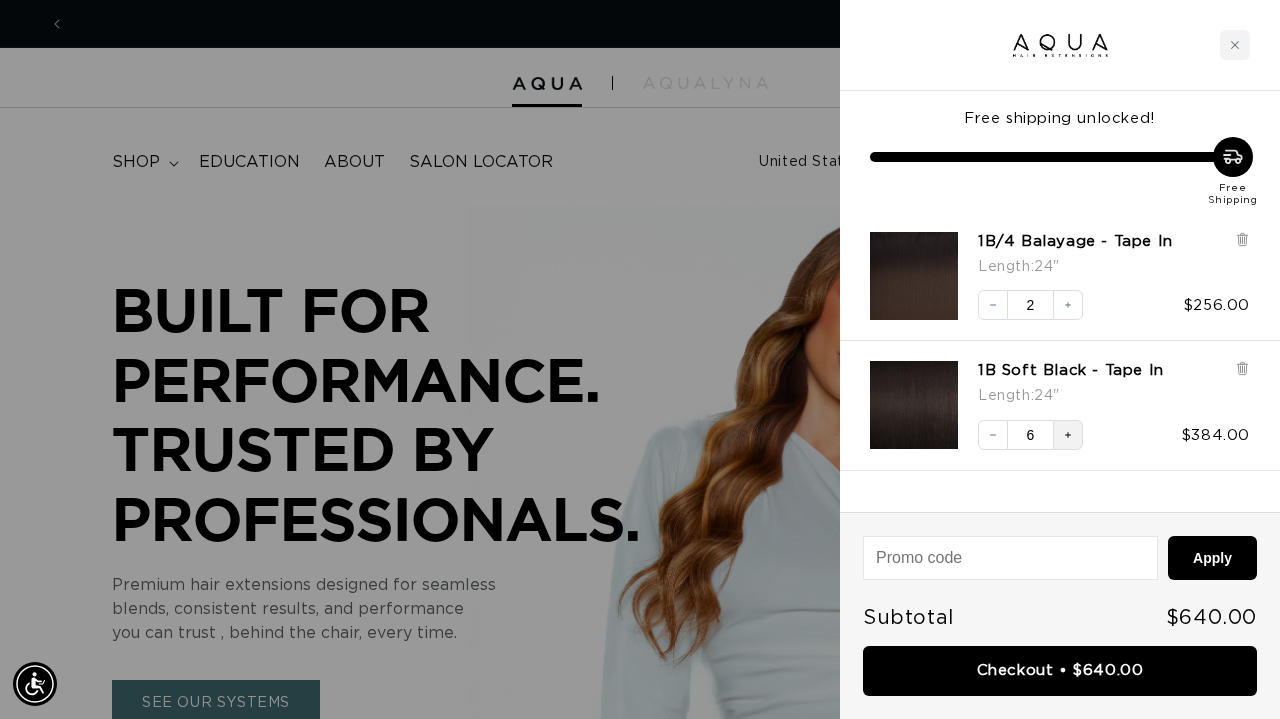 scroll, scrollTop: 0, scrollLeft: 2276, axis: horizontal 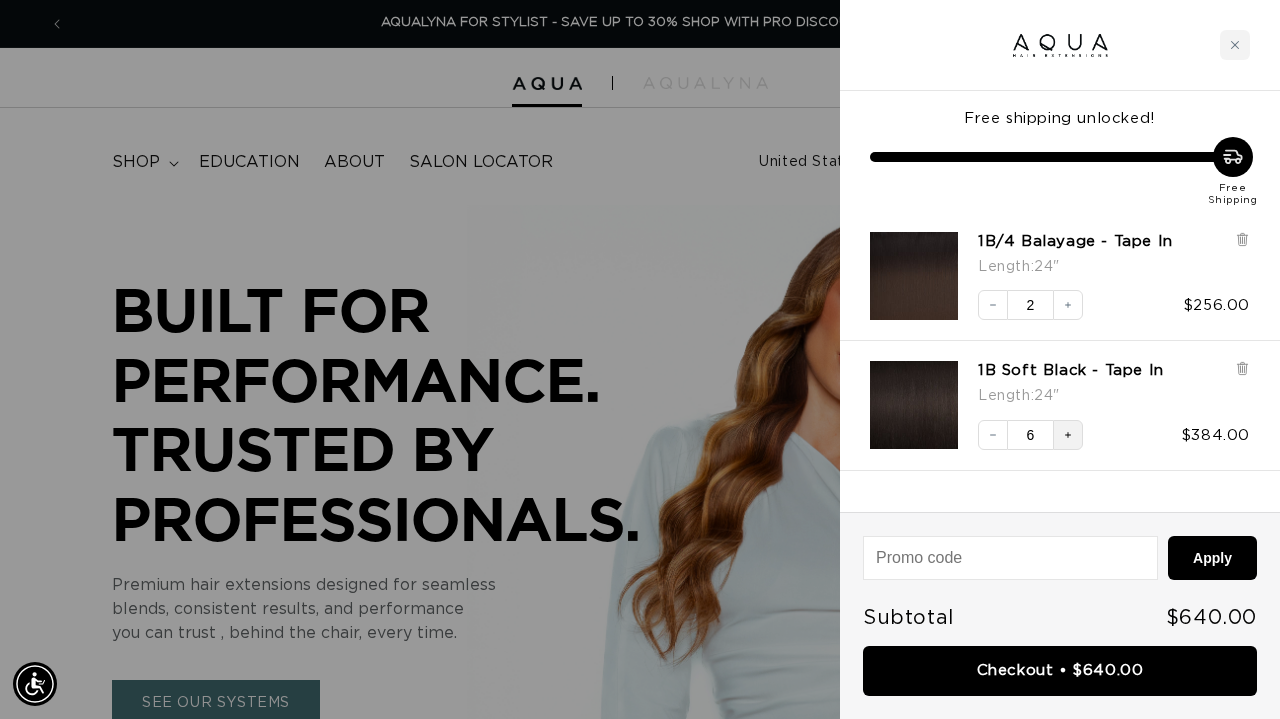 type on "6" 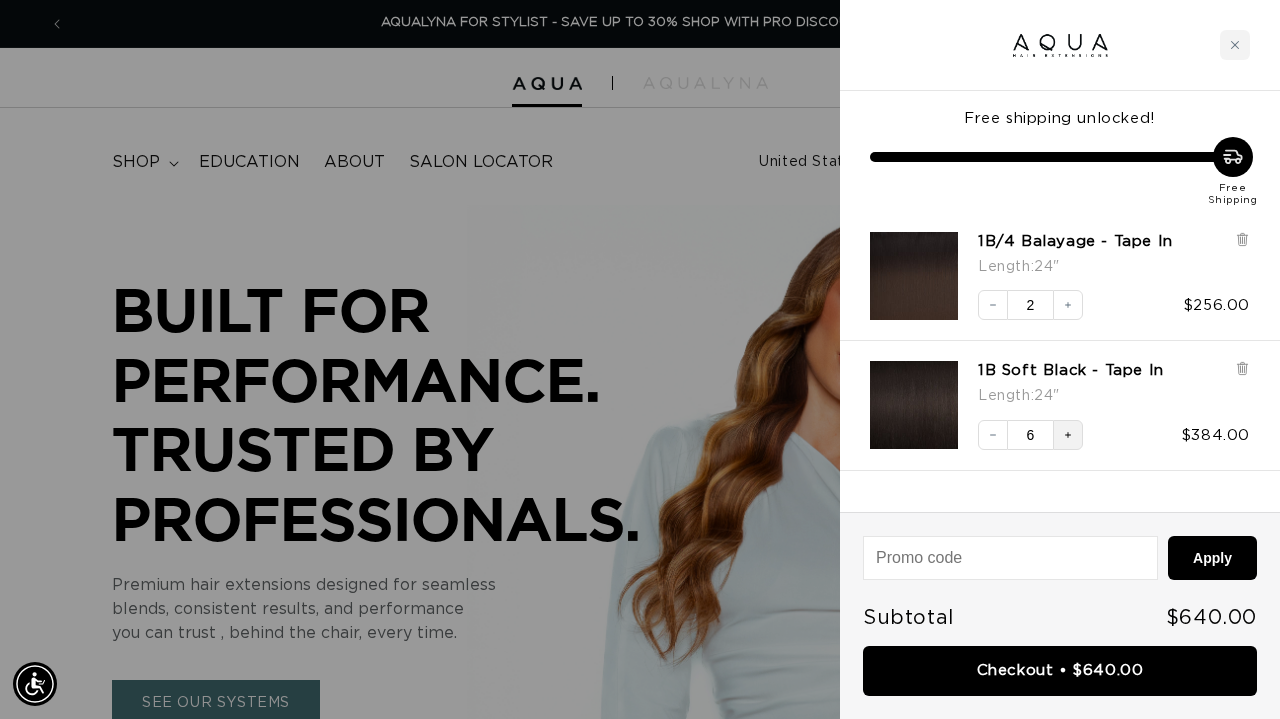 click on "Free shipping unlocked! Free Shipping 1B/4 Balayage - Tape In Length :  24" Decrease quantity 2 Increase quantity $256.00 1B Soft Black - Tape In Length :  24" Decrease quantity 6 Increase quantity $384.00" at bounding box center (1060, 301) 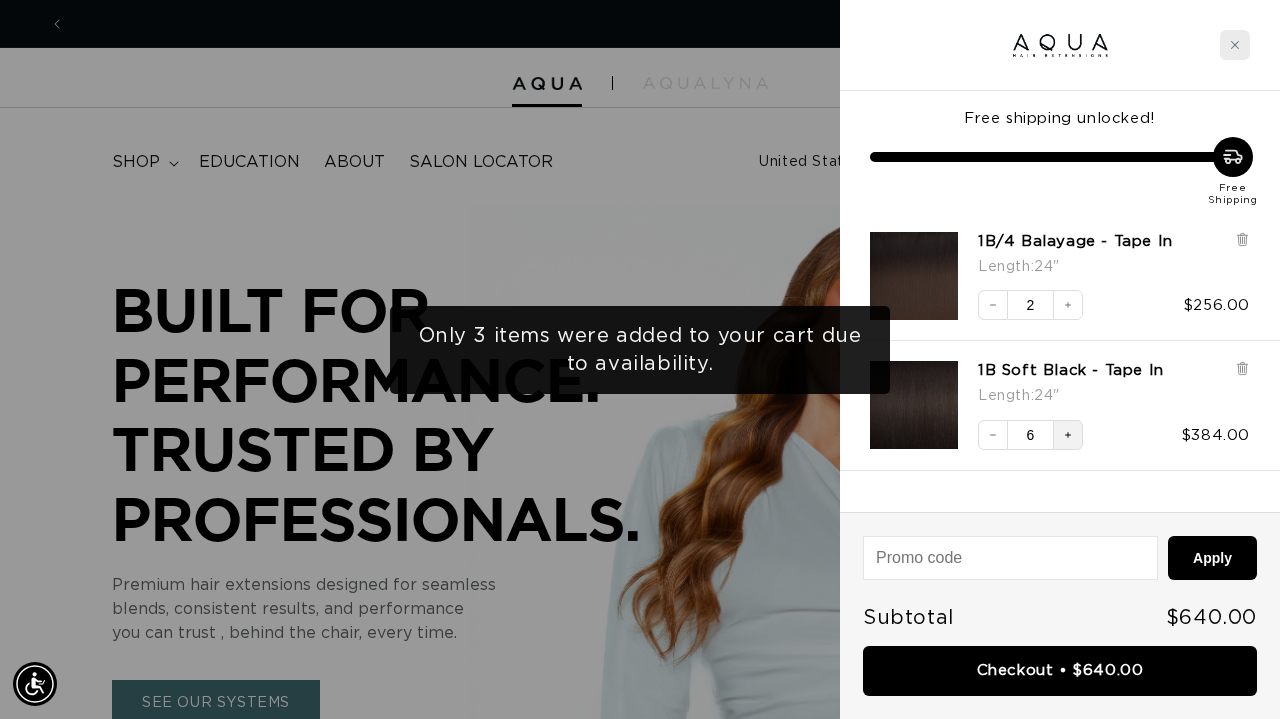 scroll, scrollTop: 0, scrollLeft: 0, axis: both 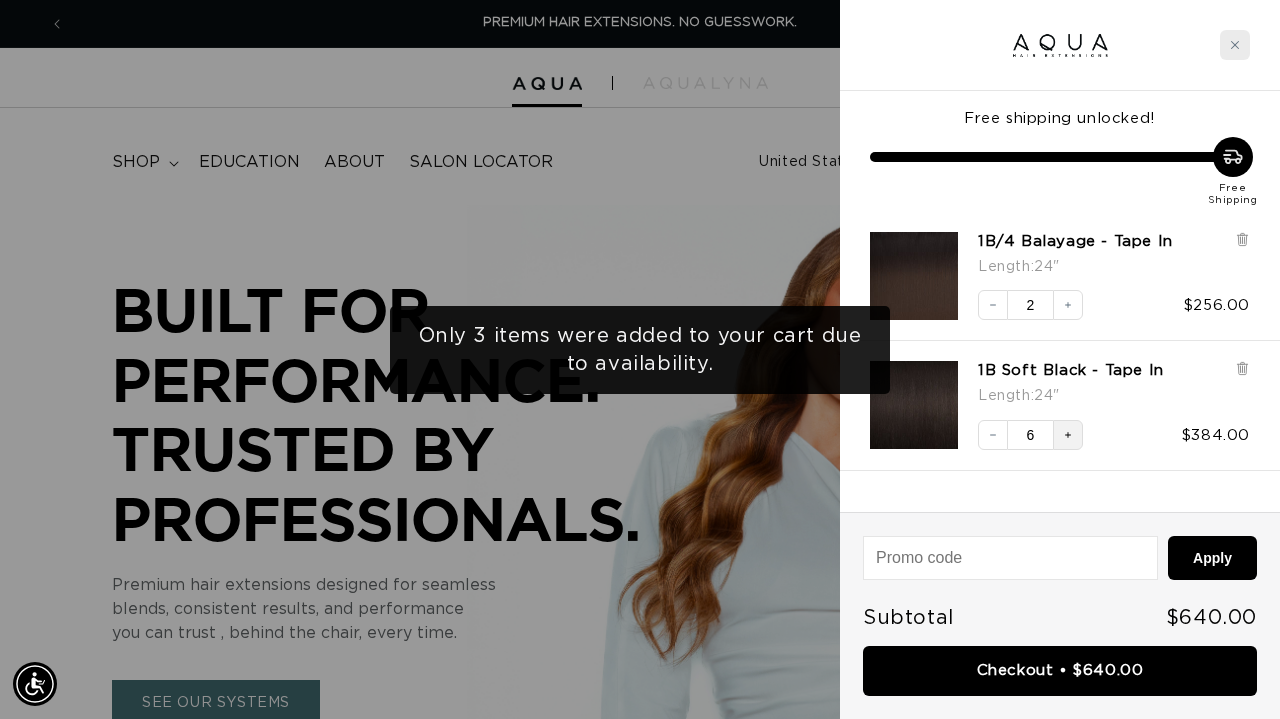 click at bounding box center [1235, 45] 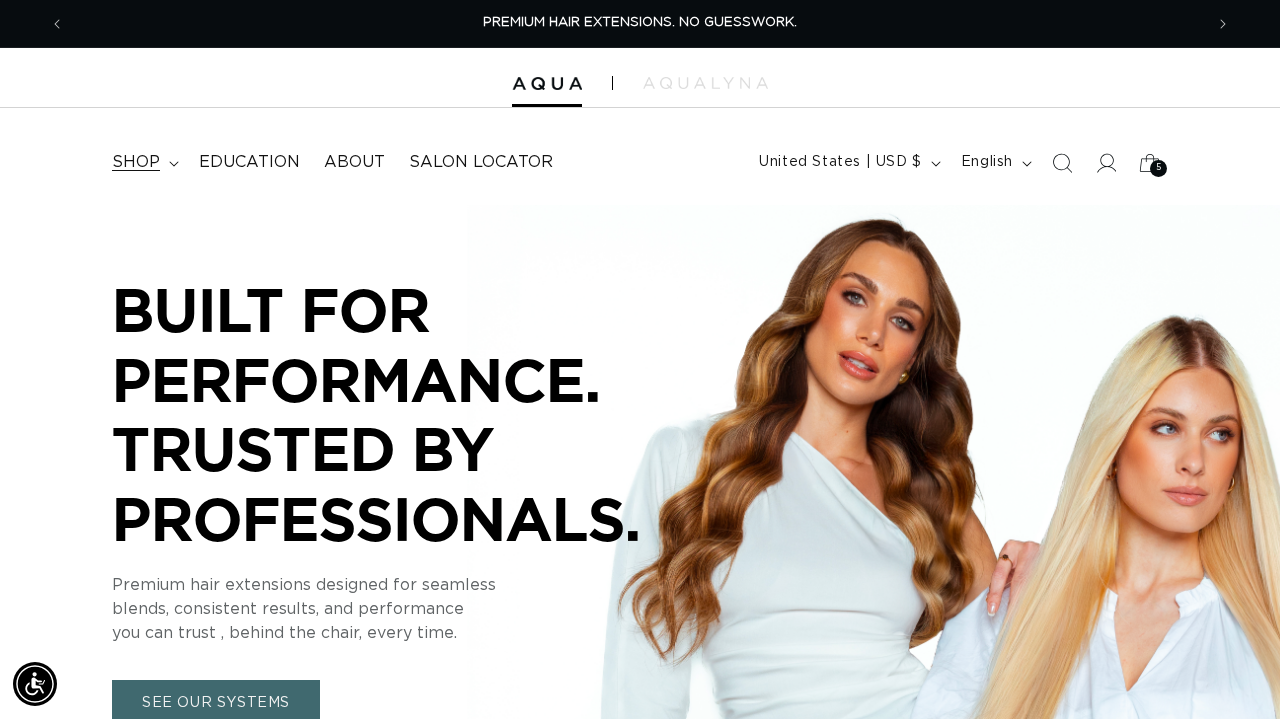 click on "shop" at bounding box center [136, 162] 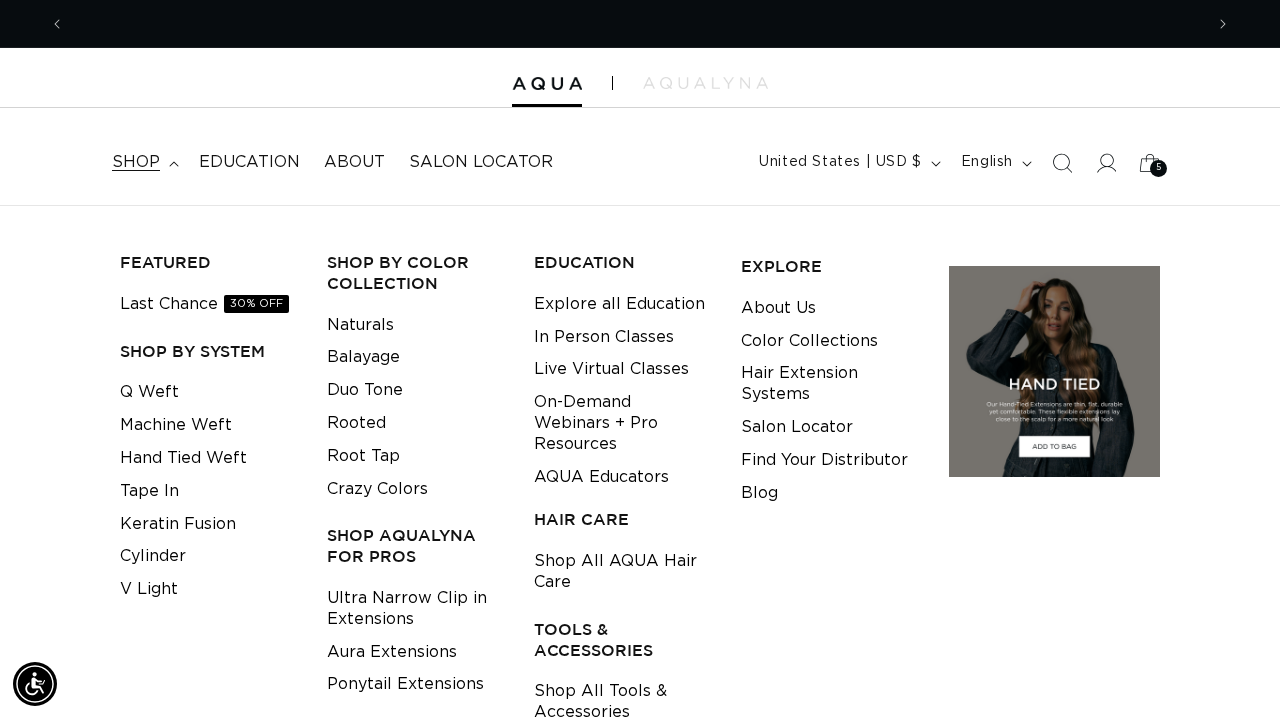 scroll, scrollTop: 0, scrollLeft: 1138, axis: horizontal 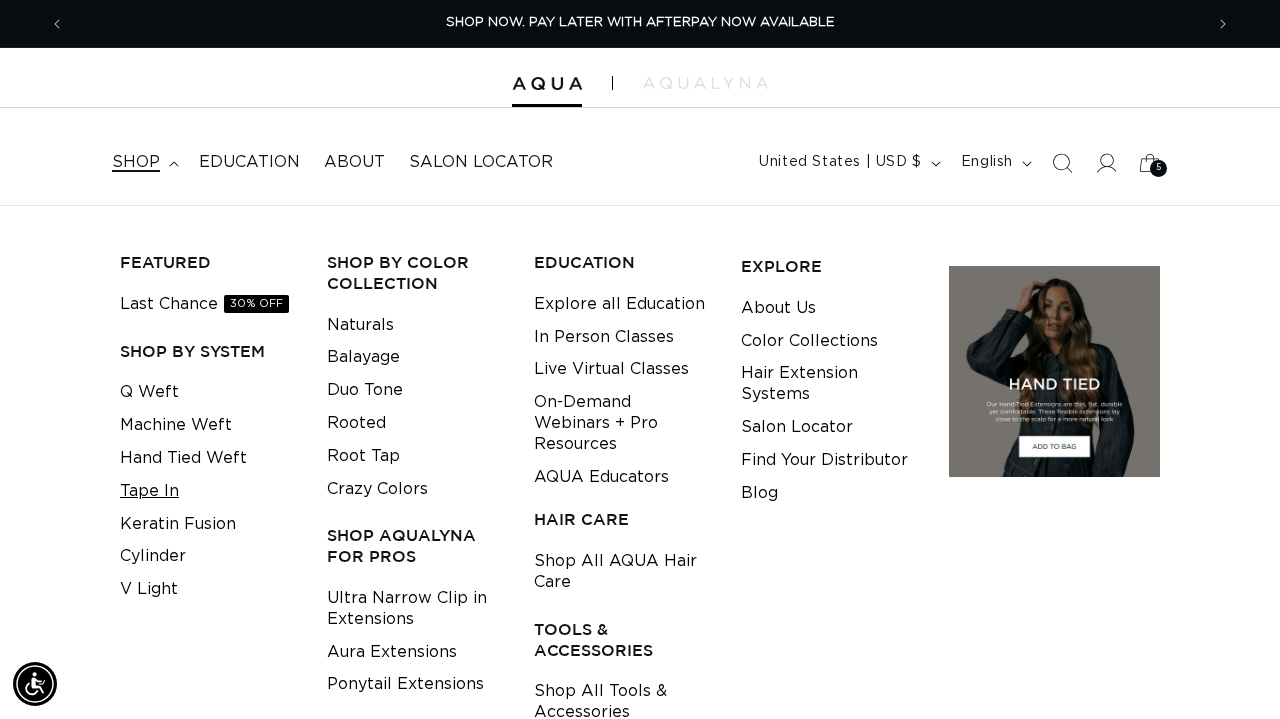 click on "Tape In" at bounding box center (149, 491) 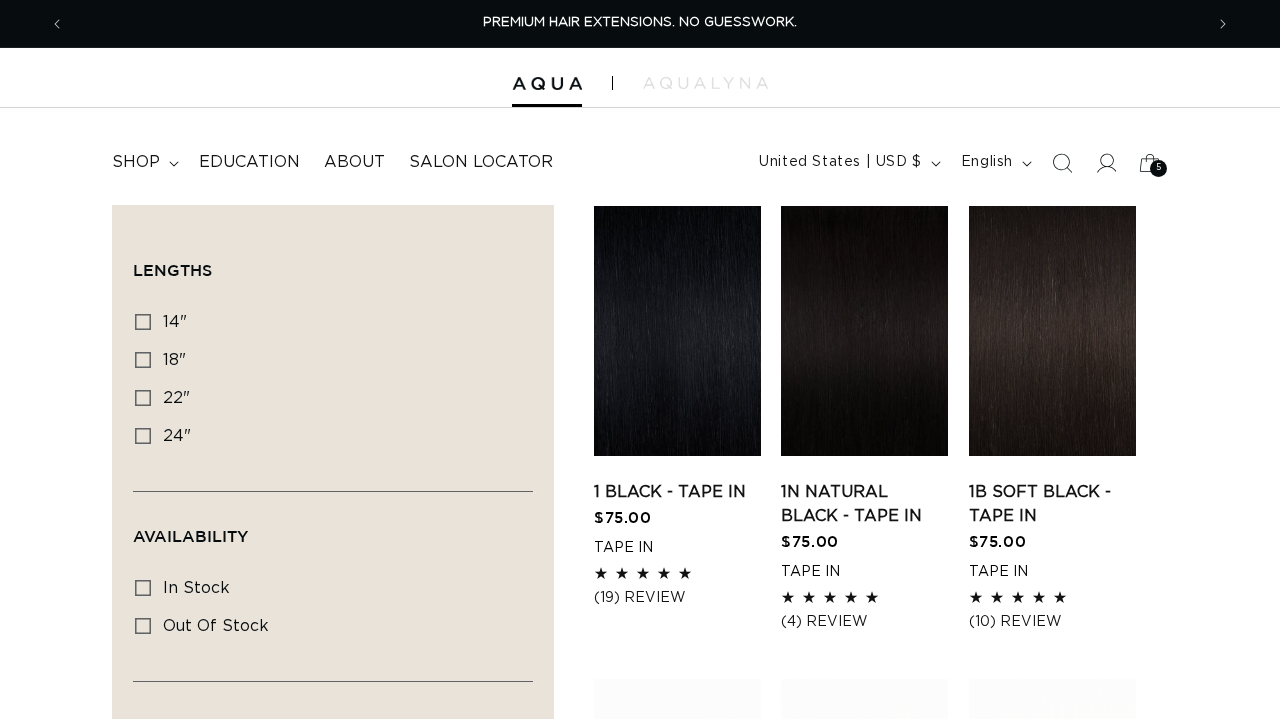 scroll, scrollTop: 0, scrollLeft: 0, axis: both 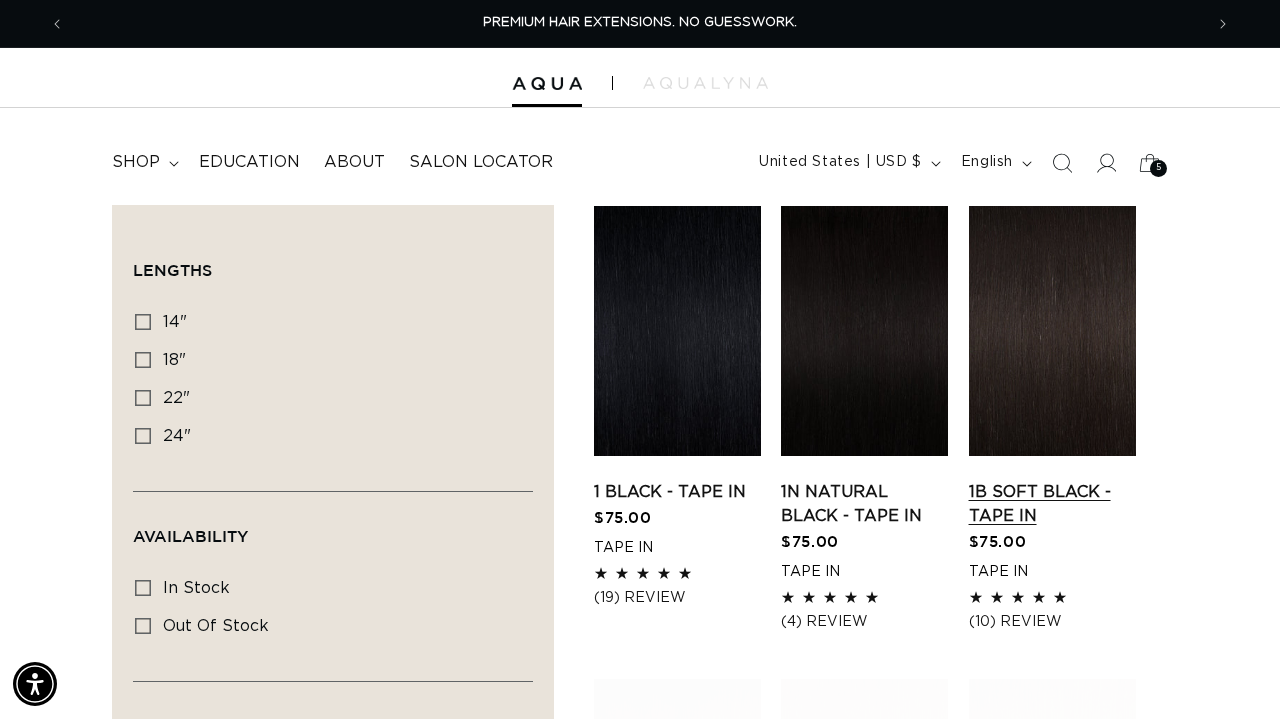 click on "1B Soft Black - Tape In" at bounding box center [1052, 504] 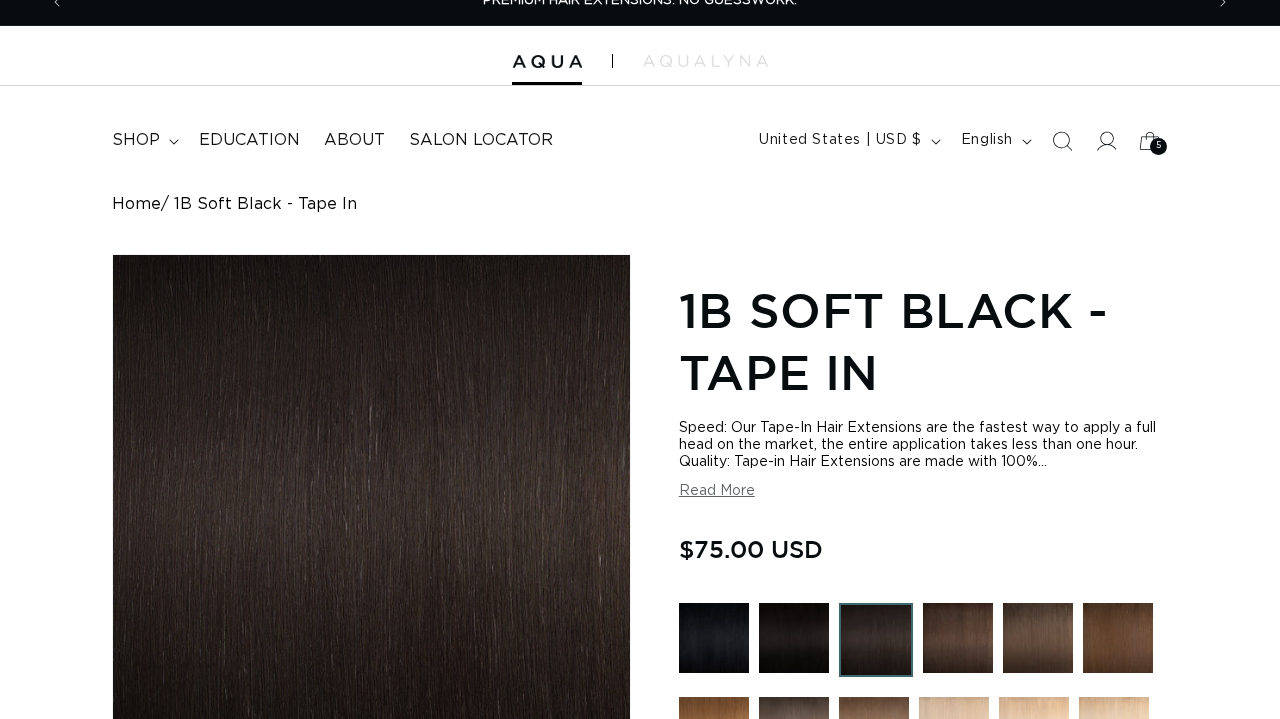 scroll, scrollTop: 0, scrollLeft: 0, axis: both 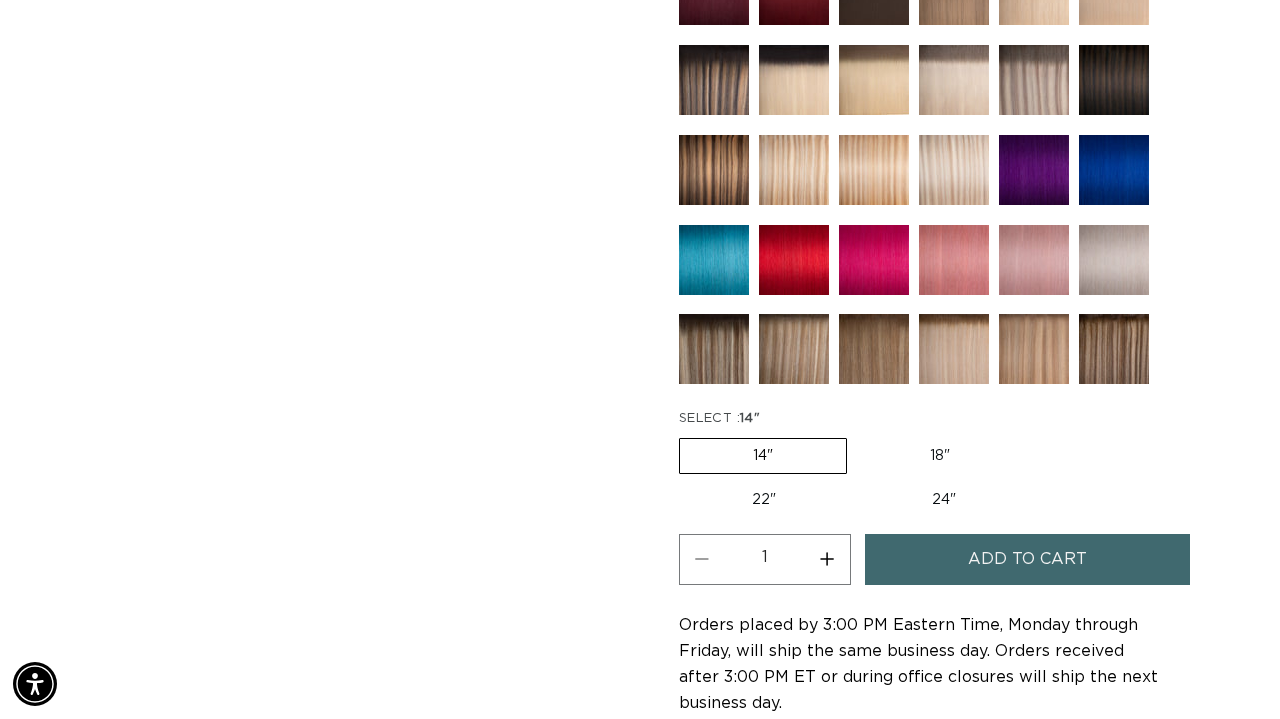 click on "22" Variant sold out or unavailable" at bounding box center [764, 500] 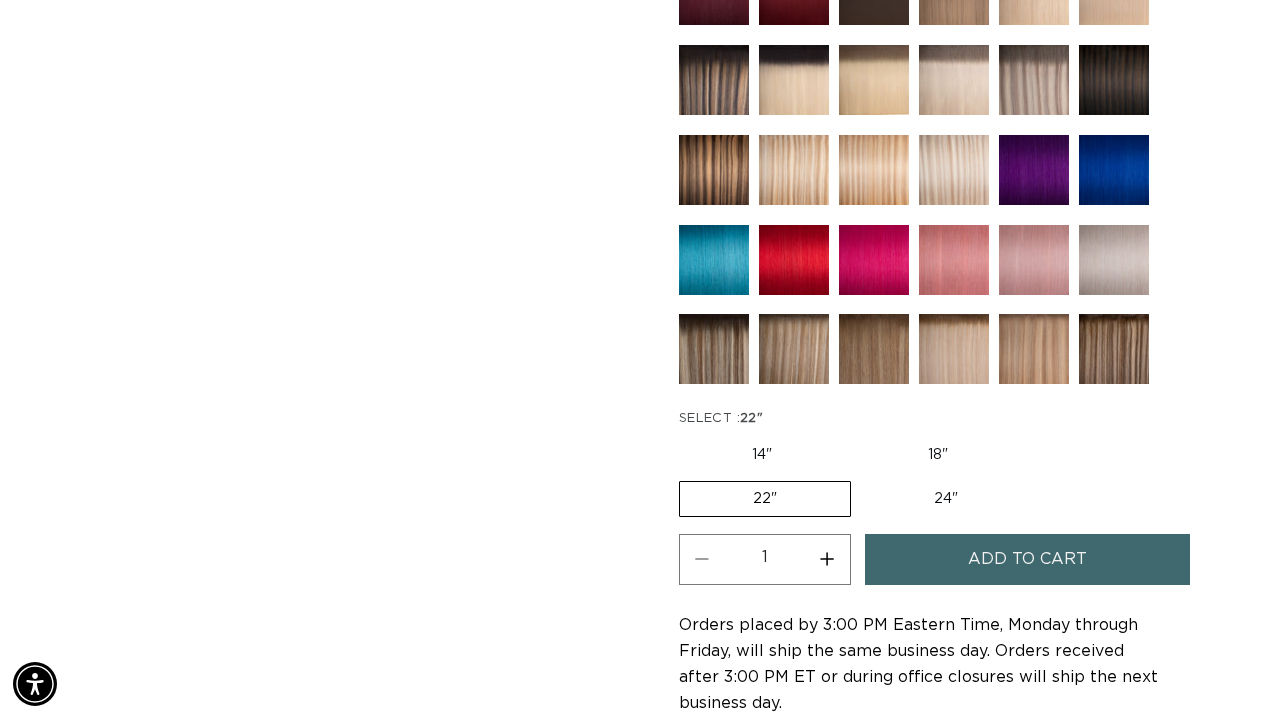 click on "1" at bounding box center [765, 557] 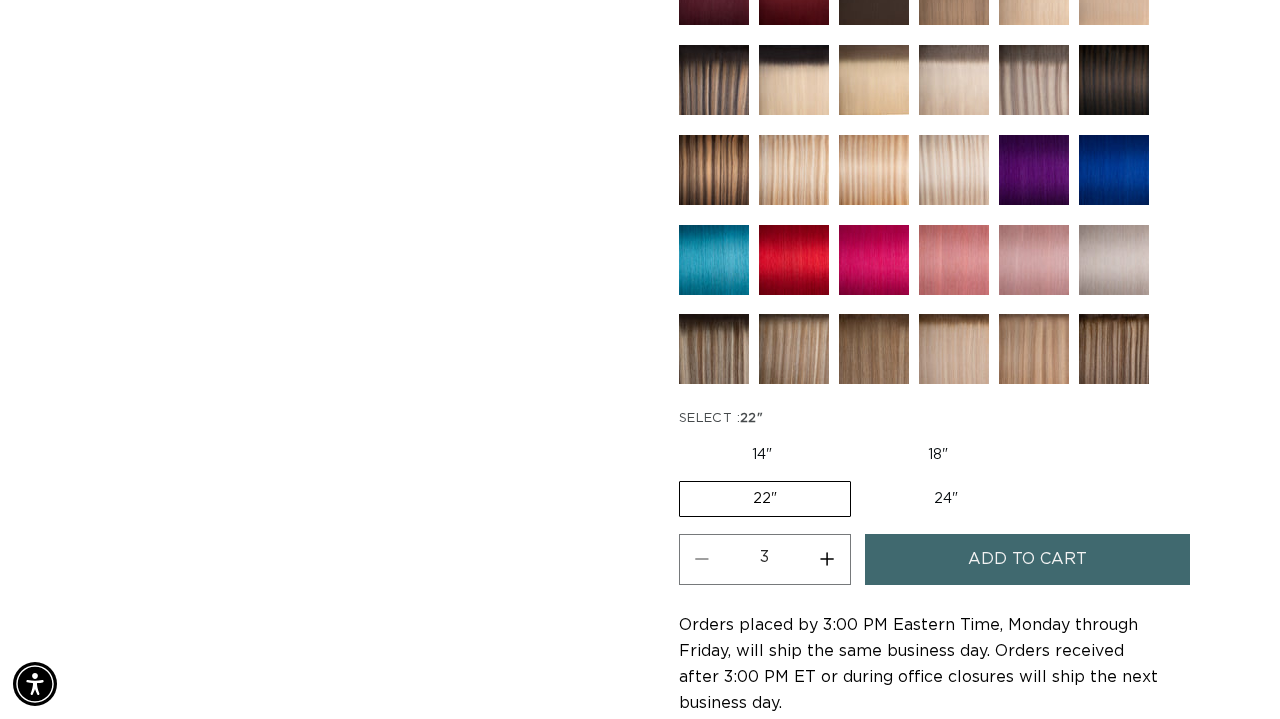 scroll, scrollTop: 0, scrollLeft: 2276, axis: horizontal 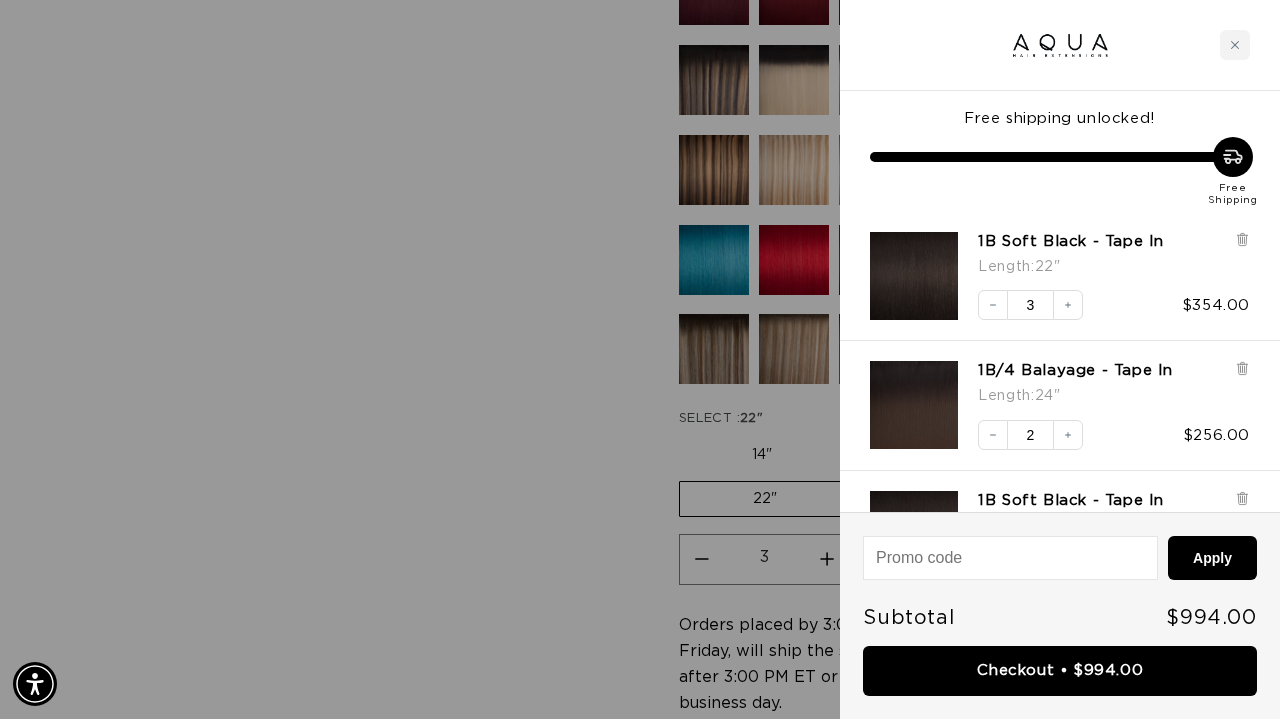 click on "1B Soft Black - Tape In Length :  22" Decrease quantity 3 Increase quantity $354.00" at bounding box center (1050, 266) 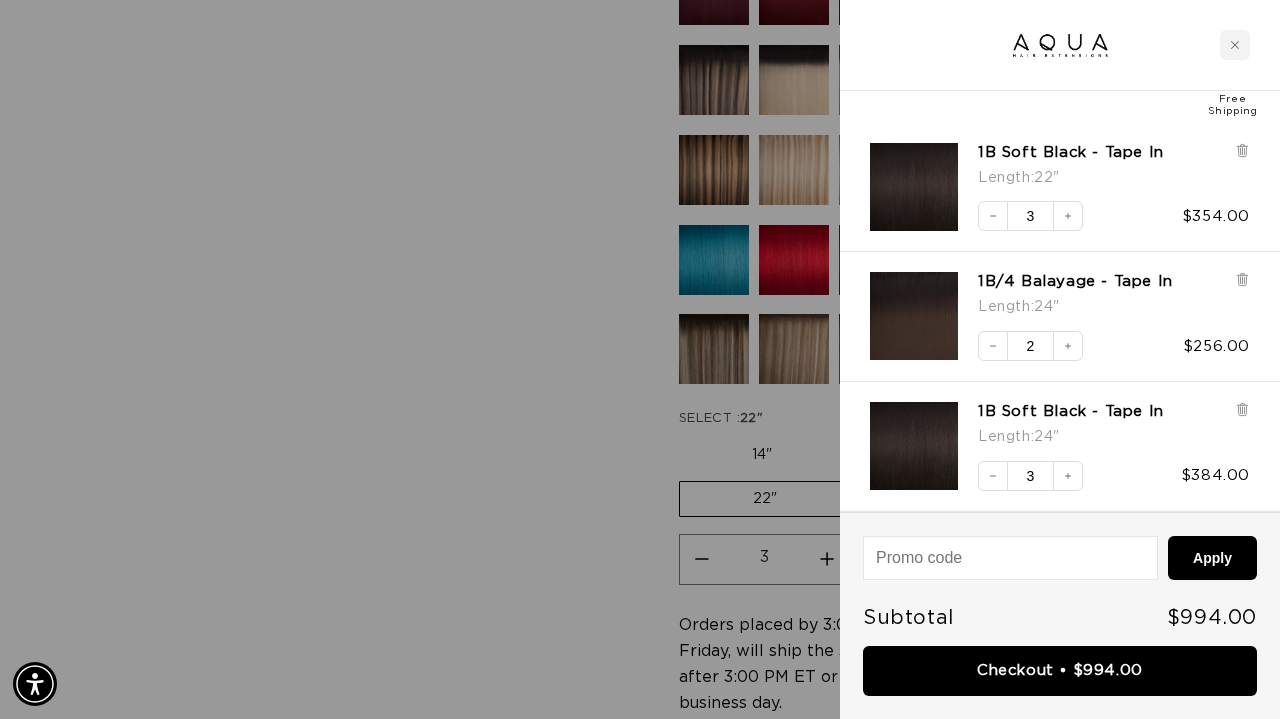 scroll, scrollTop: 86, scrollLeft: 0, axis: vertical 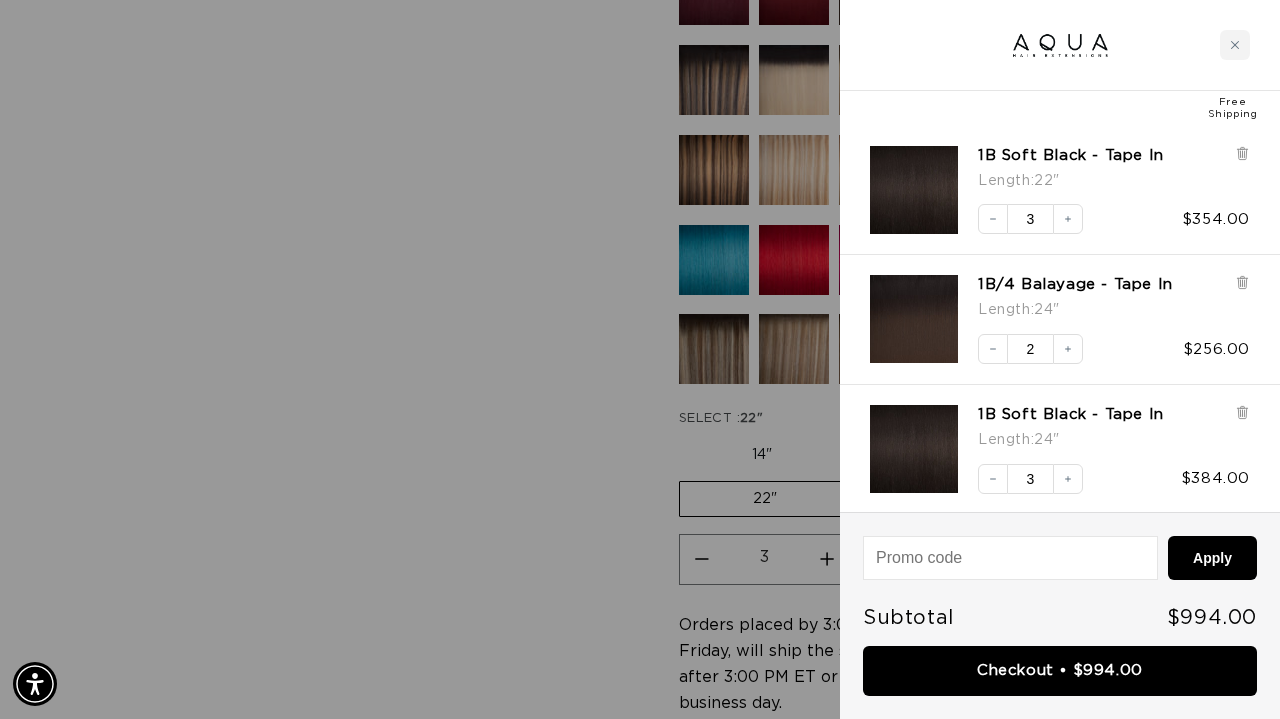 click at bounding box center (640, 359) 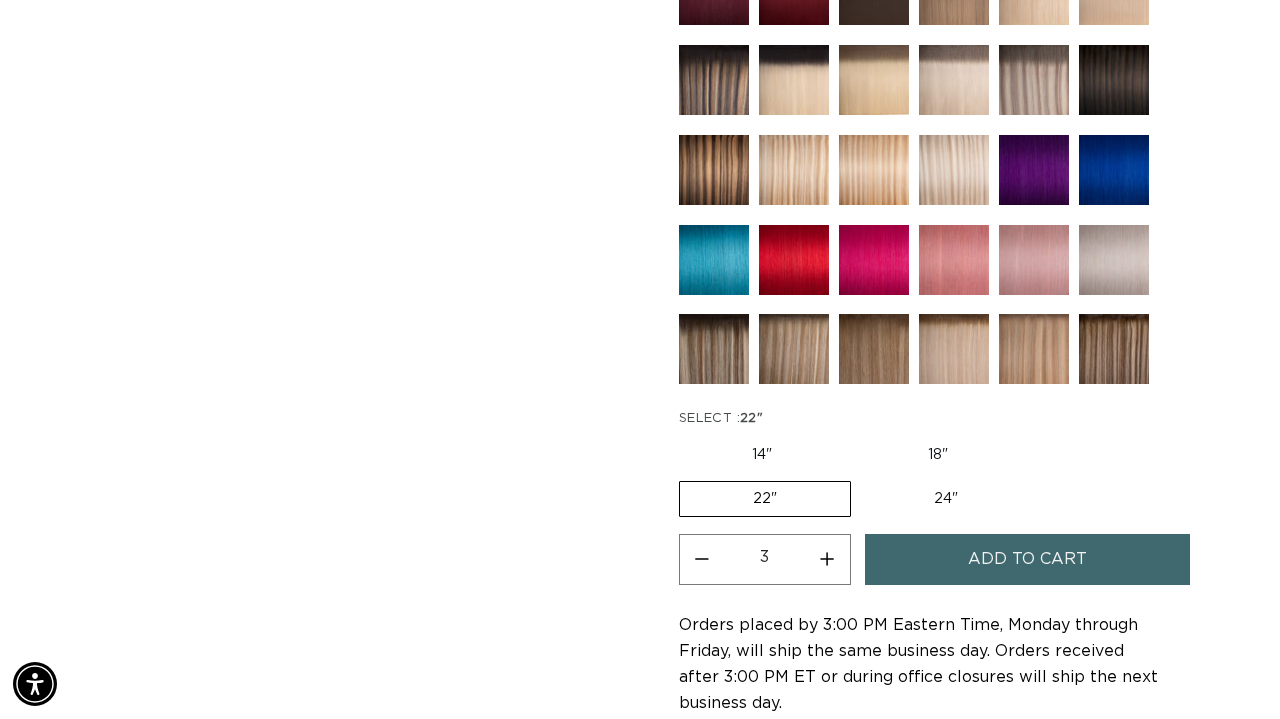 scroll, scrollTop: 0, scrollLeft: 0, axis: both 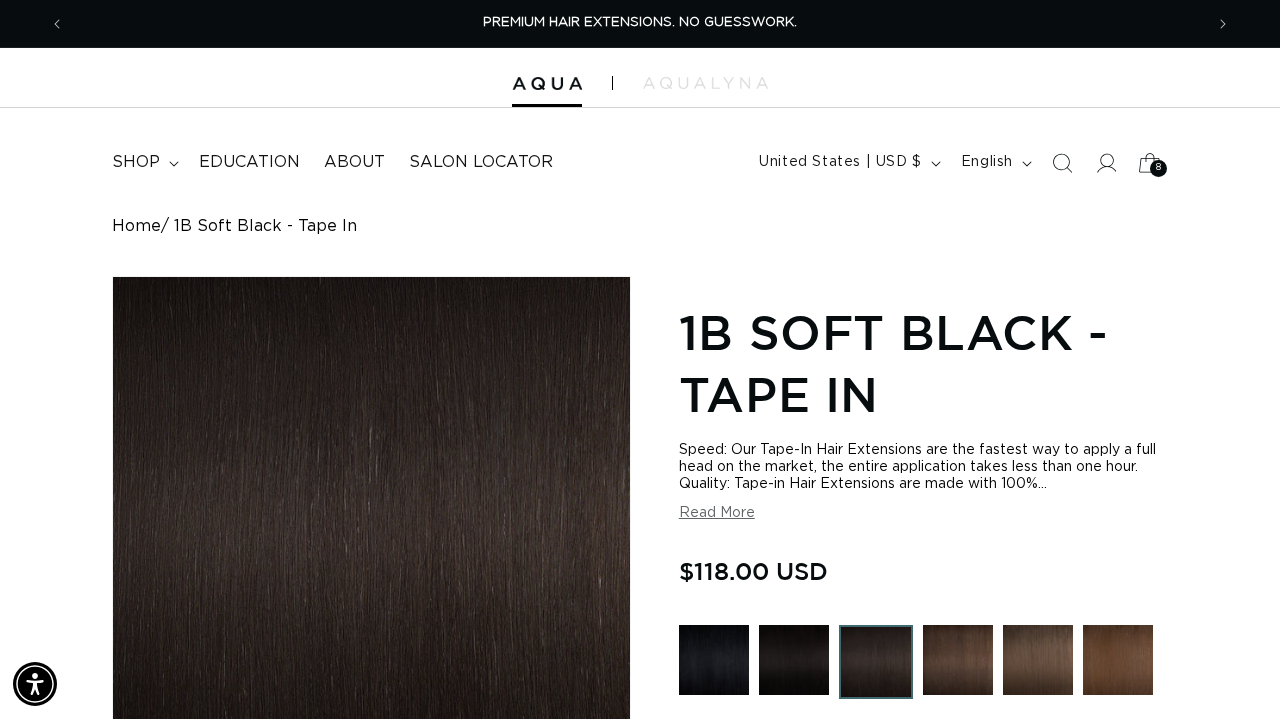 click 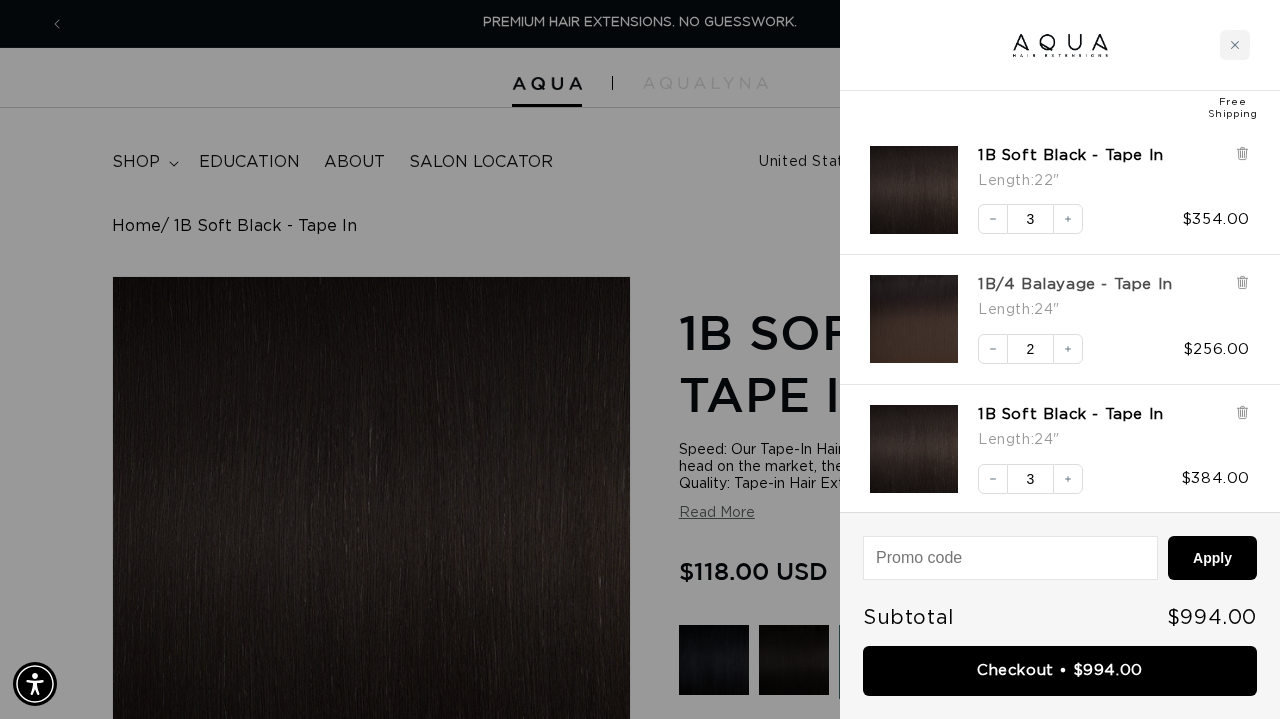 click on "1B/4 Balayage - Tape In" at bounding box center [1075, 285] 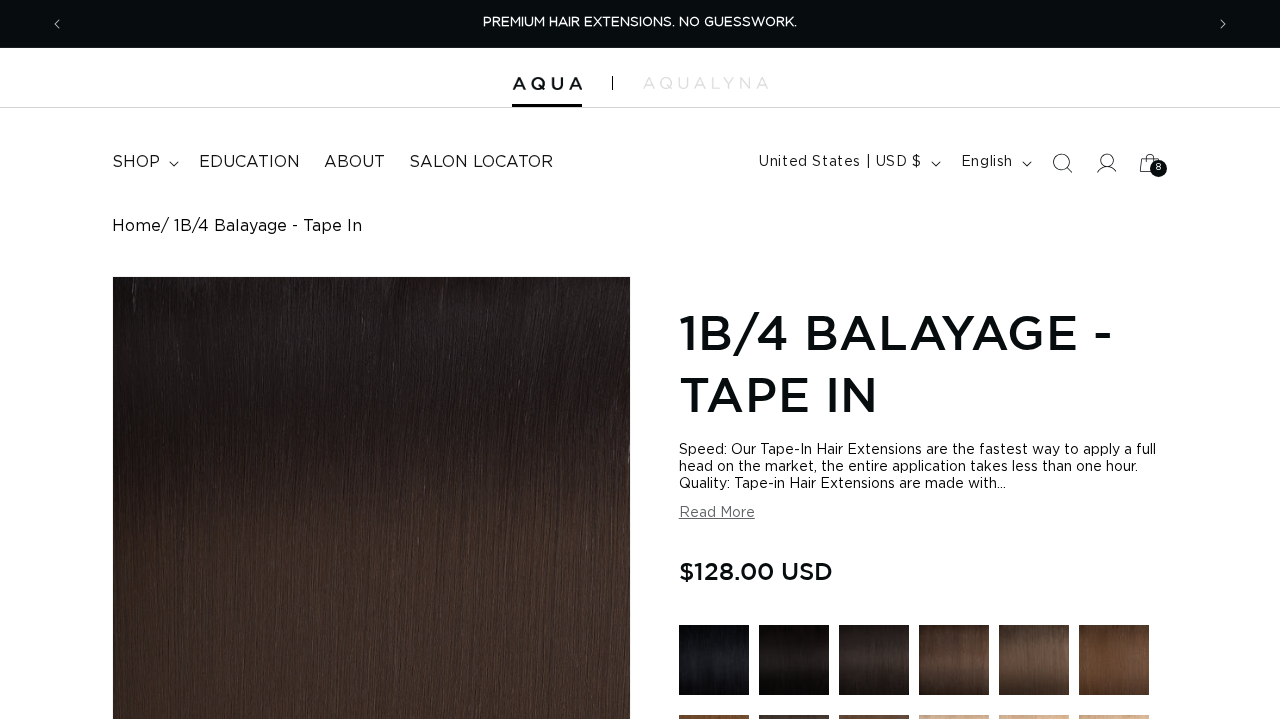 scroll, scrollTop: 0, scrollLeft: 0, axis: both 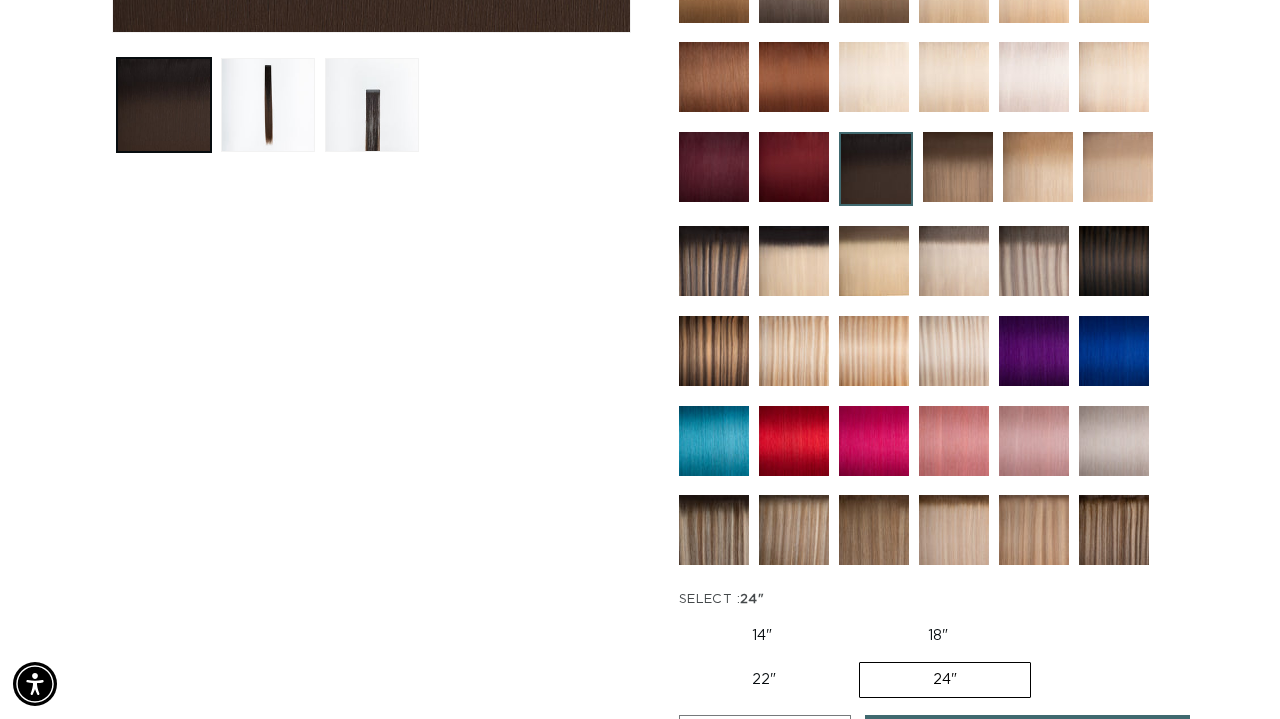 click at bounding box center (958, 167) 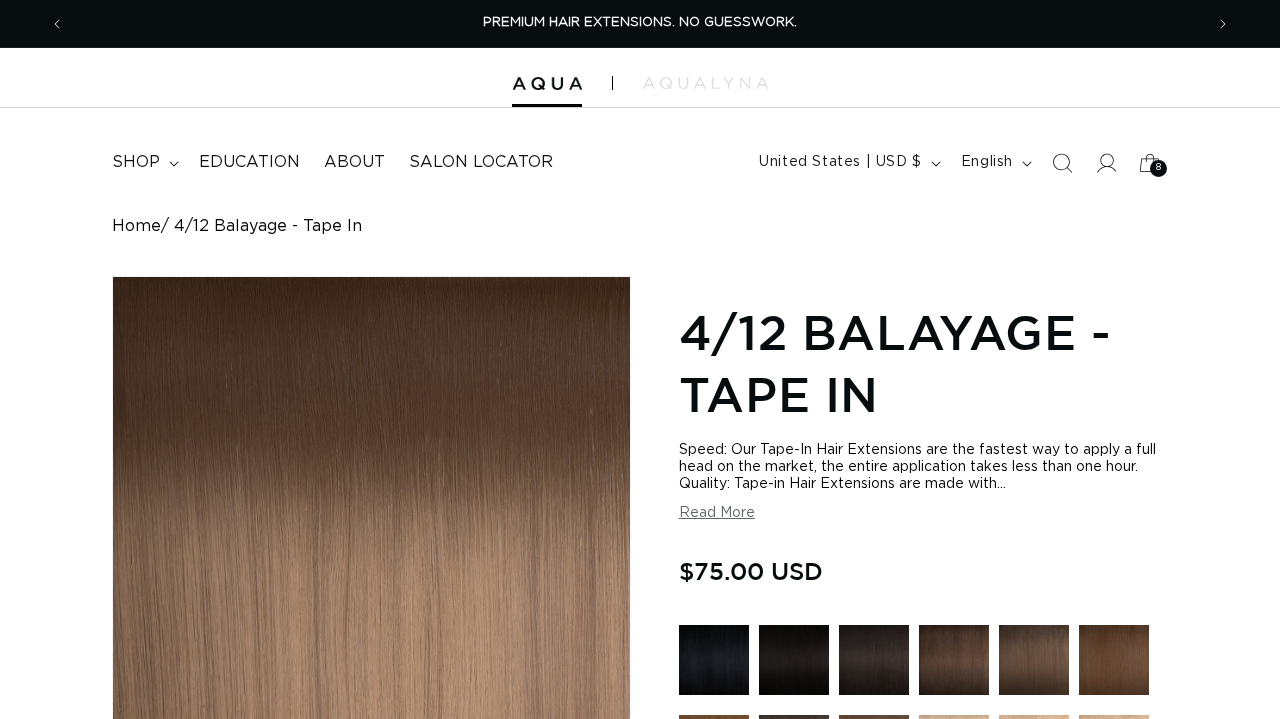 scroll, scrollTop: 0, scrollLeft: 0, axis: both 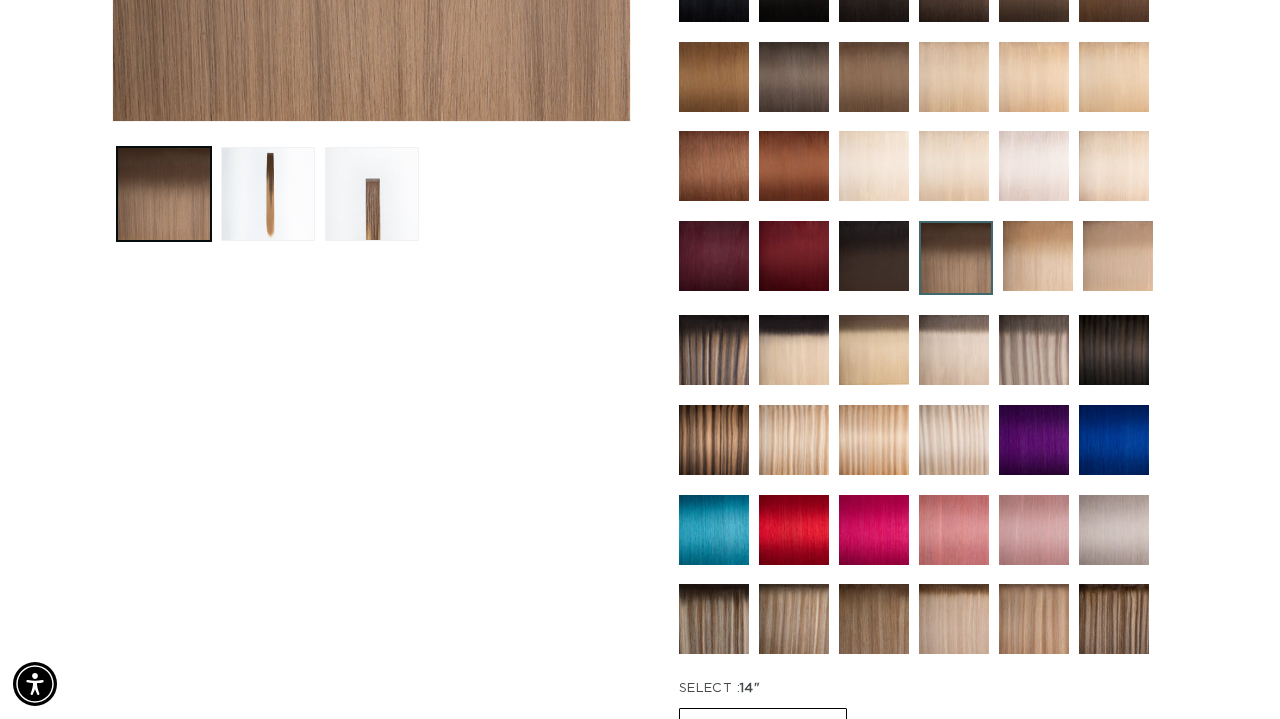 click at bounding box center (874, 256) 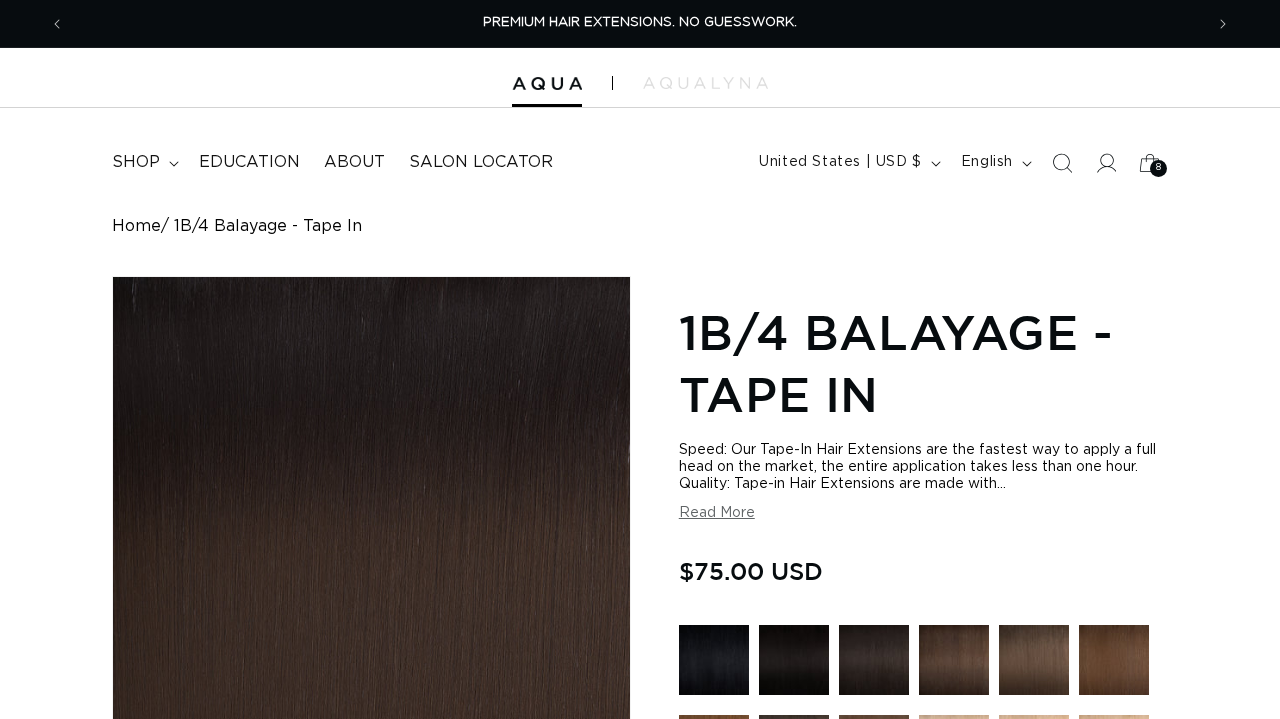 scroll, scrollTop: 0, scrollLeft: 0, axis: both 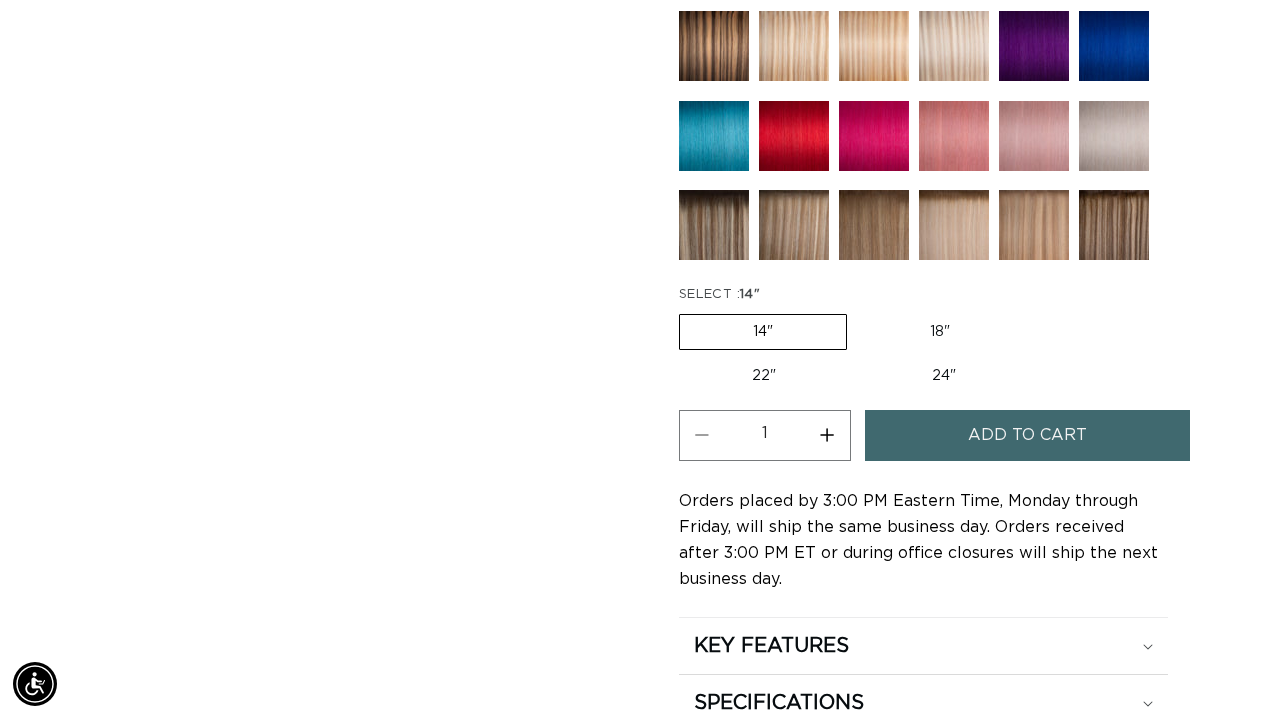 click on "22" Variant sold out or unavailable" at bounding box center (764, 376) 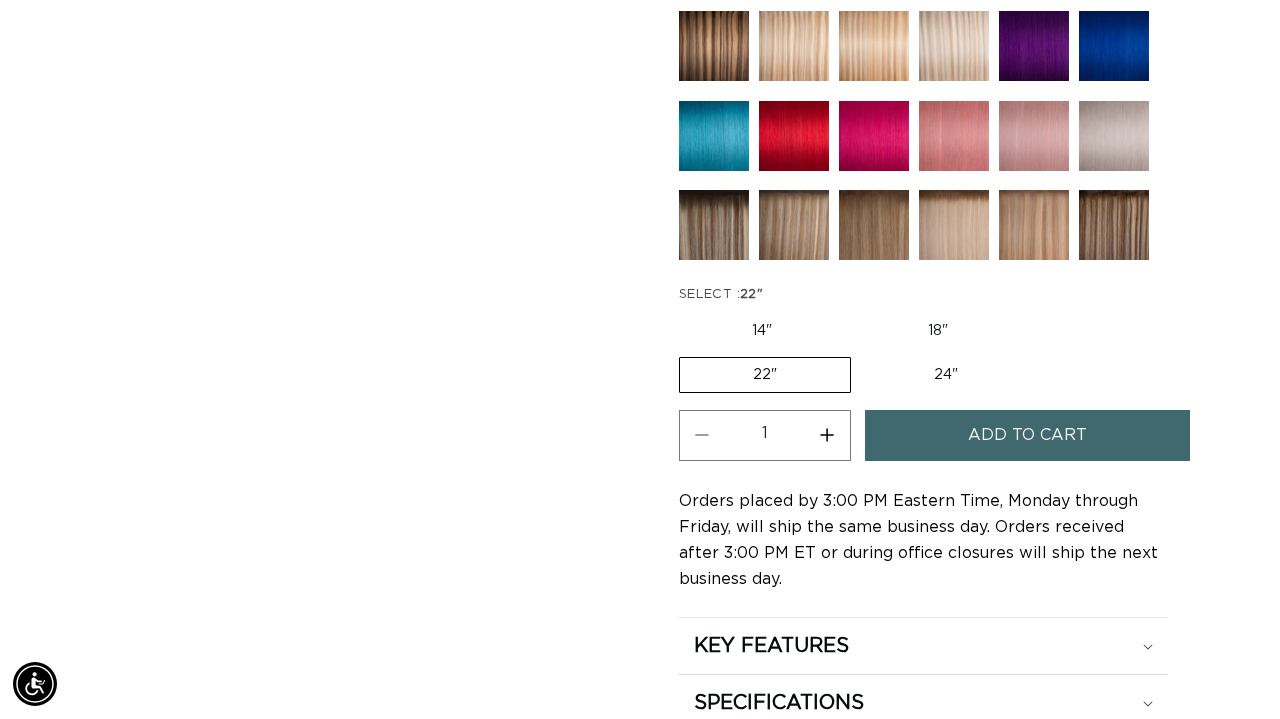 click on "1" at bounding box center [765, 433] 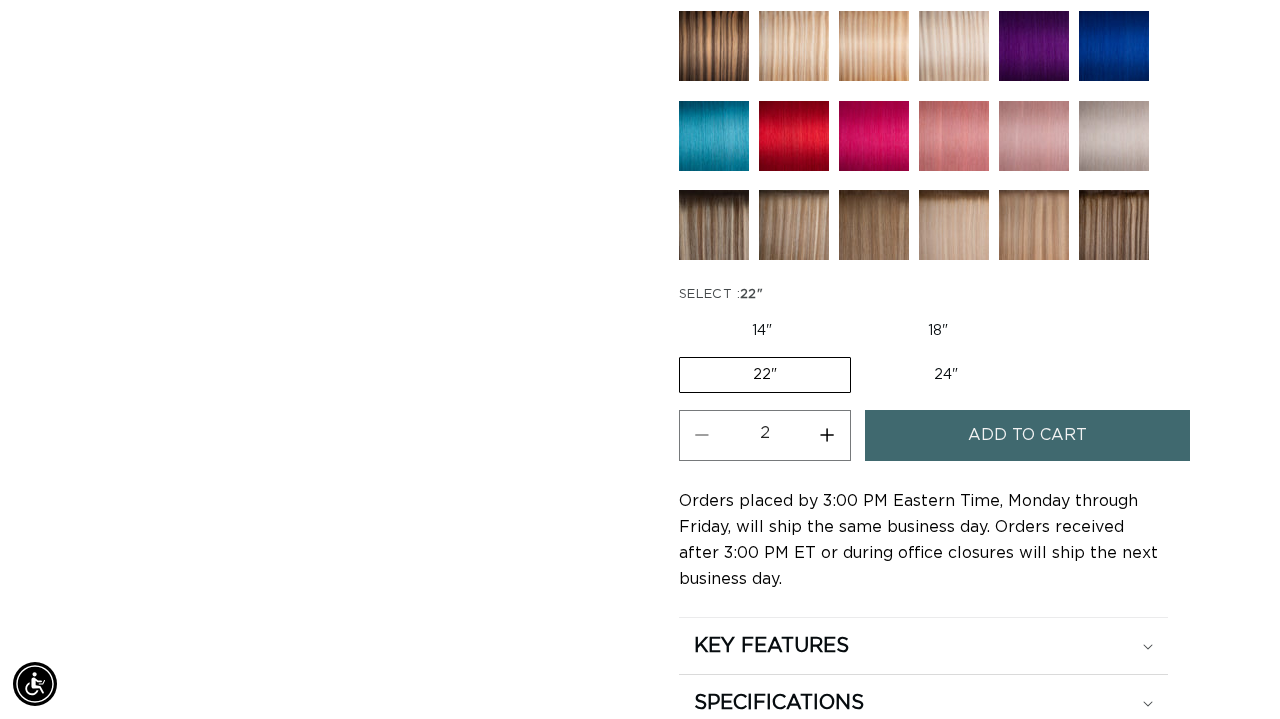 type on "2" 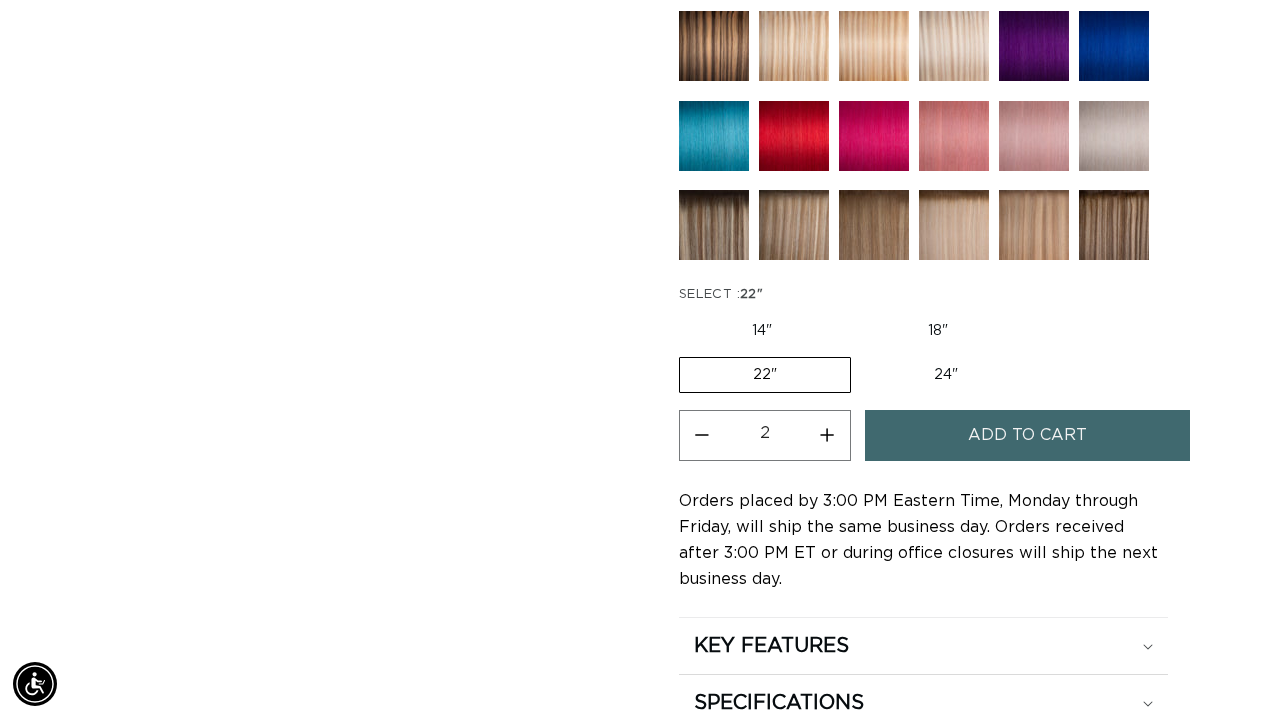 click on "Add to cart" at bounding box center [1027, 435] 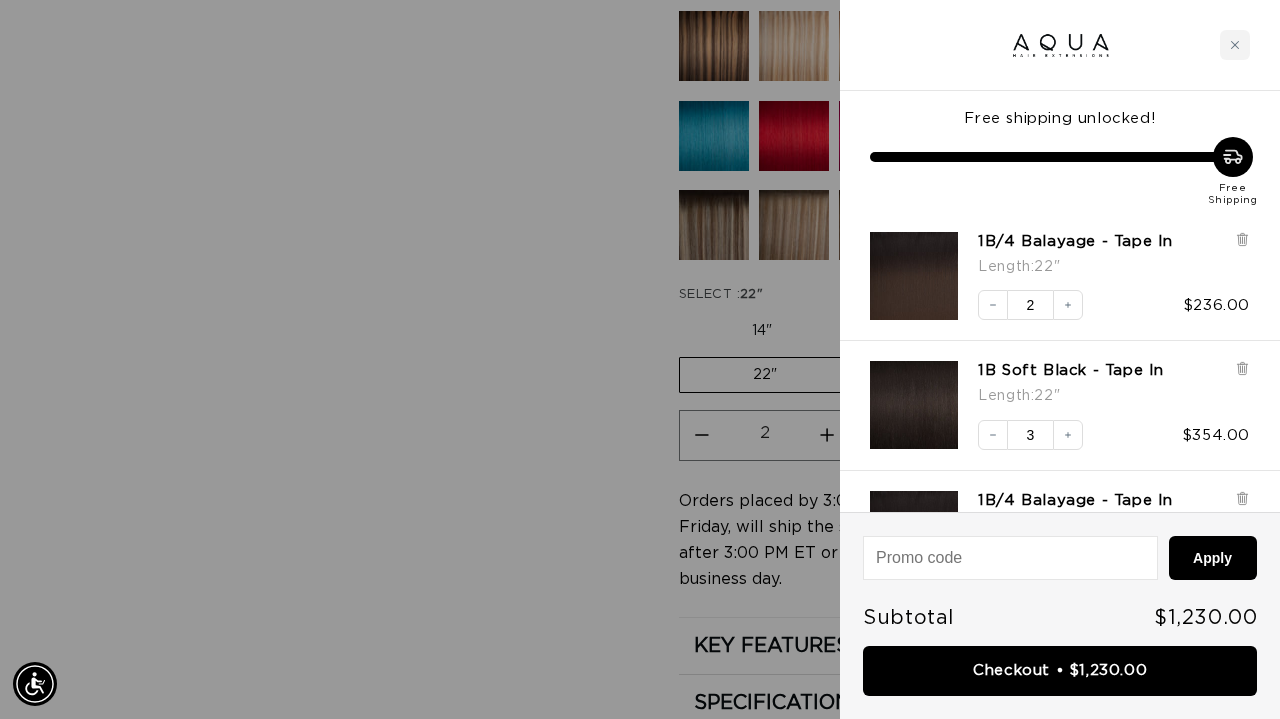 scroll, scrollTop: 0, scrollLeft: 1138, axis: horizontal 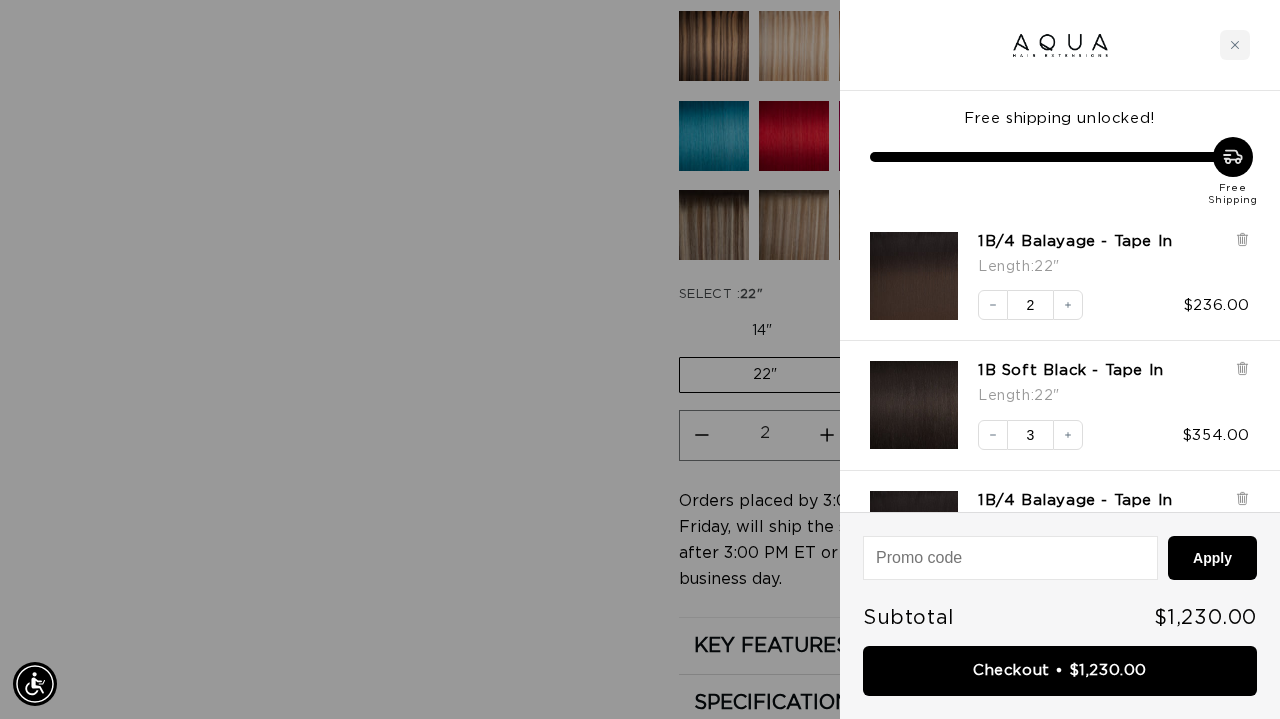 click on "Free shipping unlocked!" at bounding box center (1060, 119) 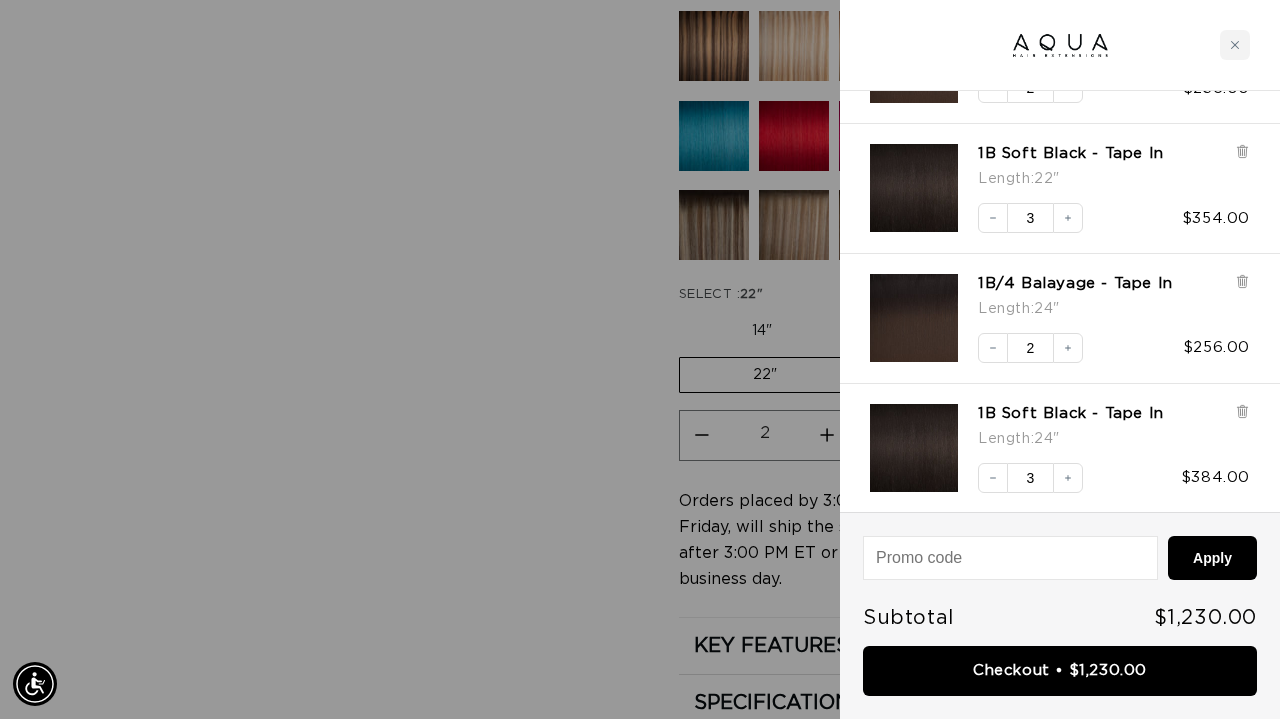 scroll, scrollTop: 215, scrollLeft: 0, axis: vertical 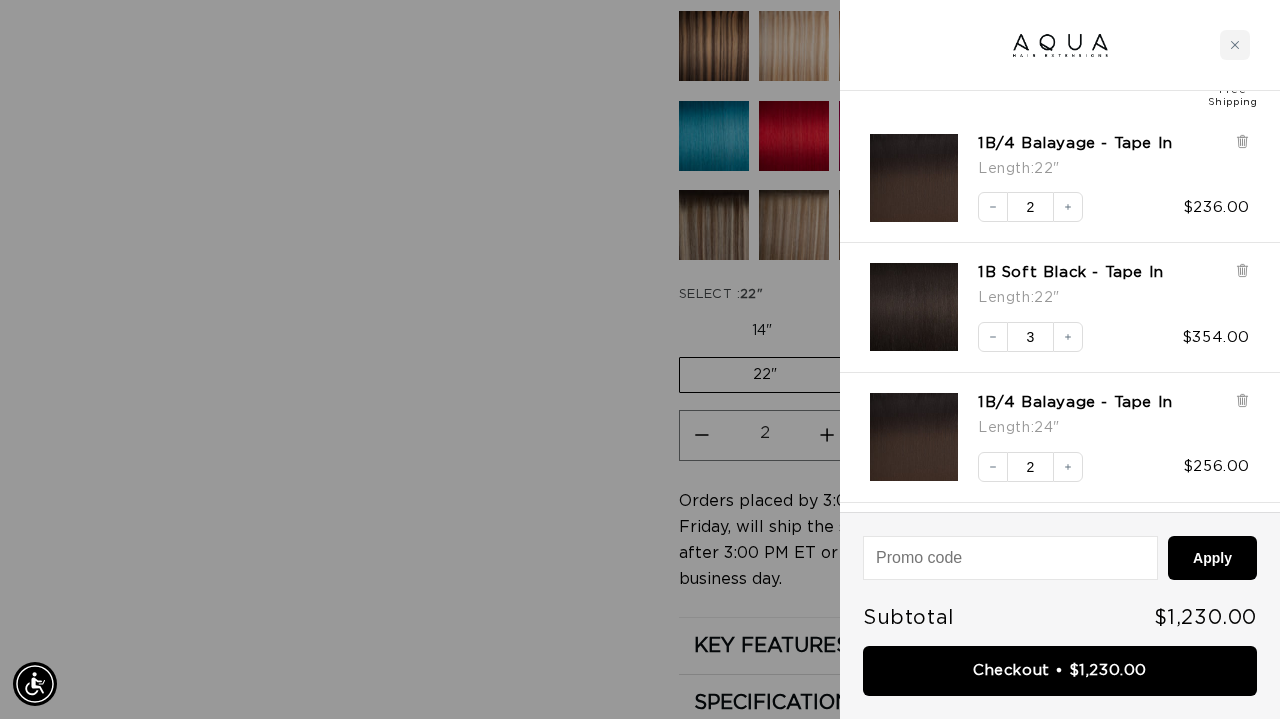 click at bounding box center [640, 359] 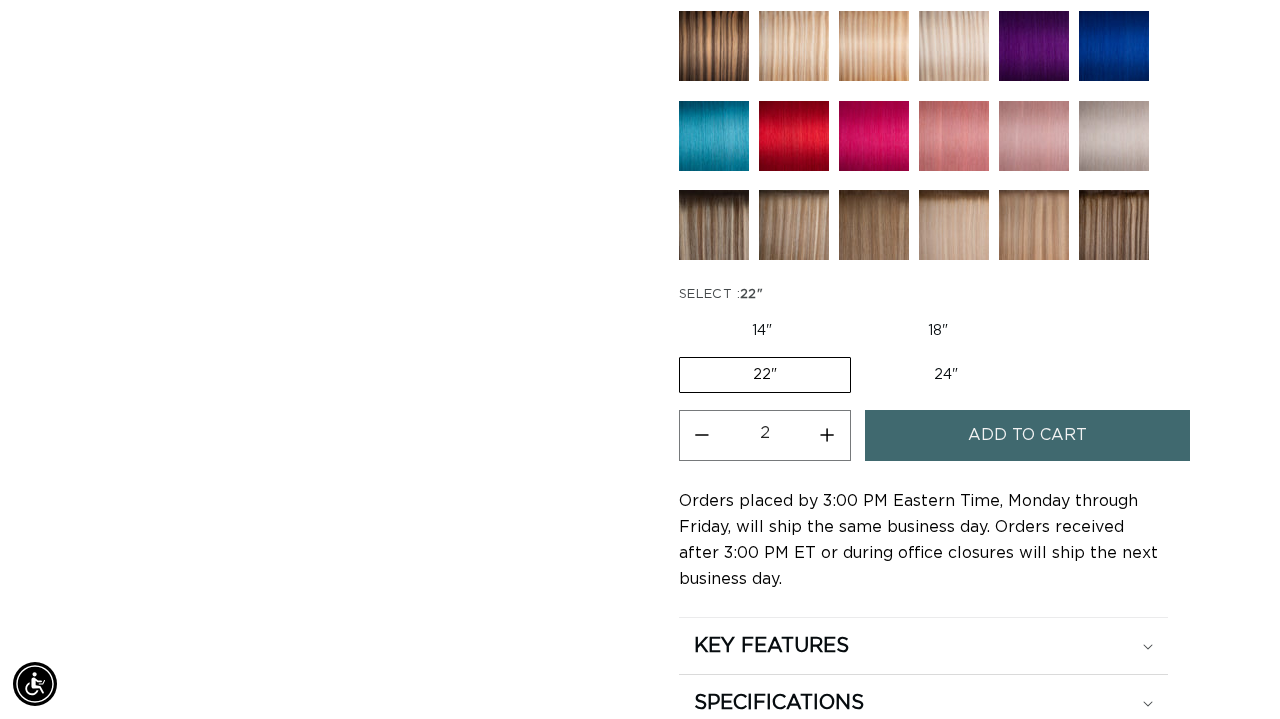 scroll, scrollTop: 0, scrollLeft: 2276, axis: horizontal 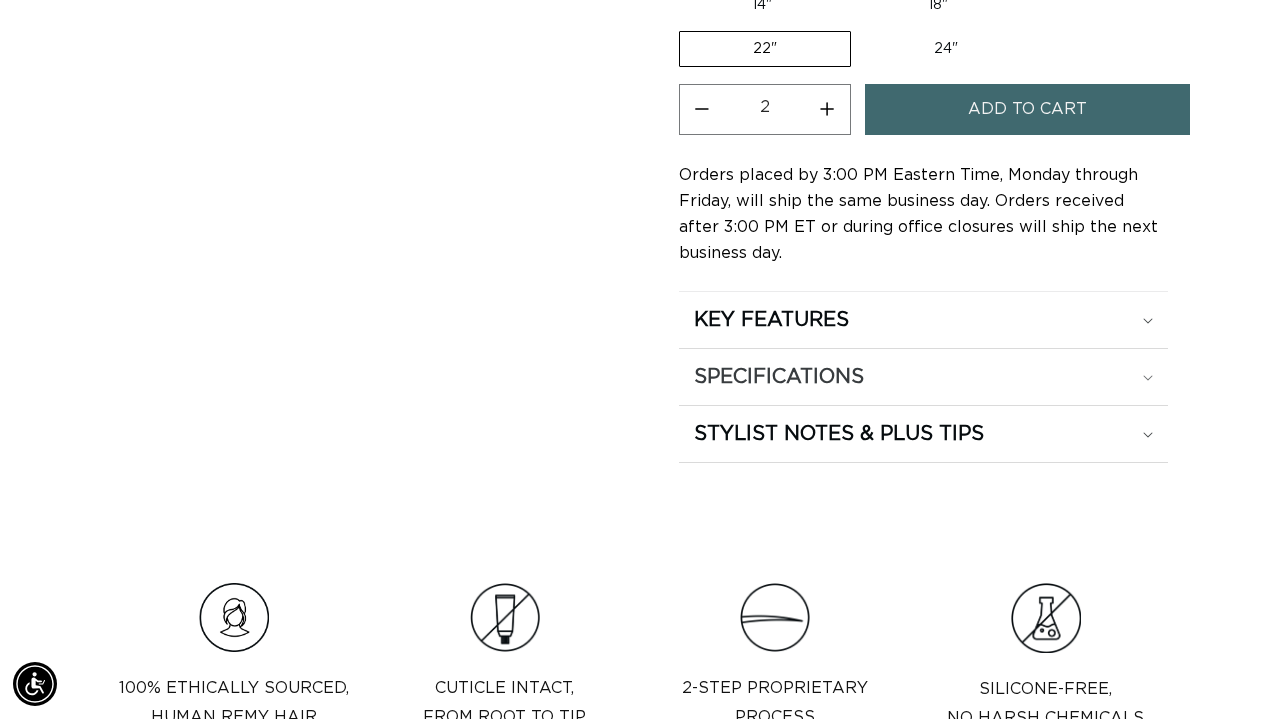 click on "SPECIFICATIONS" at bounding box center (923, 320) 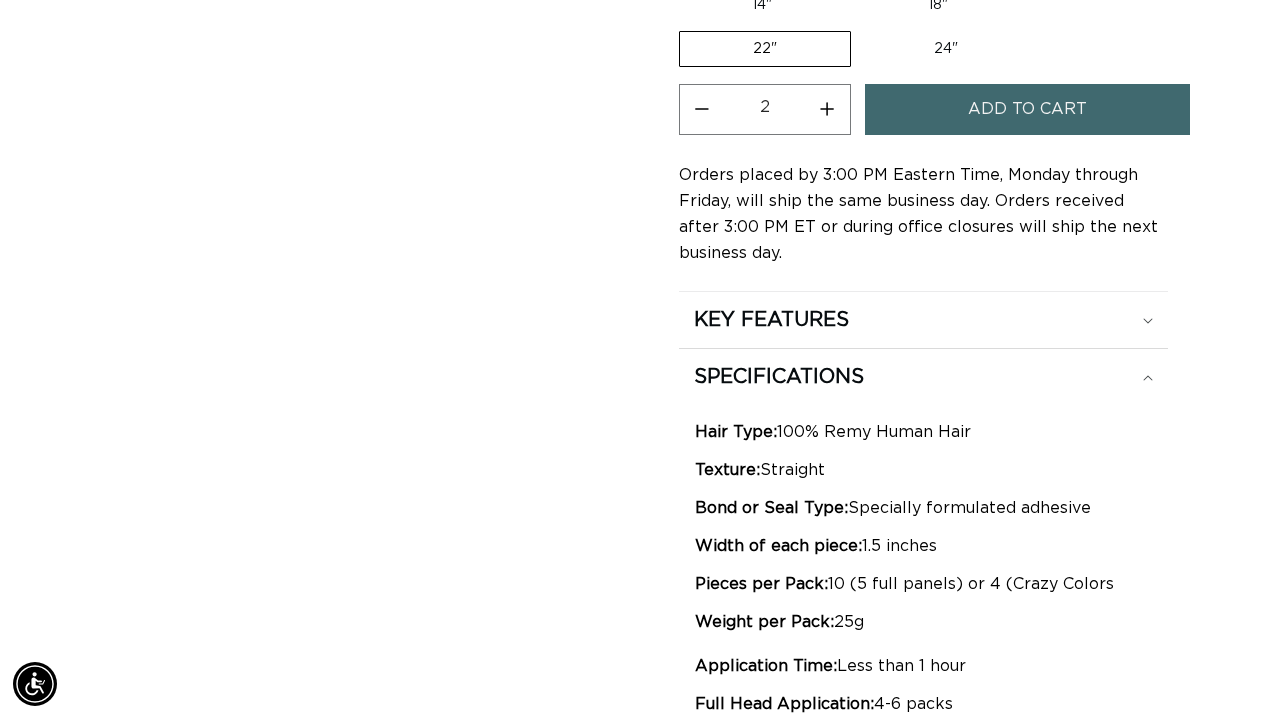 click on "Hair Type:  100% Remy Human Hair Texture:  Straight Bond or Seal Type:  Specially formulated adhesive Width of each piece:  1.5 inches Pieces per Pack:  10 (5 full panels) or 4 (Crazy Colors Weight per Pack:  25g
Application Time:  Less than 1 hour Full Head Application:  4-6 packs Reusability:  Warranted for up to 3 installs with proper maintenance when re-taping Customization : Compatible with single-sided or alternative tab adhesives Weight & Specifications:  14” - 10 pieces per pack - 25g per pack 18” - 10 pieces per pack - 25g per pack 22” - 10 pieces per pack - 27.5g per pack 24” - 10 pieces per pack - 27.5g per pack" at bounding box center (923, 573) 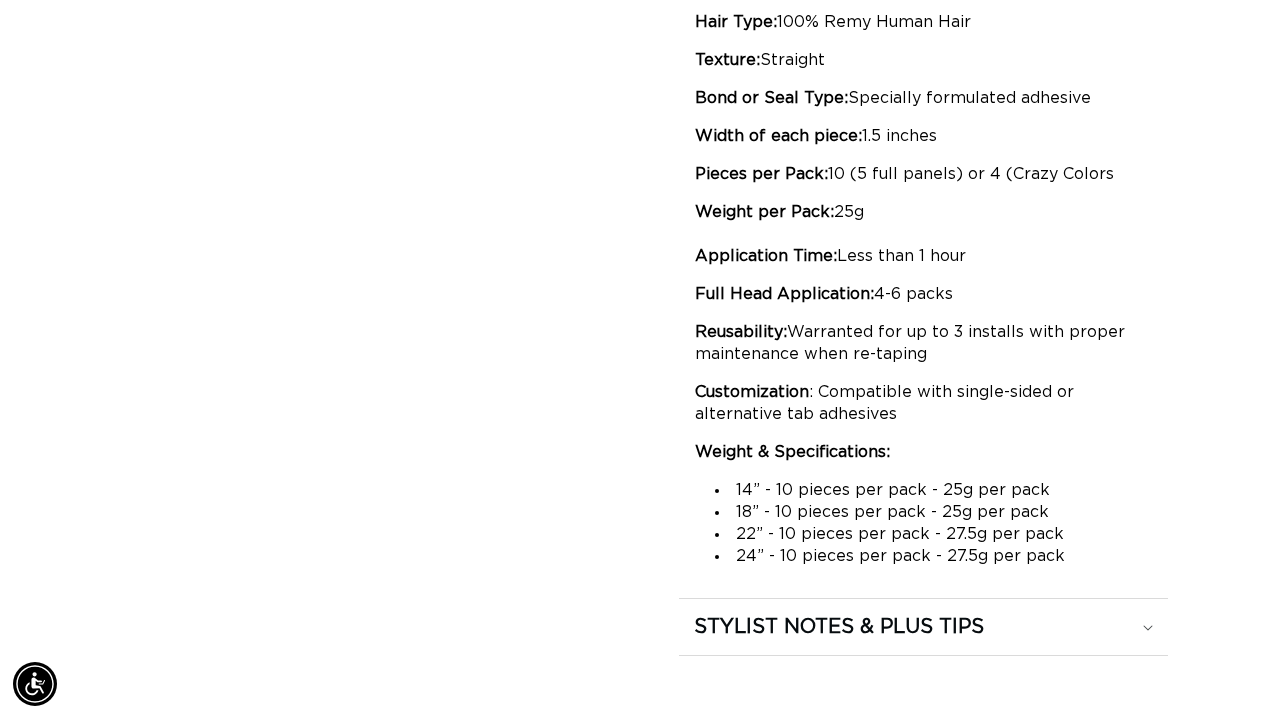 scroll, scrollTop: 1806, scrollLeft: 0, axis: vertical 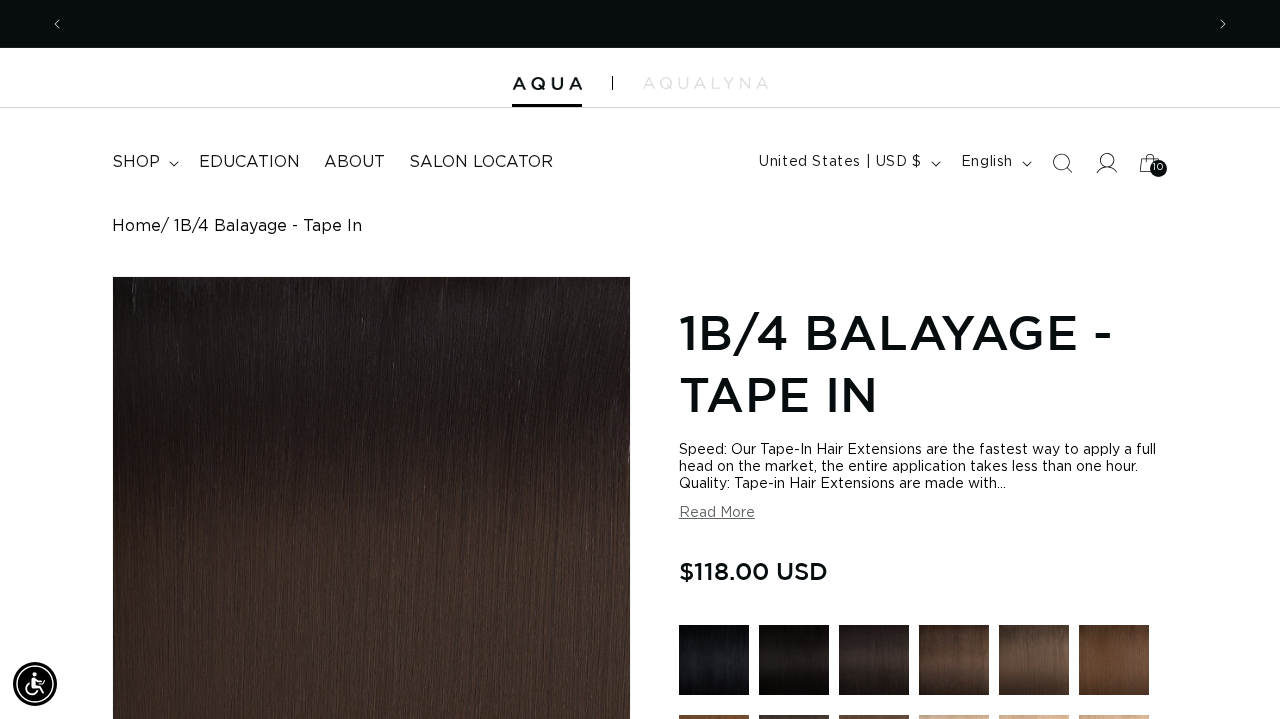 click 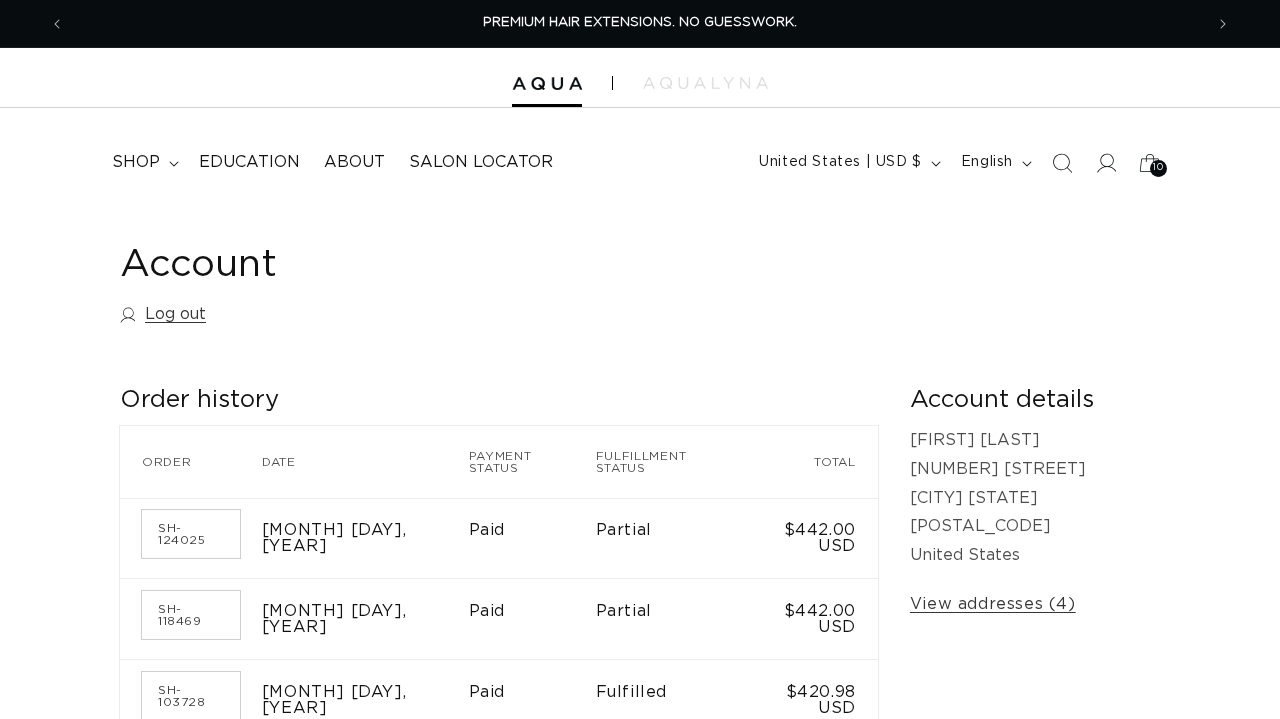 scroll, scrollTop: 0, scrollLeft: 0, axis: both 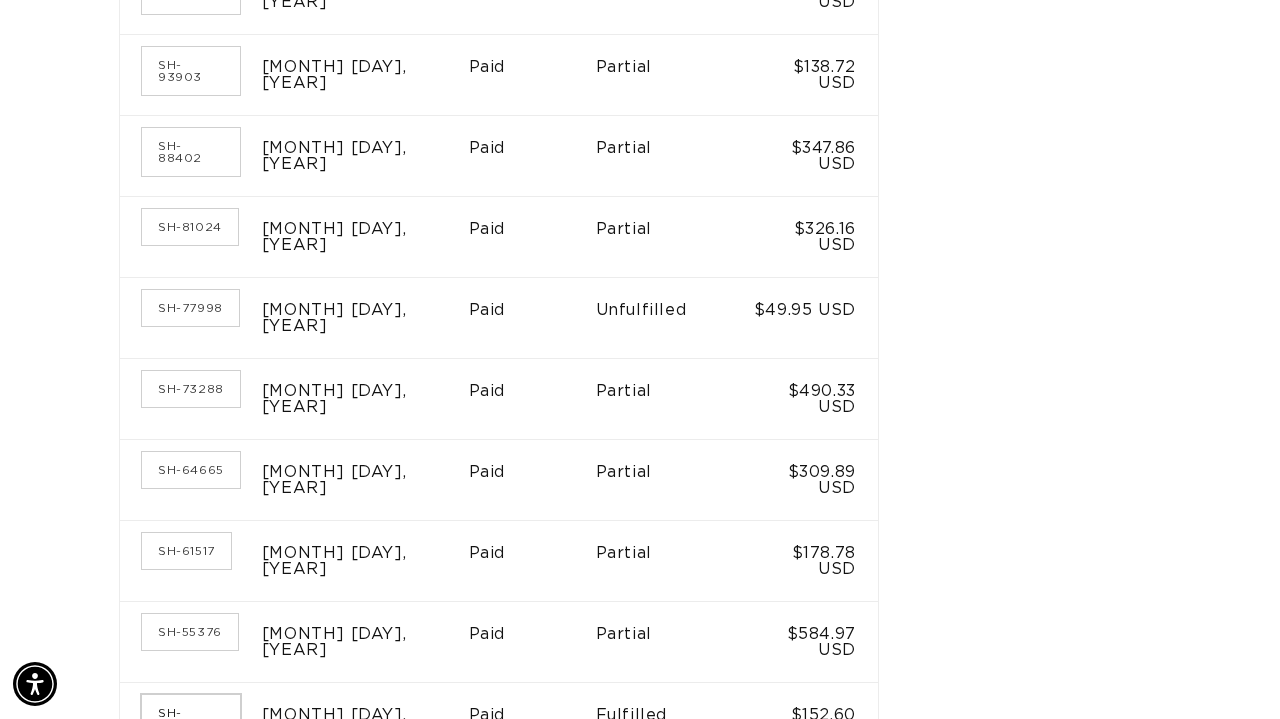 click on "SH-30853" at bounding box center [191, 719] 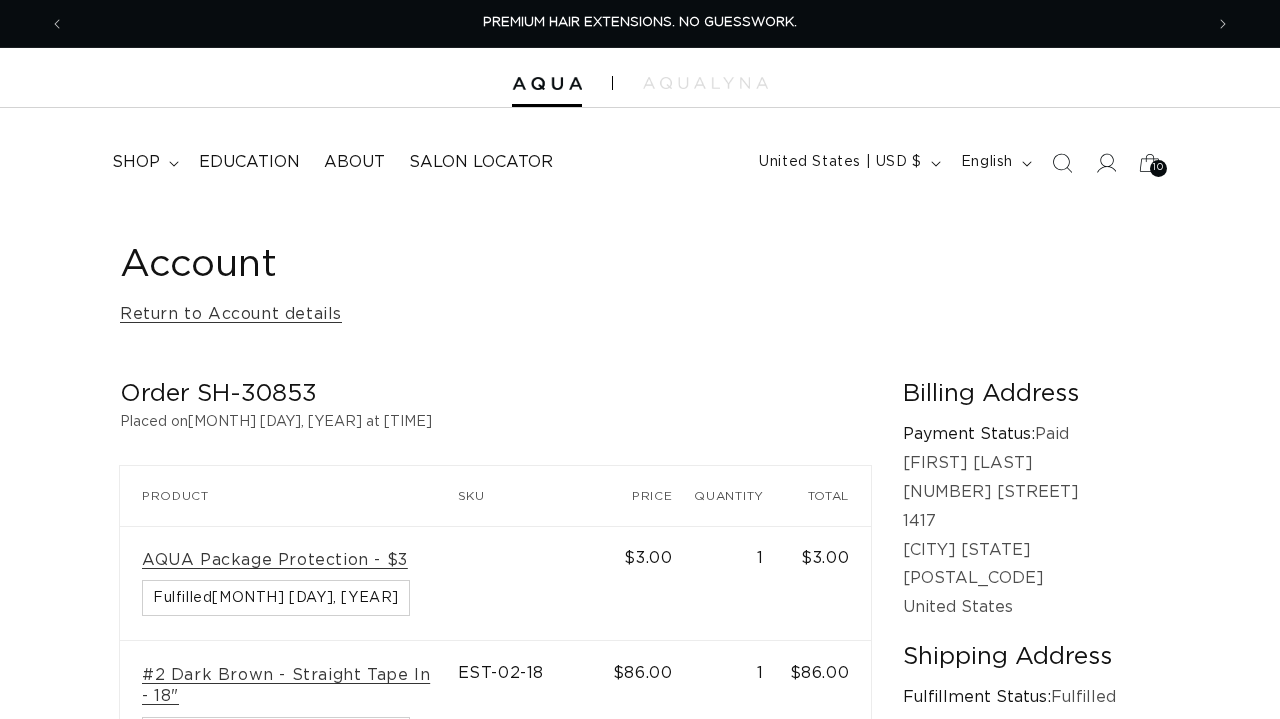 scroll, scrollTop: 0, scrollLeft: 0, axis: both 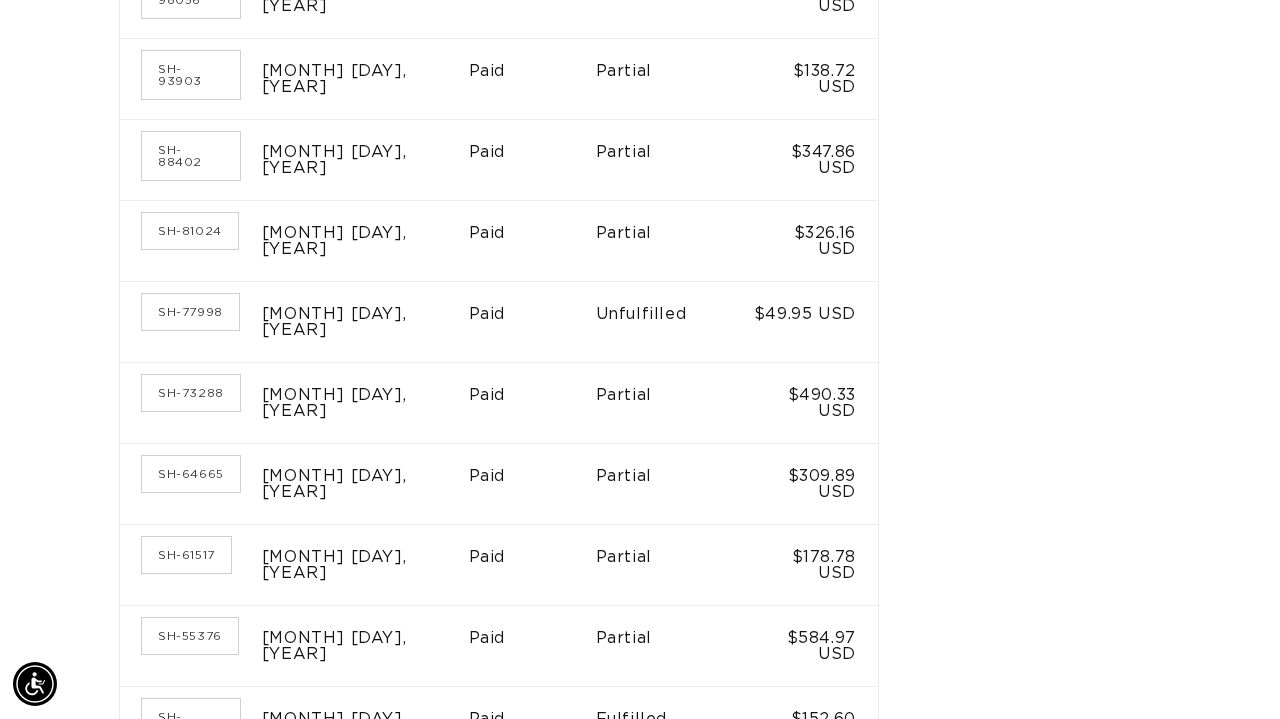 click on "[MONTH] [DAY], [YEAR]" at bounding box center [334, 646] 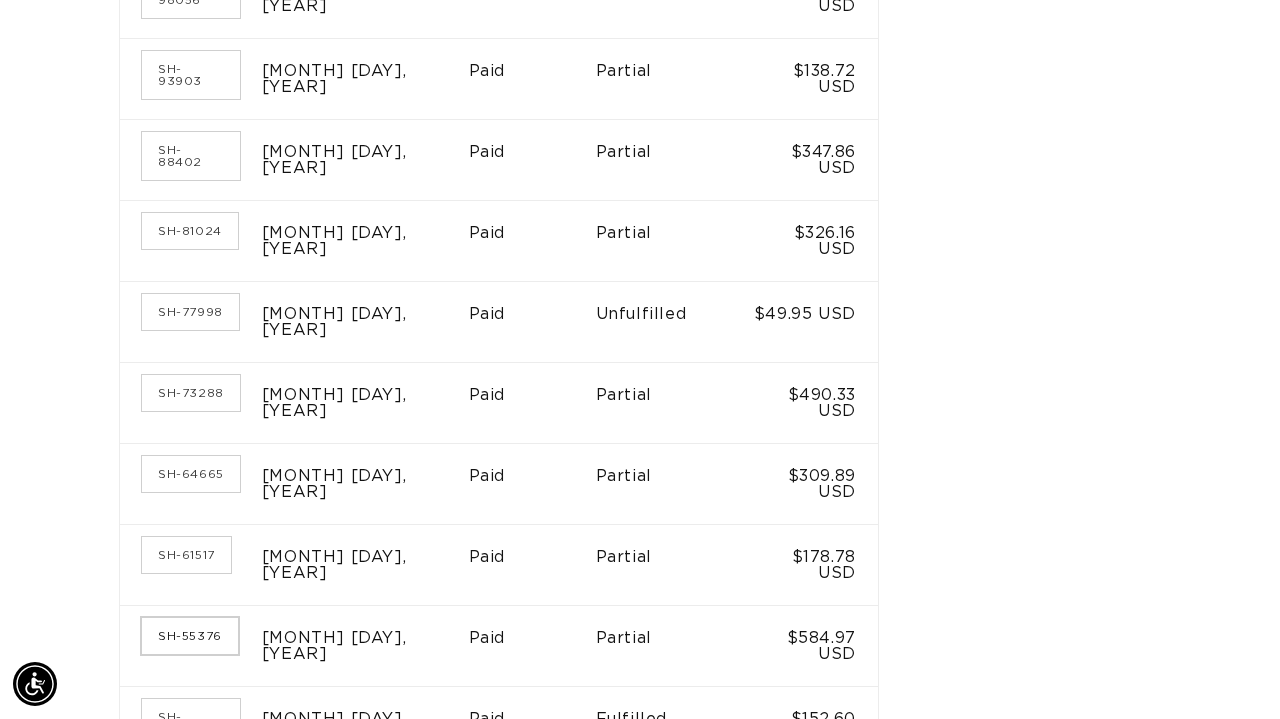 click on "SH-55376" at bounding box center [190, 636] 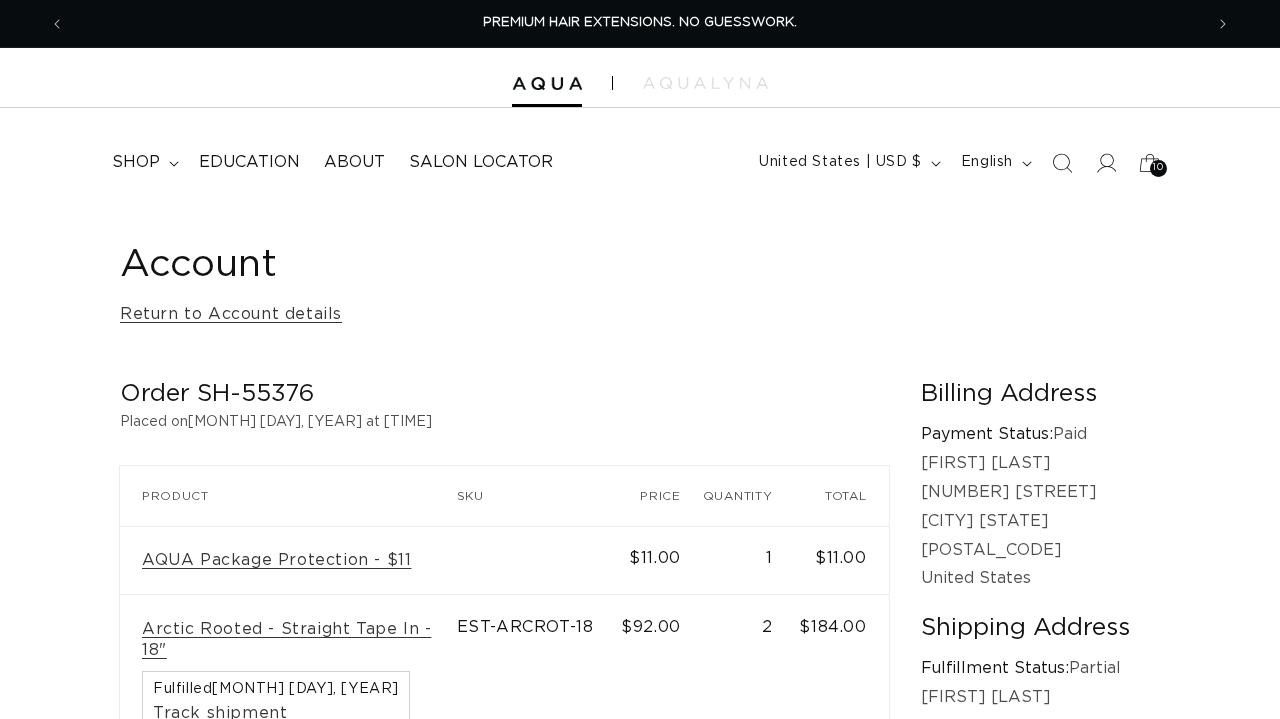 scroll, scrollTop: 0, scrollLeft: 0, axis: both 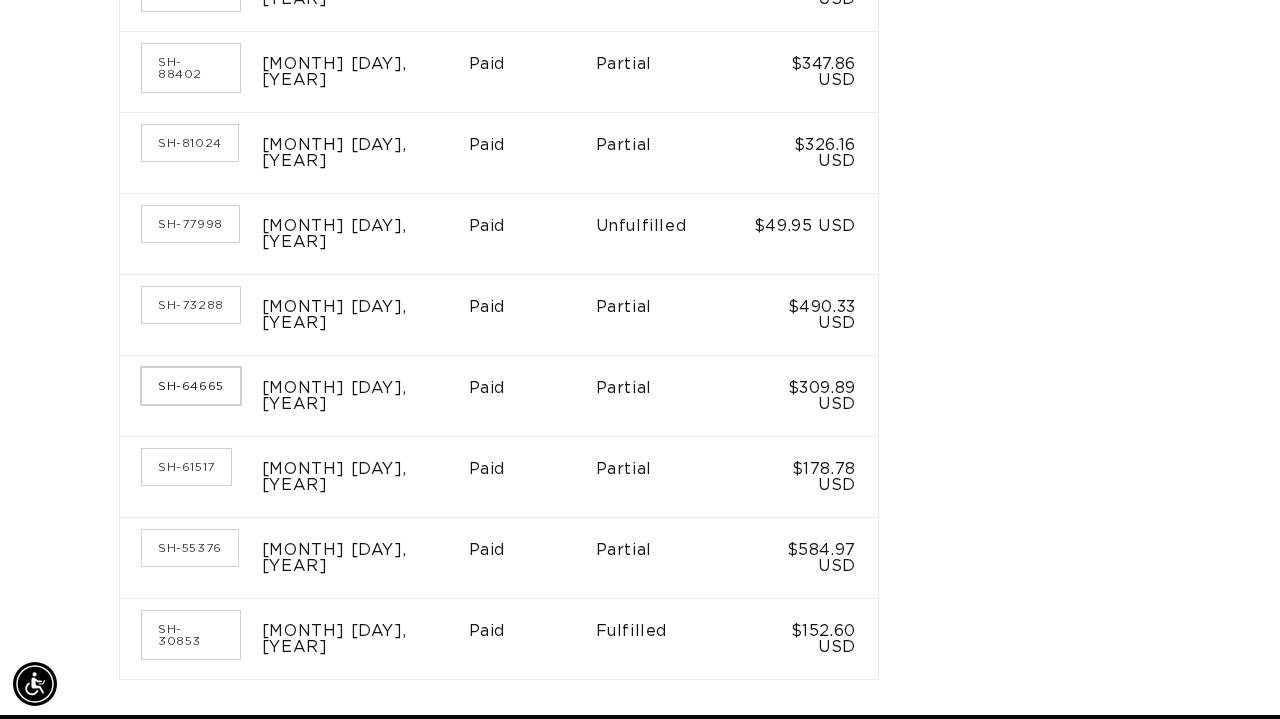 click on "SH-64665" at bounding box center (191, 386) 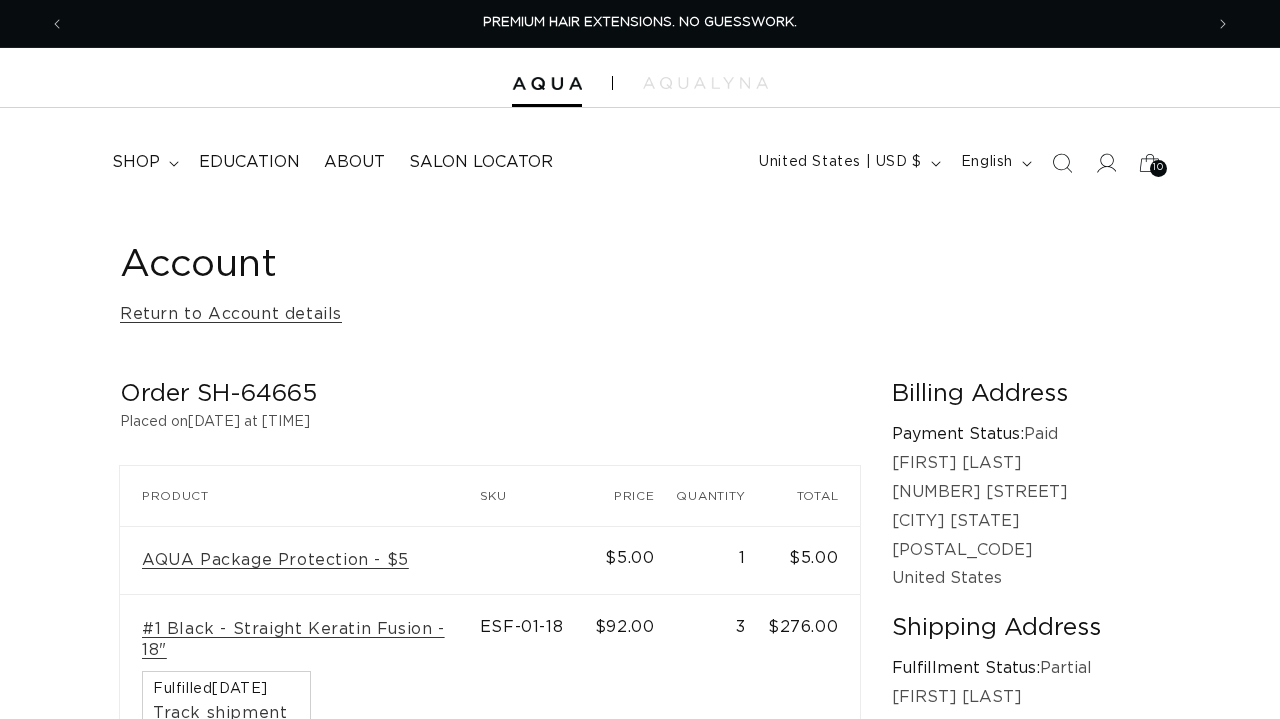 scroll, scrollTop: 0, scrollLeft: 0, axis: both 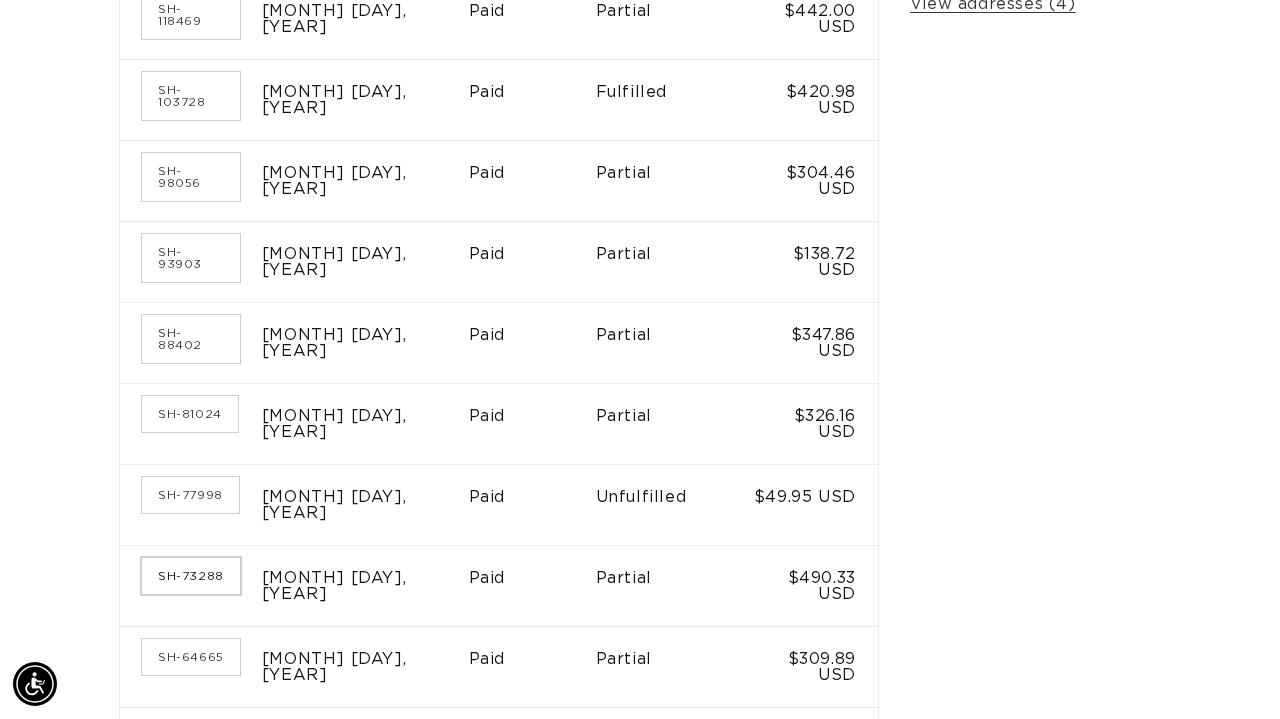 click on "SH-73288" at bounding box center (191, 576) 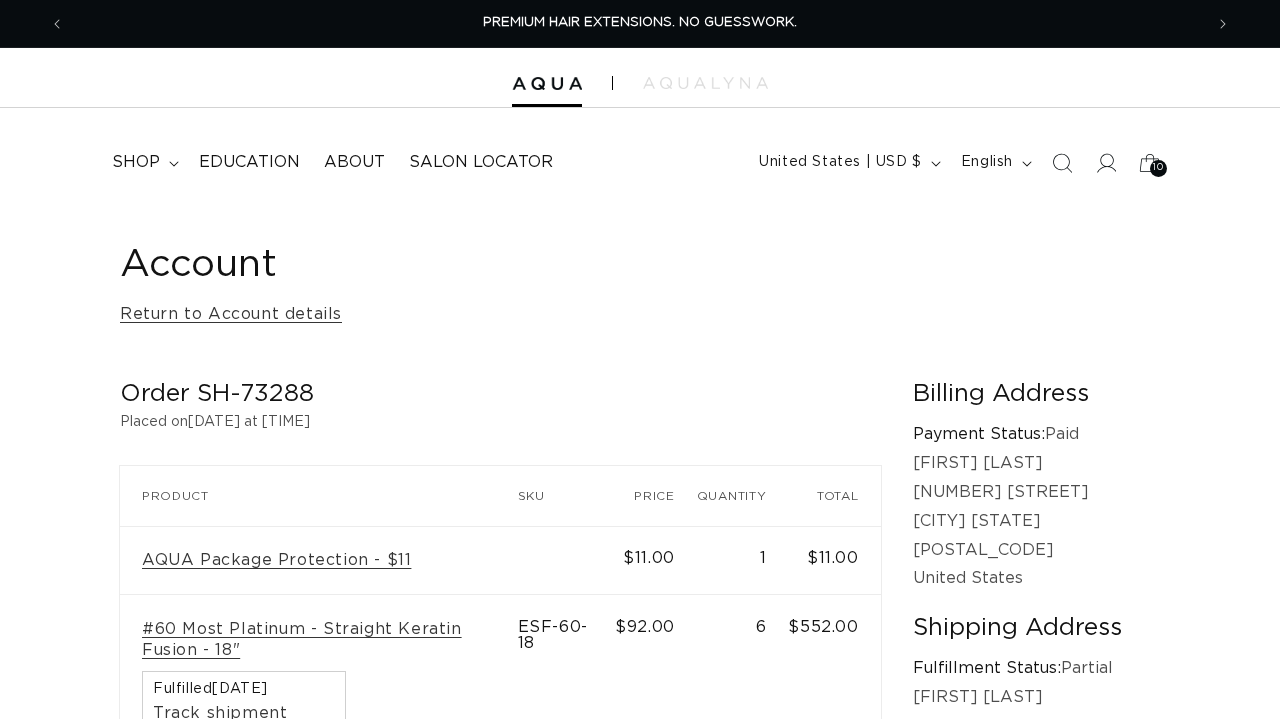 scroll, scrollTop: 0, scrollLeft: 0, axis: both 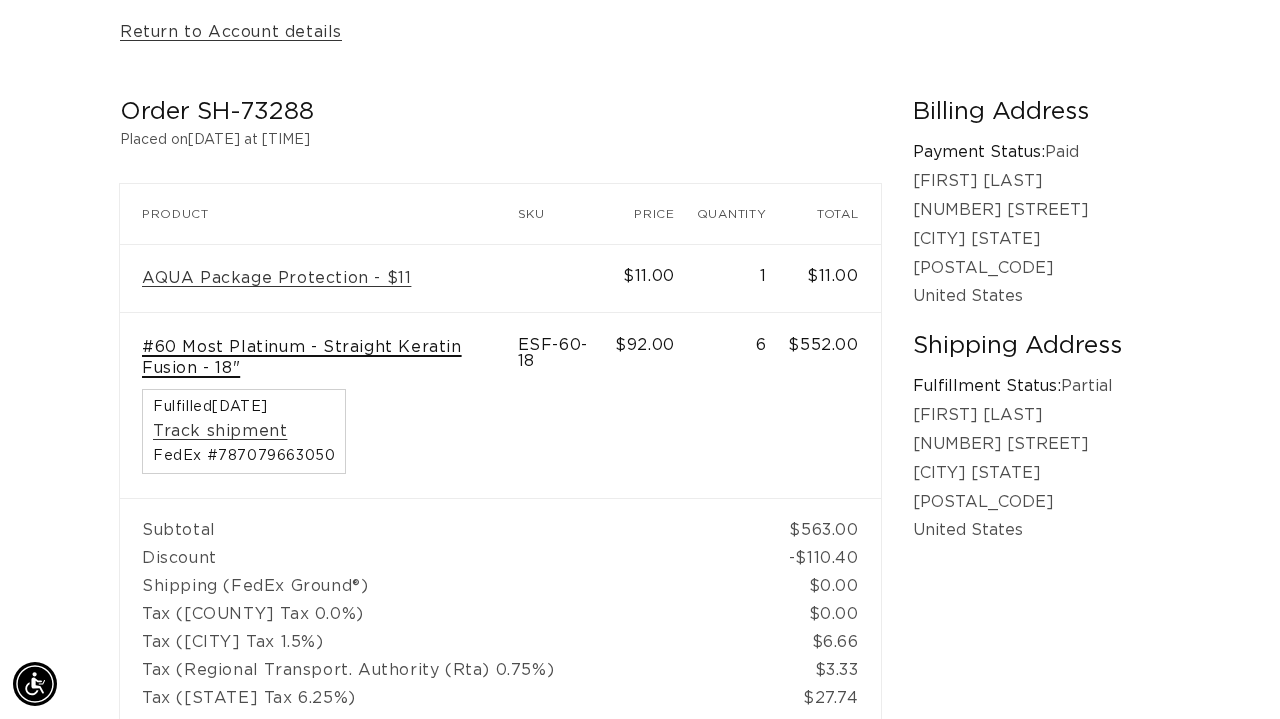 click on "#60 Most Platinum - Straight Keratin Fusion - 18"" at bounding box center [319, 358] 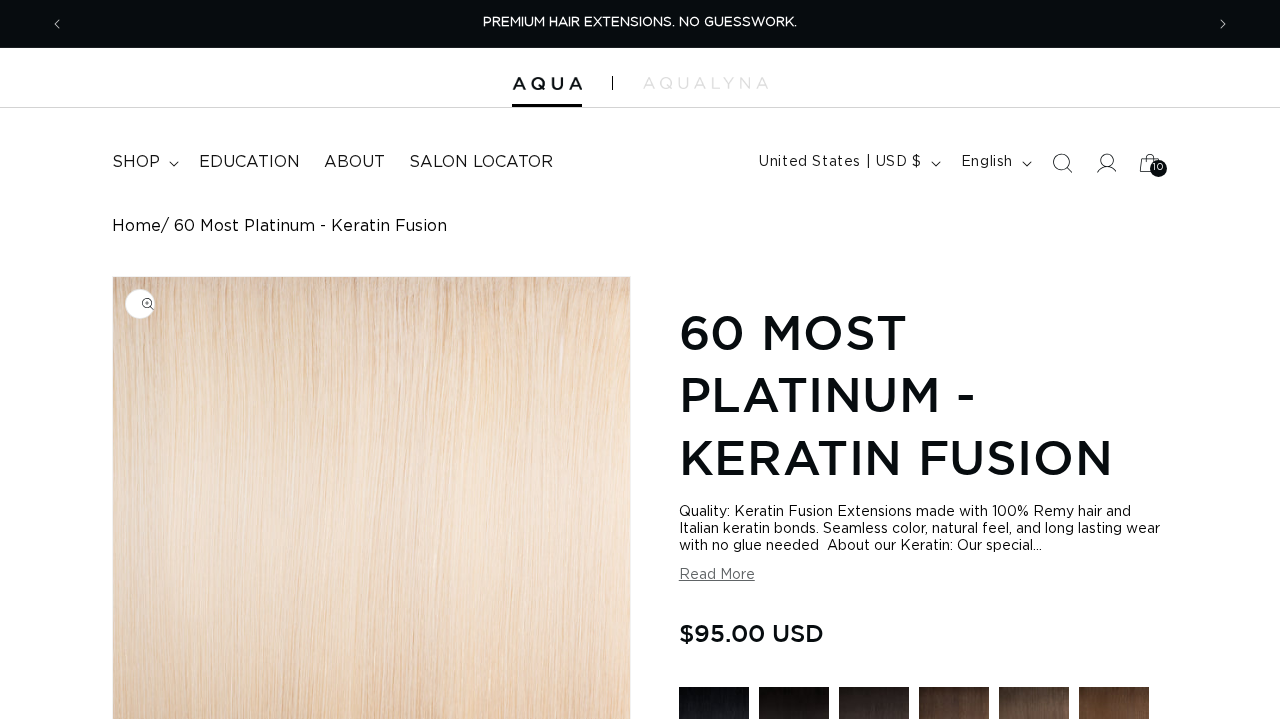 scroll, scrollTop: 0, scrollLeft: 0, axis: both 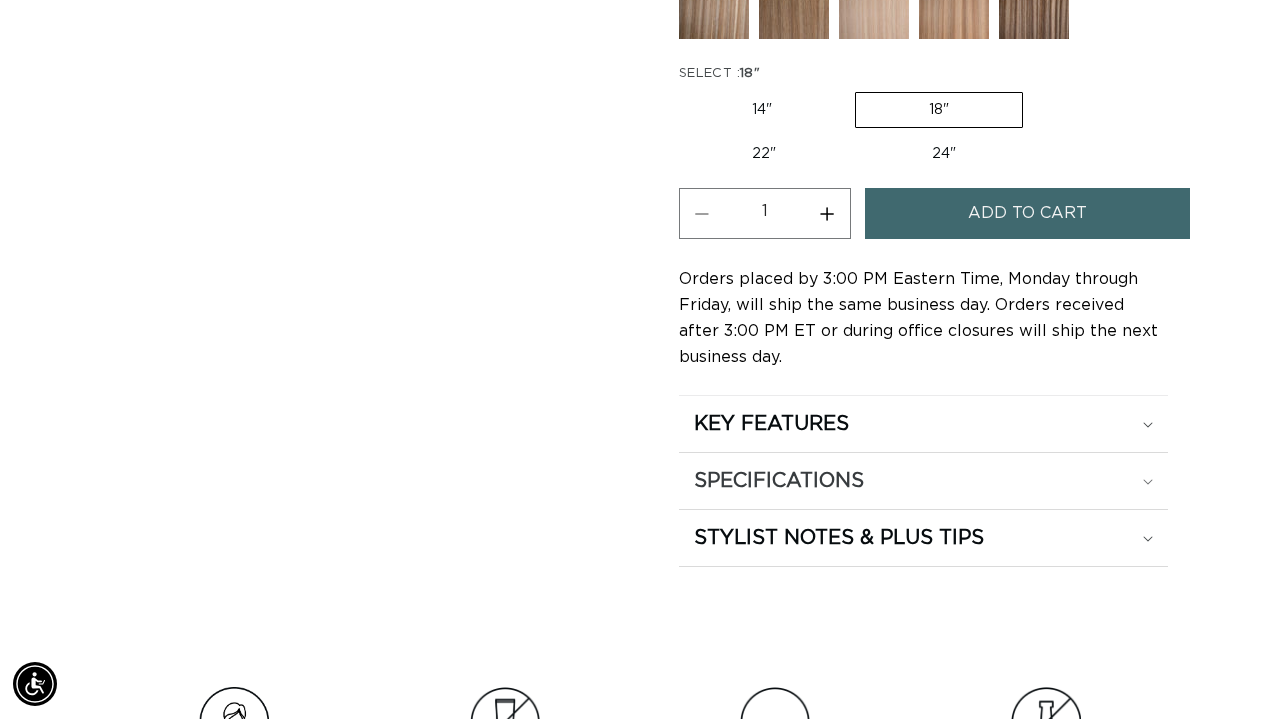 click on "SPECIFICATIONS" at bounding box center (771, 424) 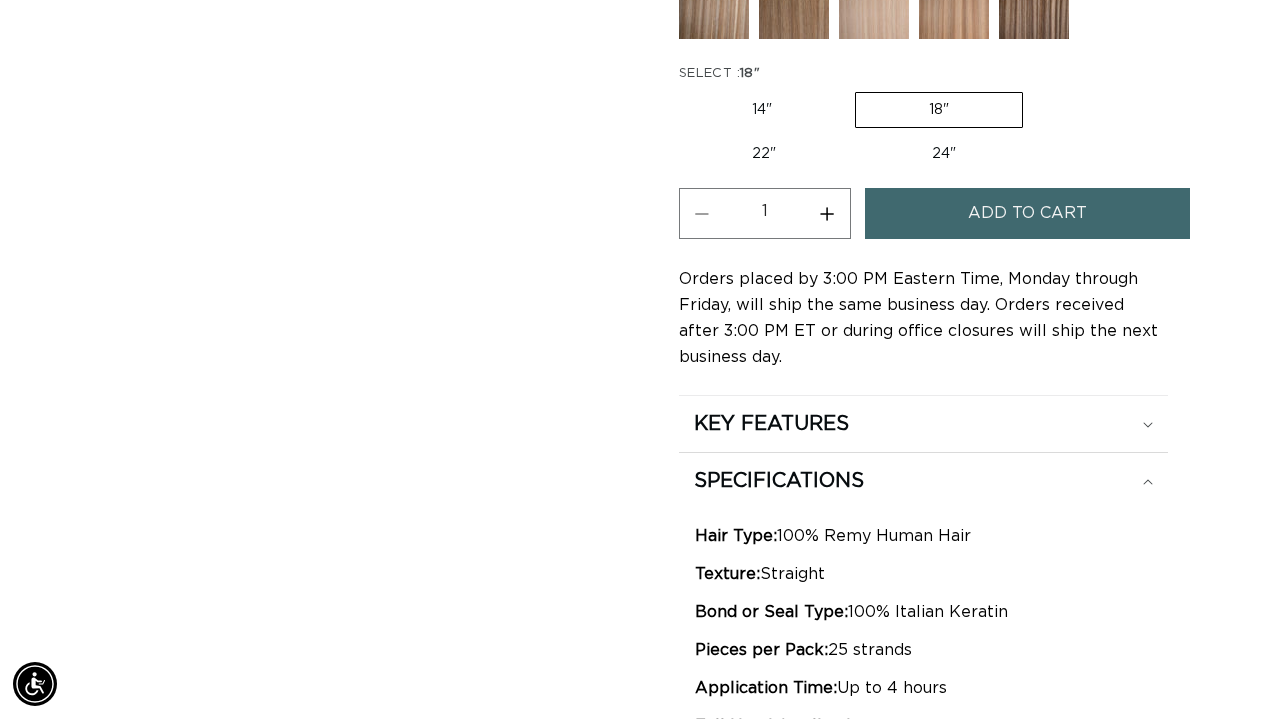 scroll, scrollTop: 0, scrollLeft: 1138, axis: horizontal 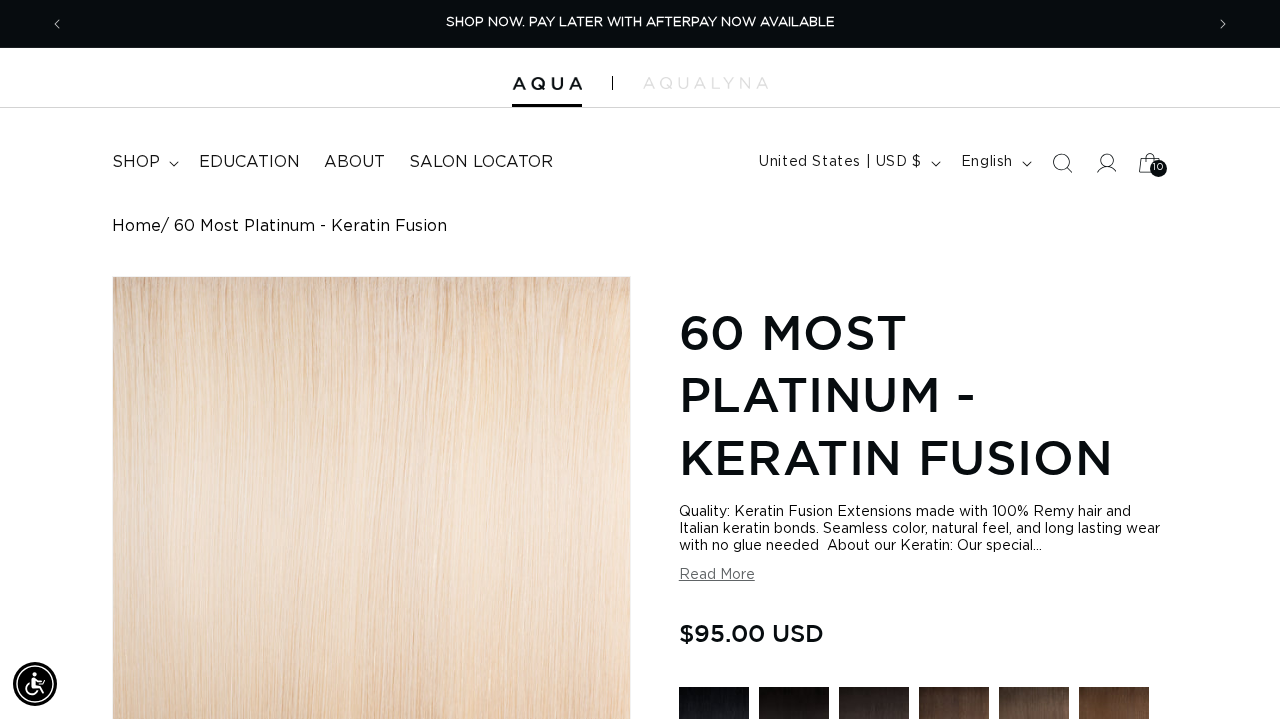 click on "10" at bounding box center (1158, 168) 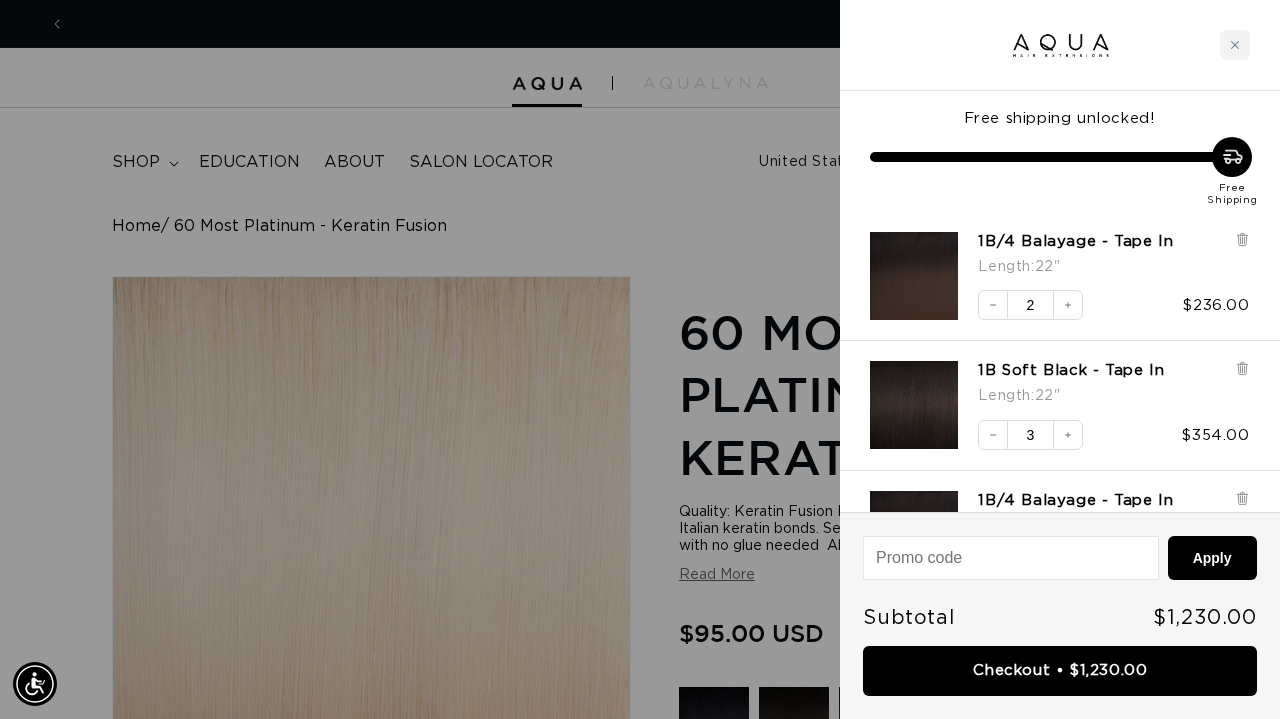 scroll, scrollTop: 0, scrollLeft: 2276, axis: horizontal 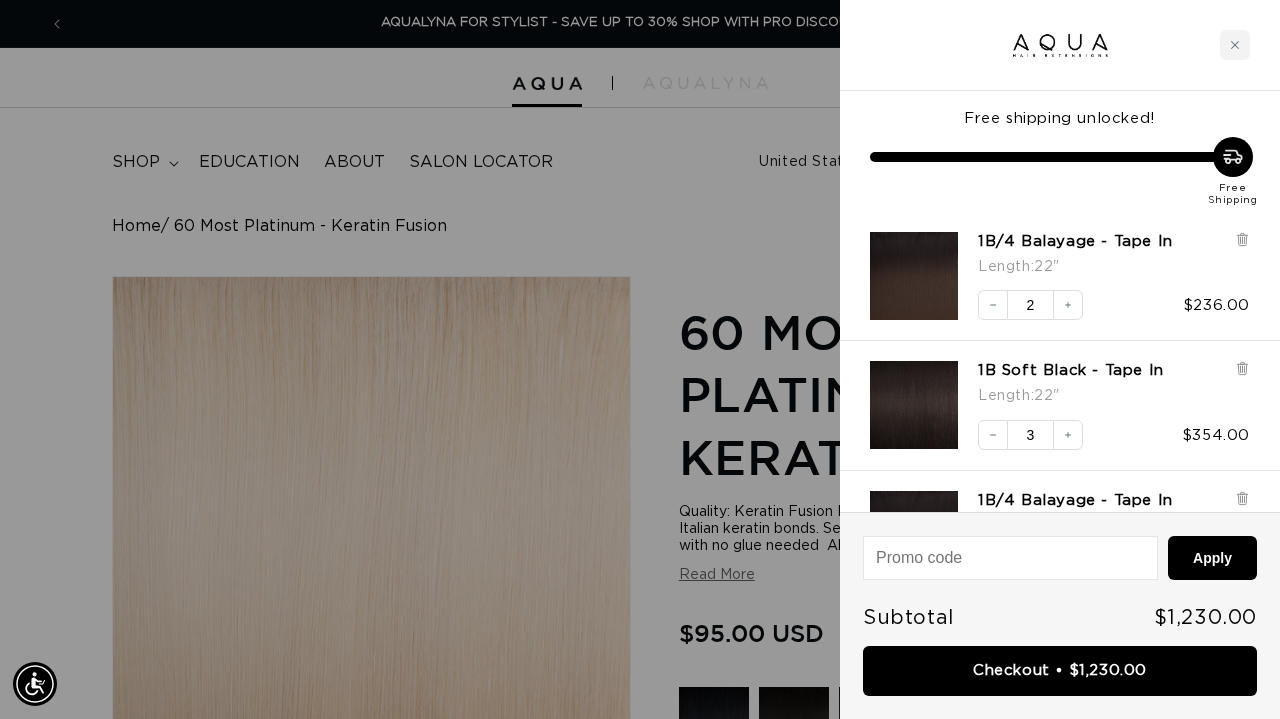 click on "1B/4 Balayage - Tape In Length :  22" Decrease quantity 2 Increase quantity $236.00" at bounding box center [1050, 266] 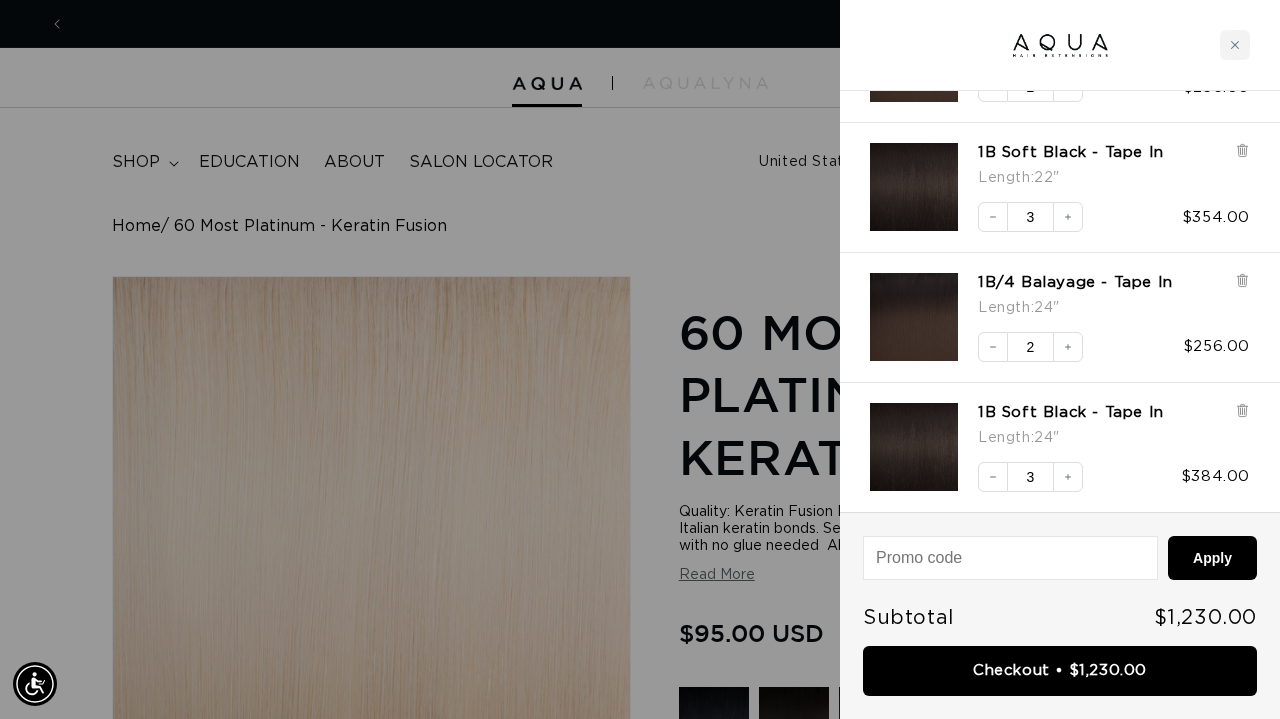 scroll, scrollTop: 215, scrollLeft: 0, axis: vertical 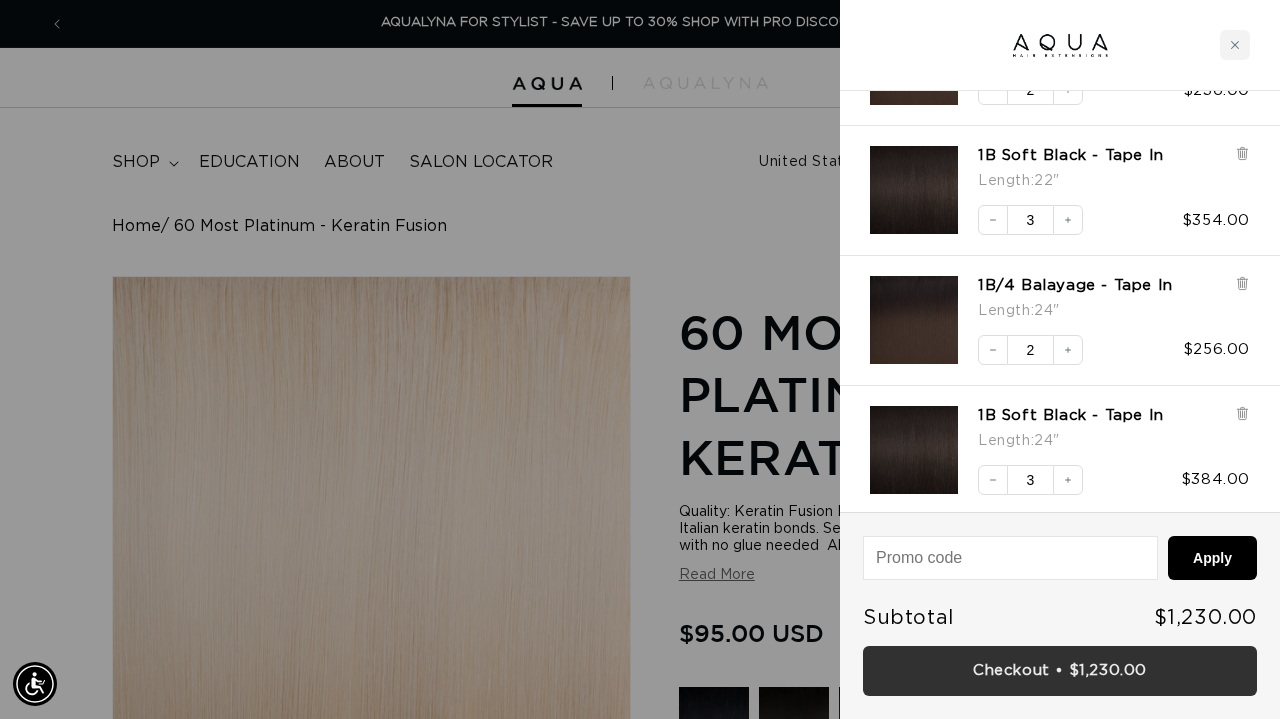 click on "Checkout • $1,230.00" at bounding box center (1060, 671) 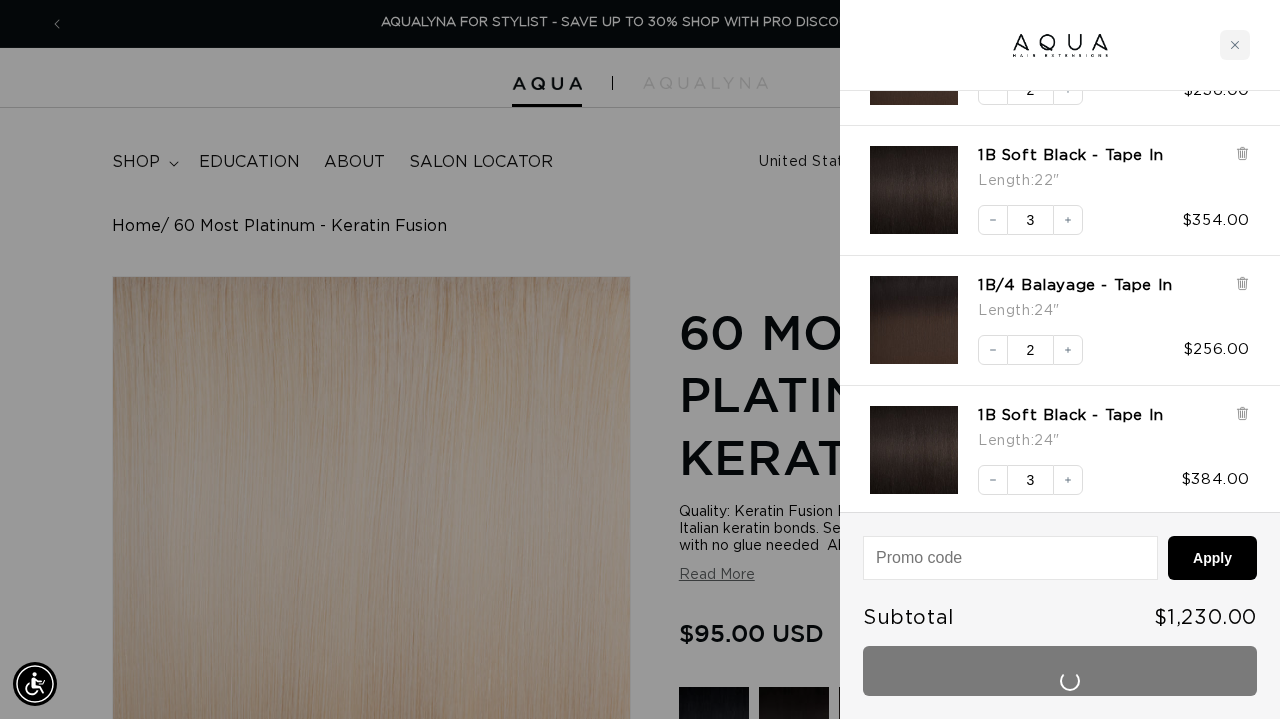 scroll, scrollTop: 0, scrollLeft: 0, axis: both 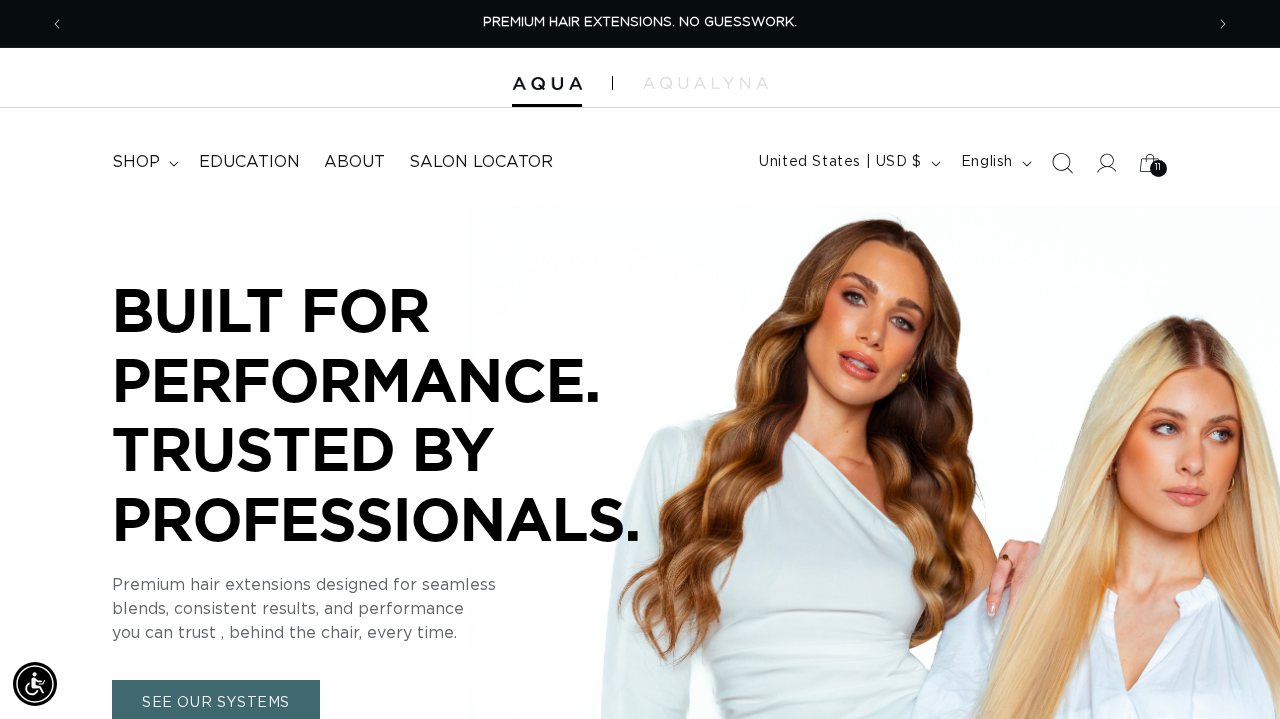 click 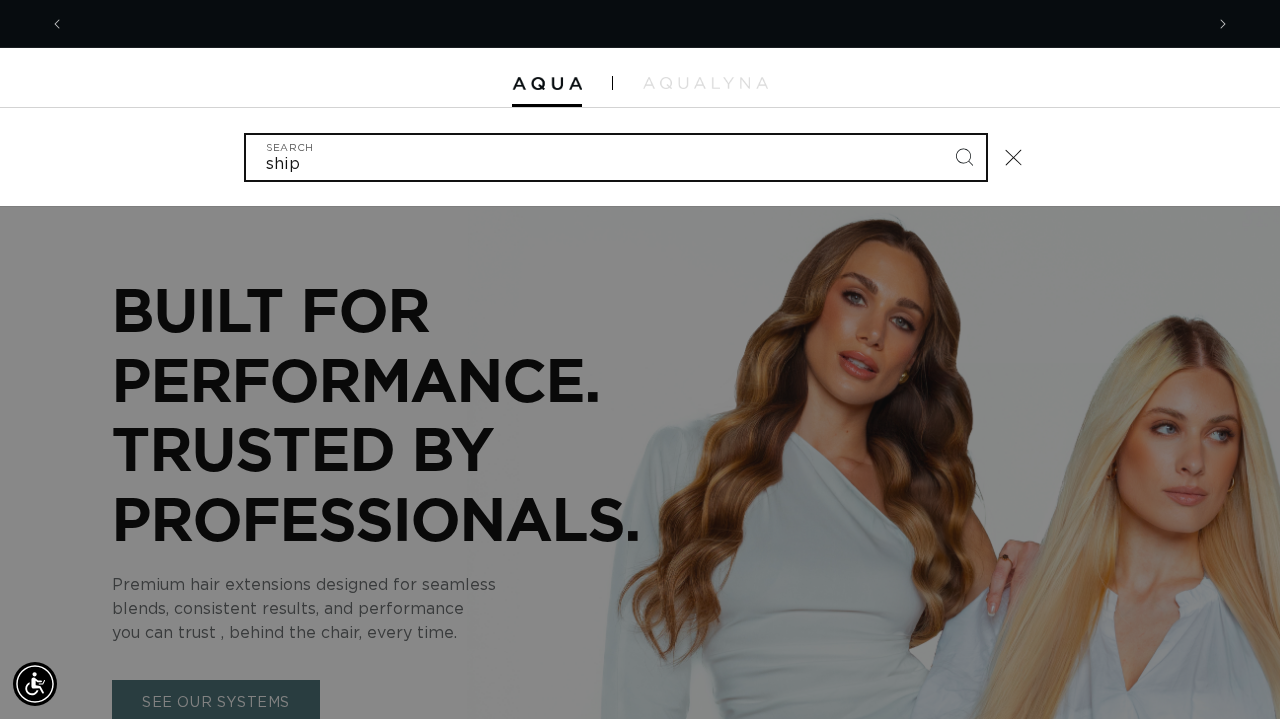 scroll, scrollTop: 0, scrollLeft: 1138, axis: horizontal 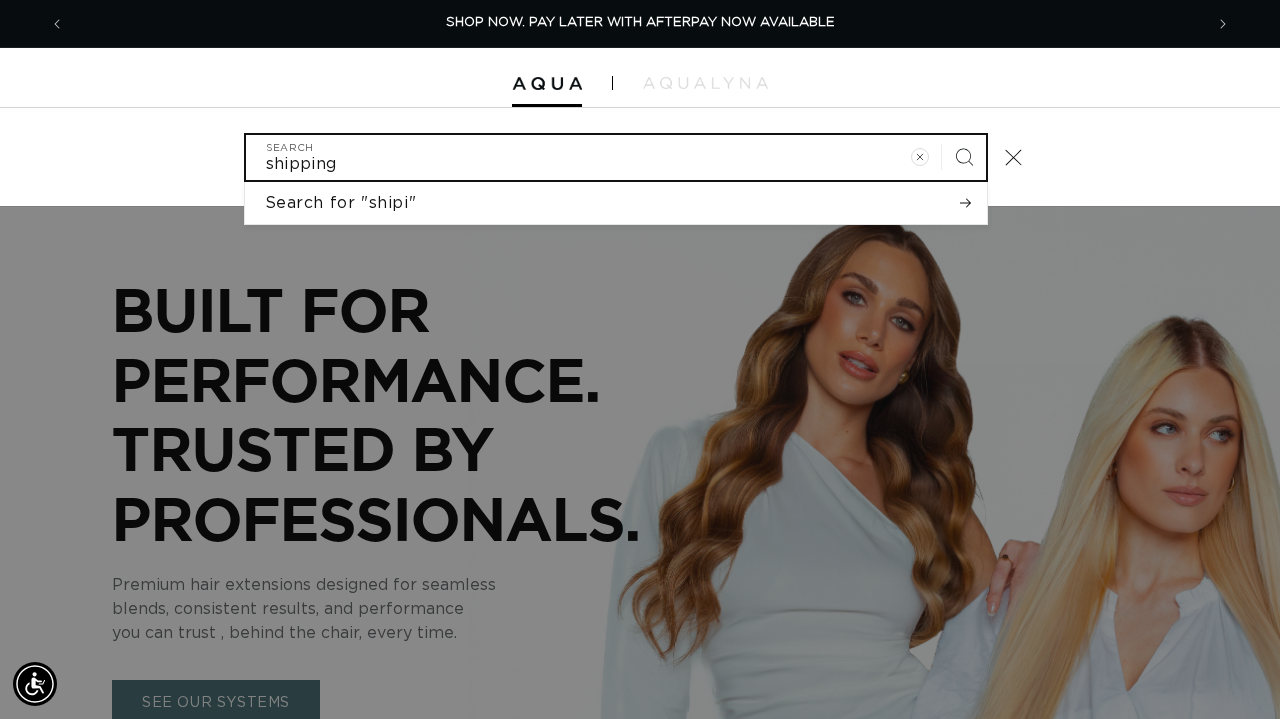 type on "shipping" 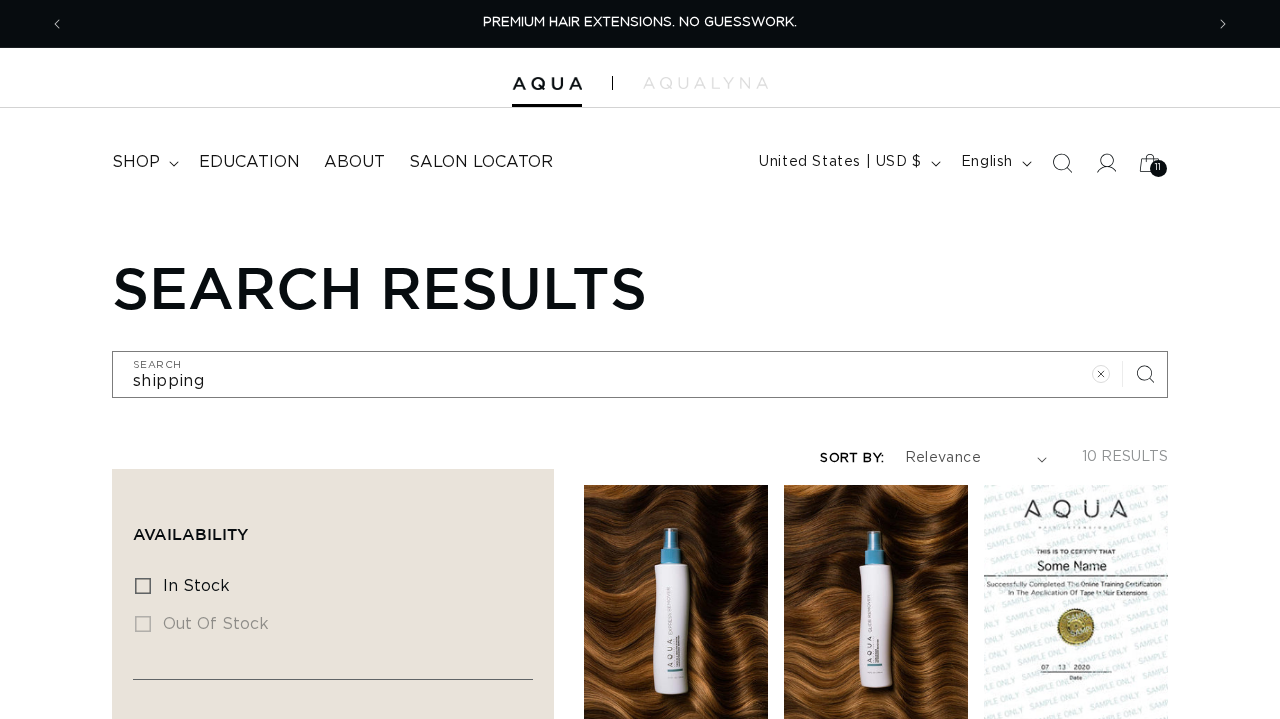 scroll, scrollTop: 0, scrollLeft: 0, axis: both 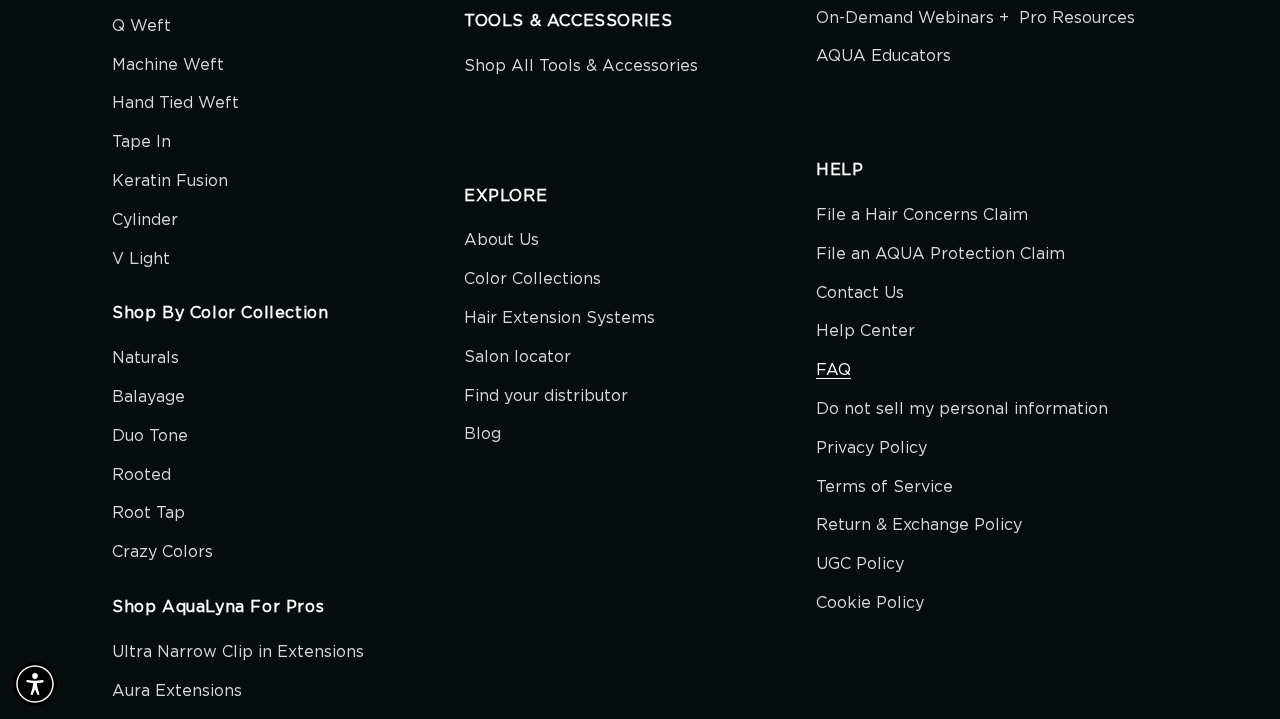 click on "FAQ" at bounding box center [833, 370] 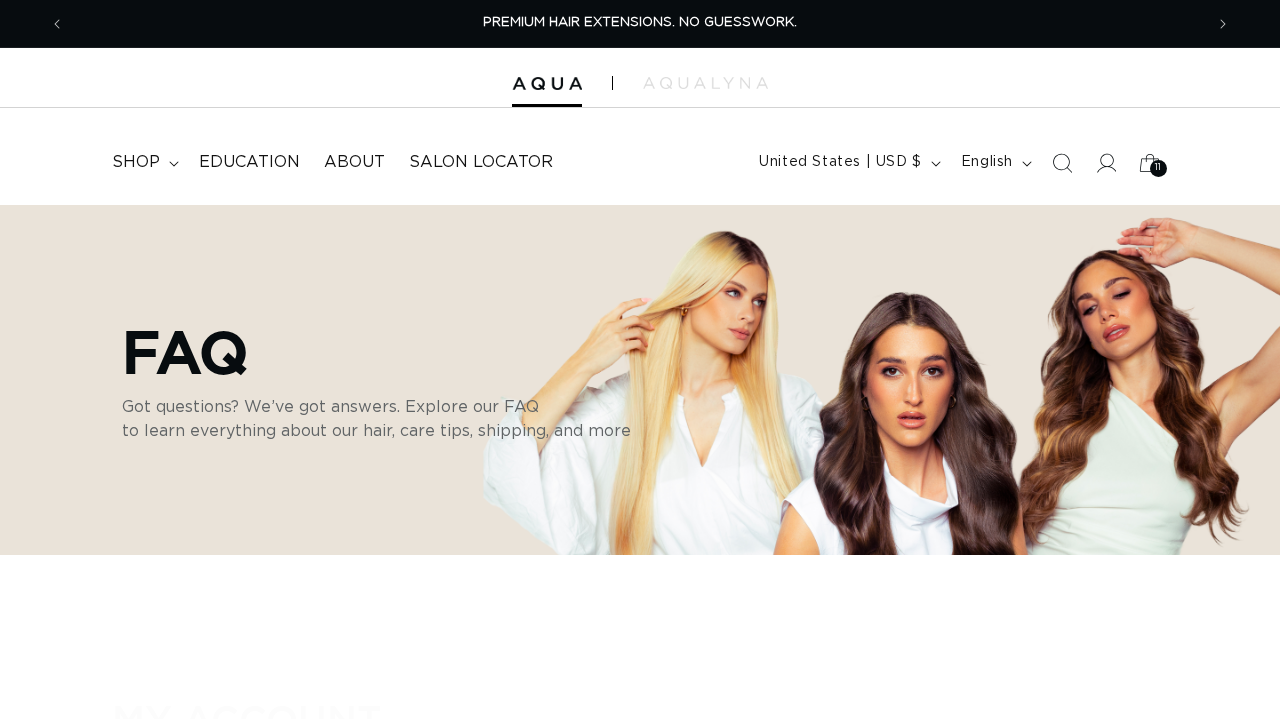 scroll, scrollTop: 0, scrollLeft: 0, axis: both 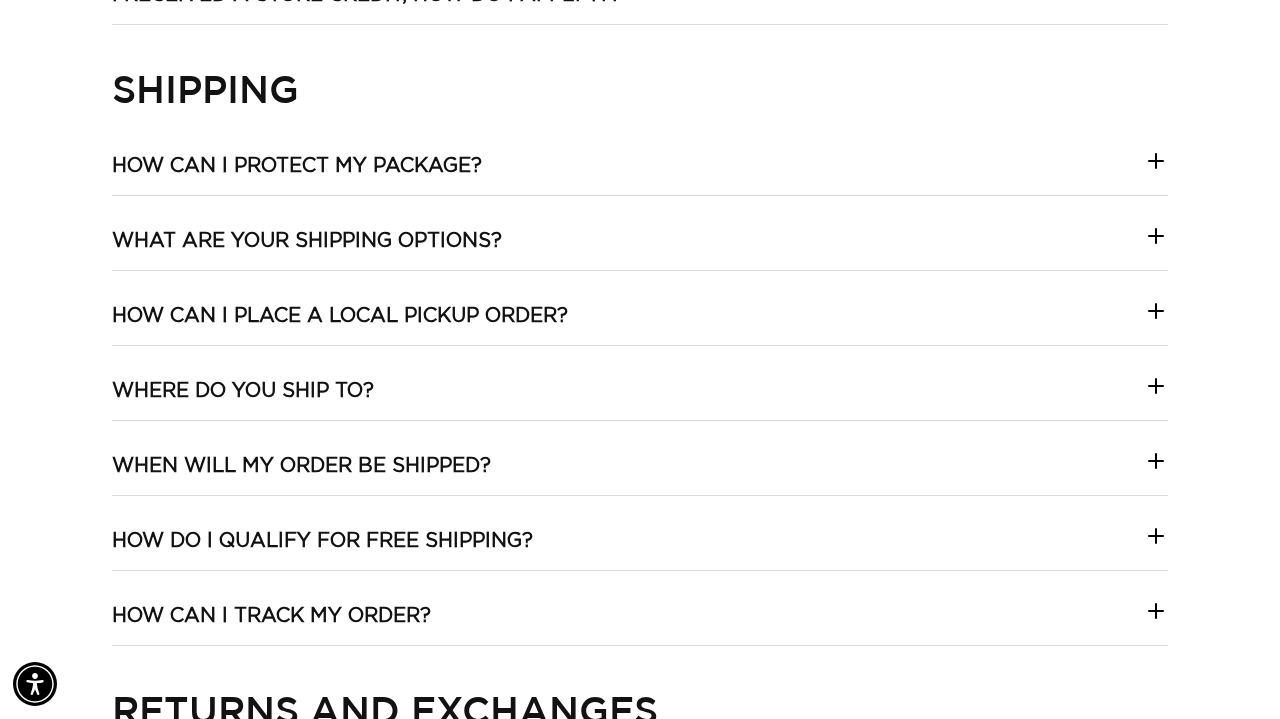 click on "What are your shipping options?" at bounding box center [640, 249] 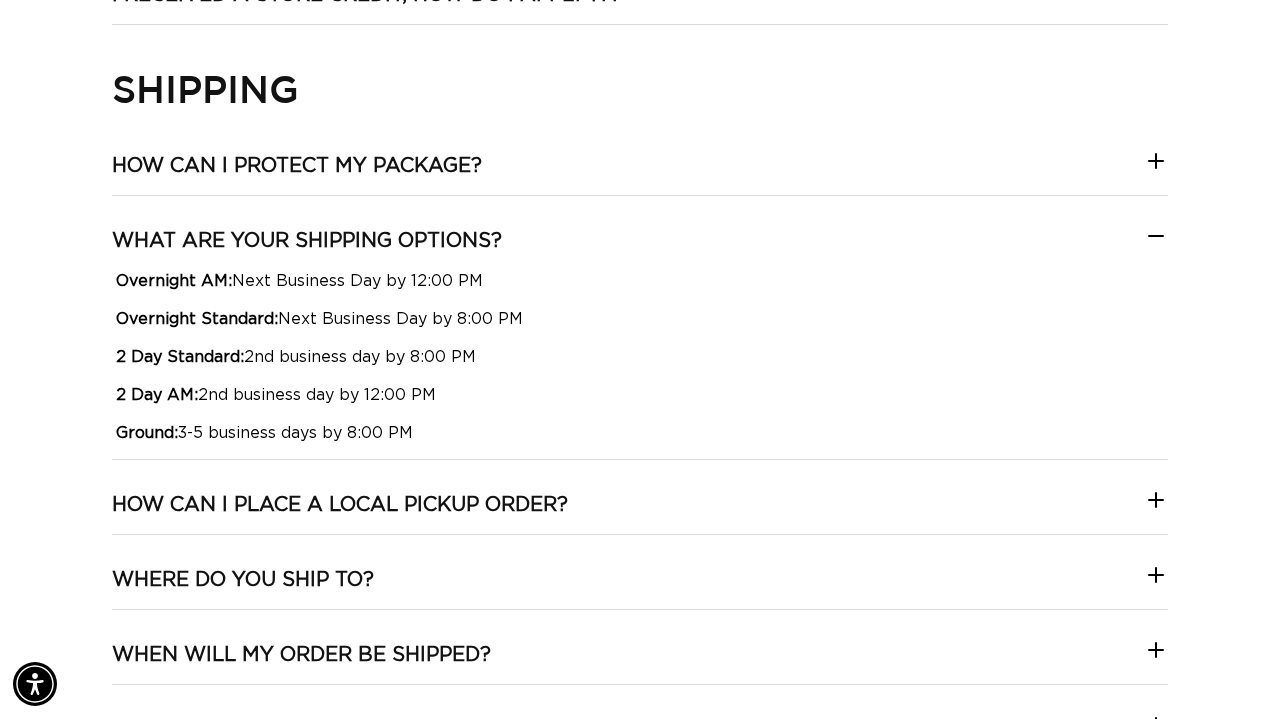scroll, scrollTop: 0, scrollLeft: 0, axis: both 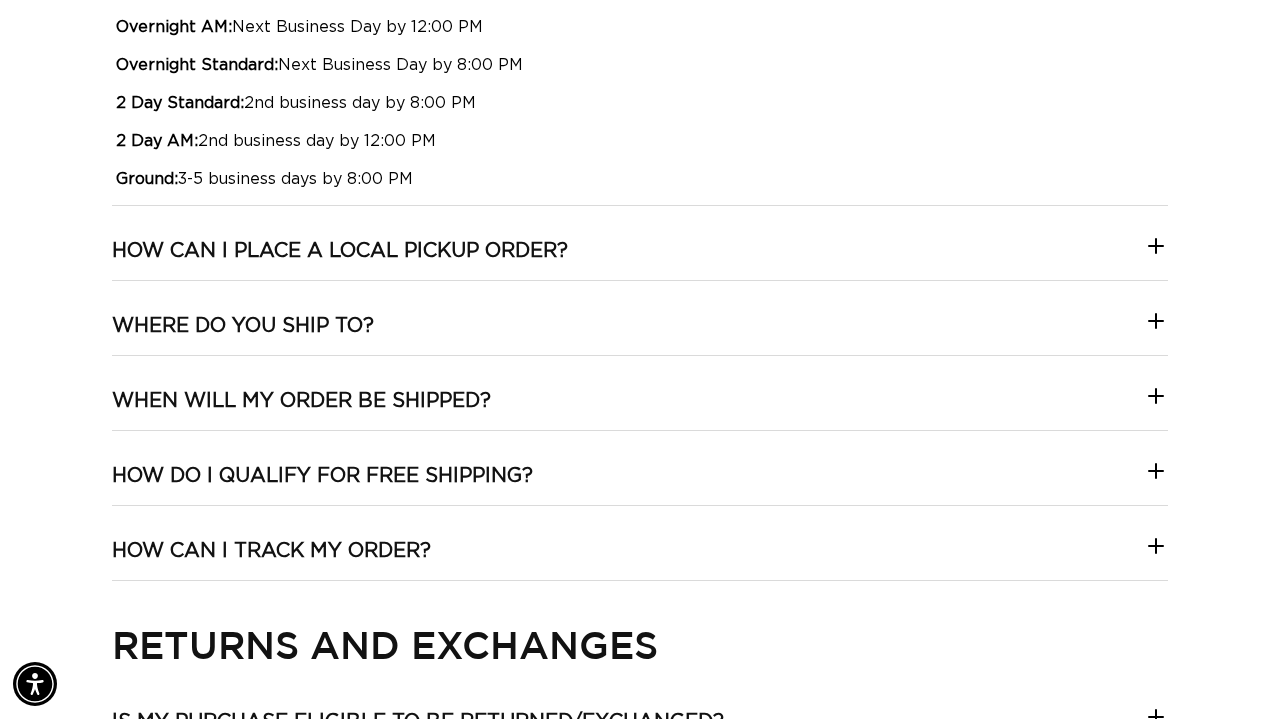 click on "When will my order be shipped?" at bounding box center [301, 401] 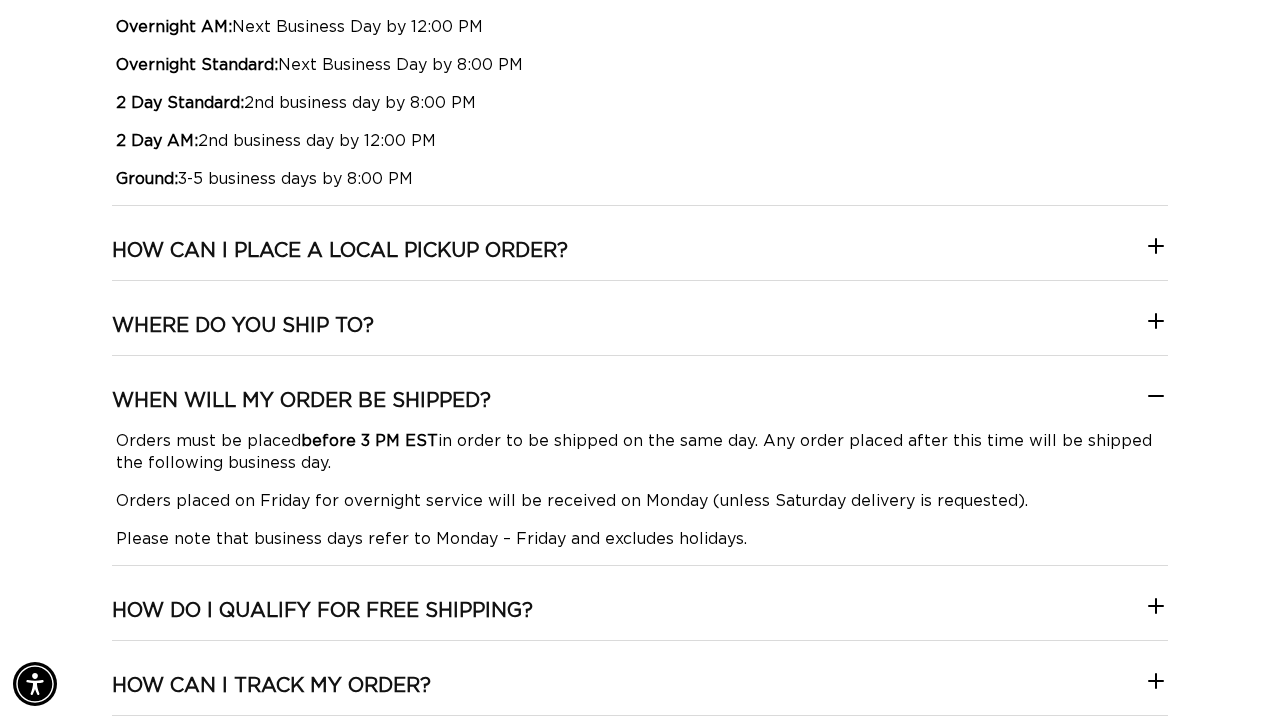 scroll, scrollTop: 0, scrollLeft: 2276, axis: horizontal 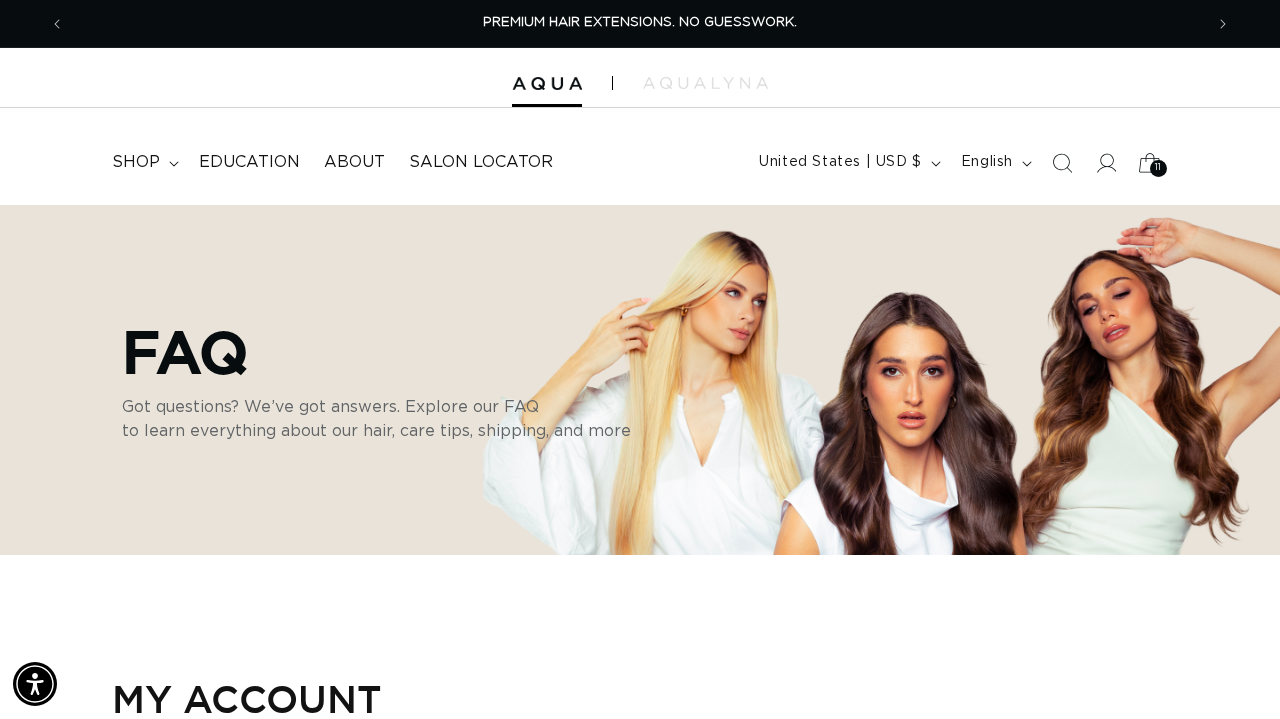 click 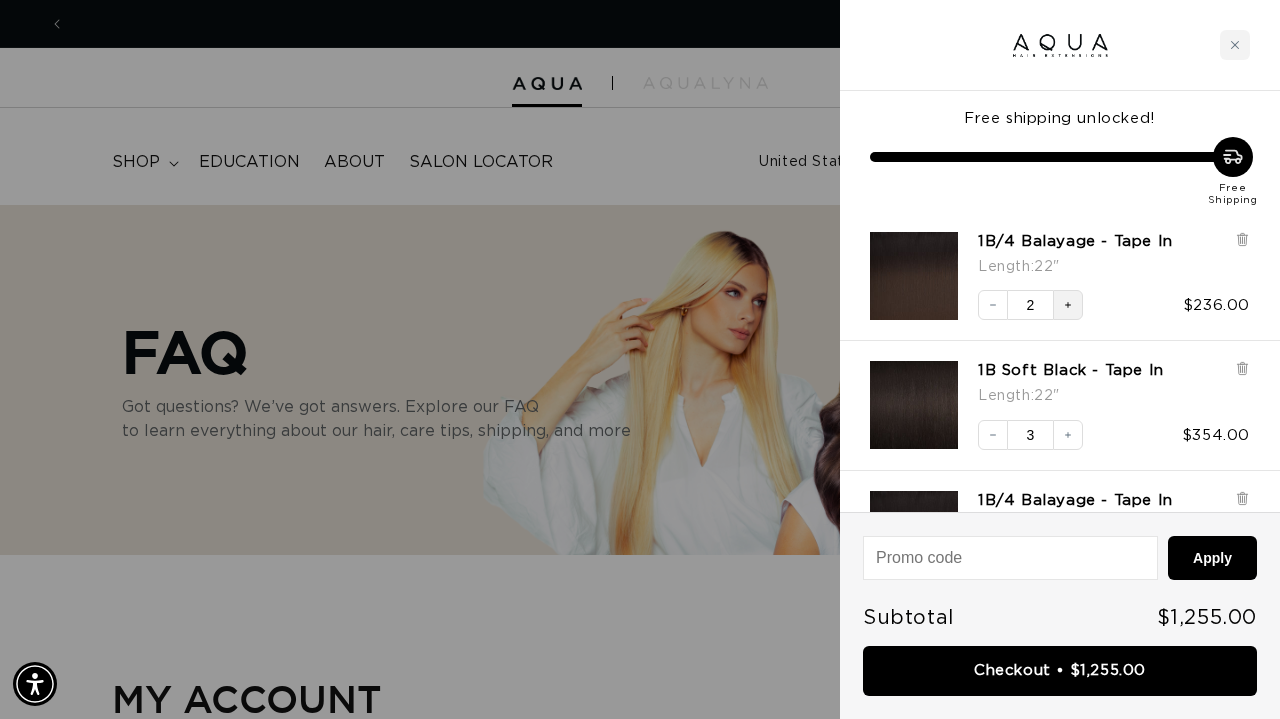 scroll, scrollTop: 0, scrollLeft: 1138, axis: horizontal 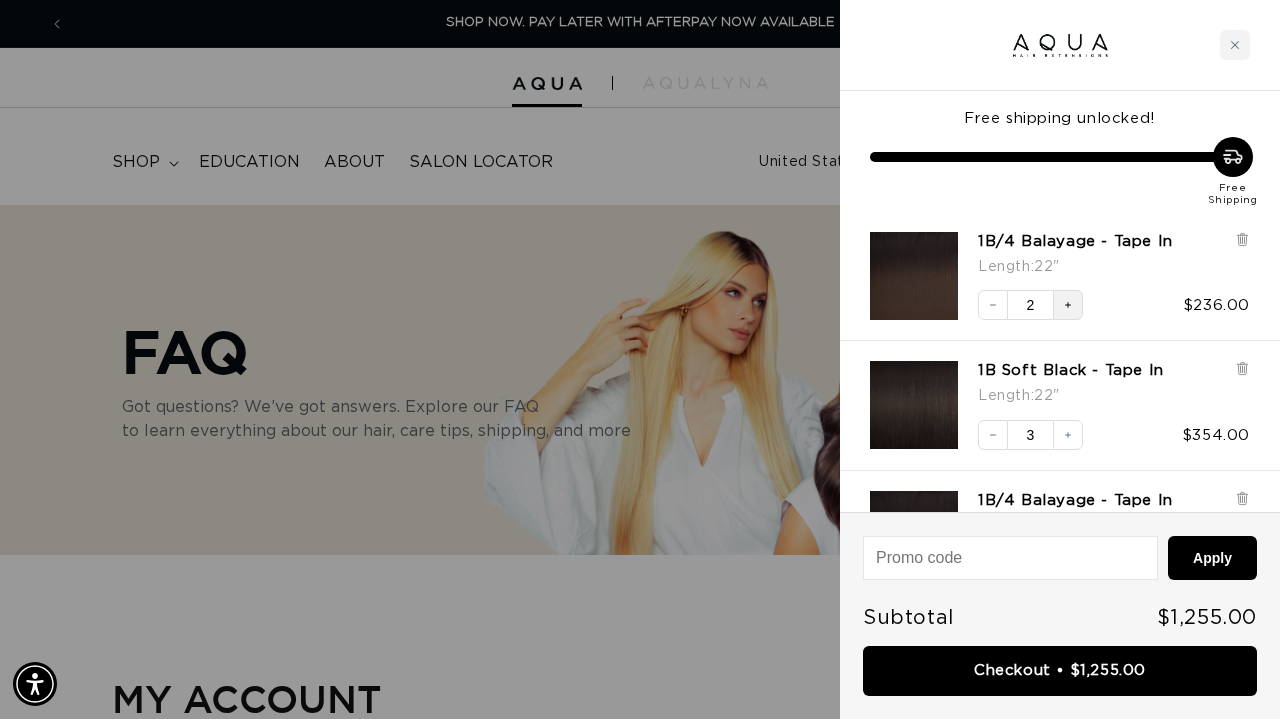 click 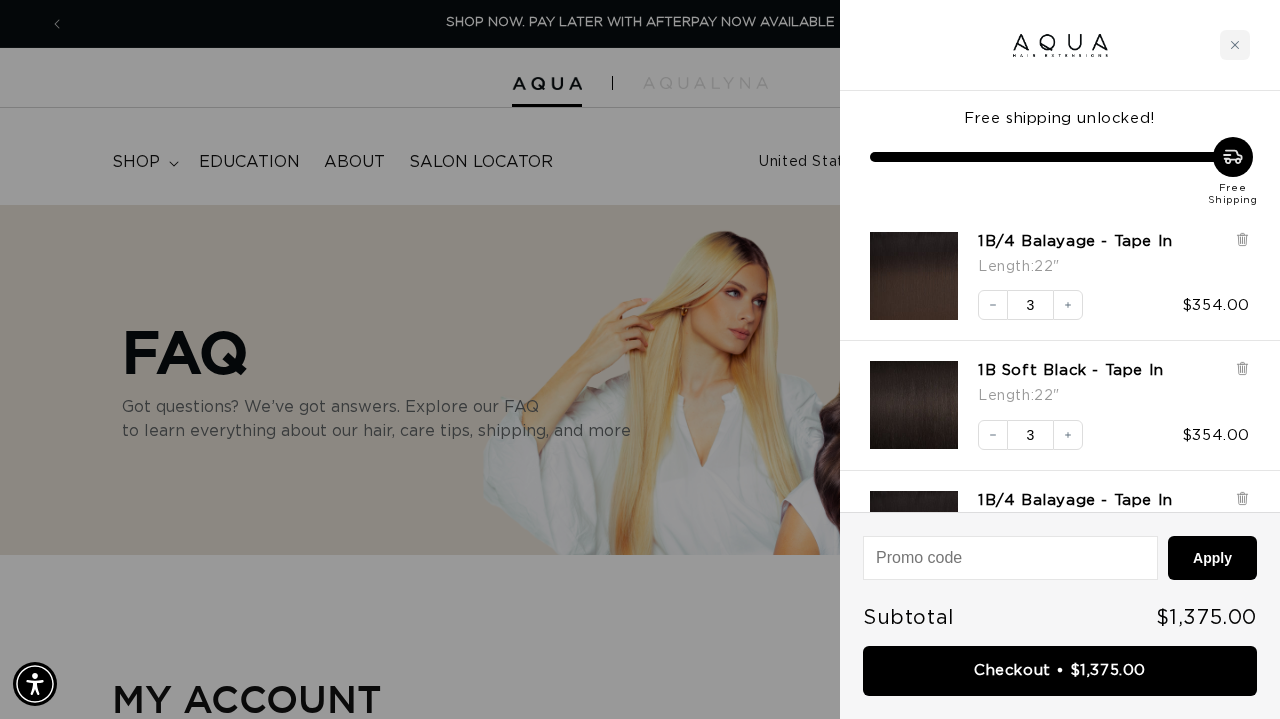 click 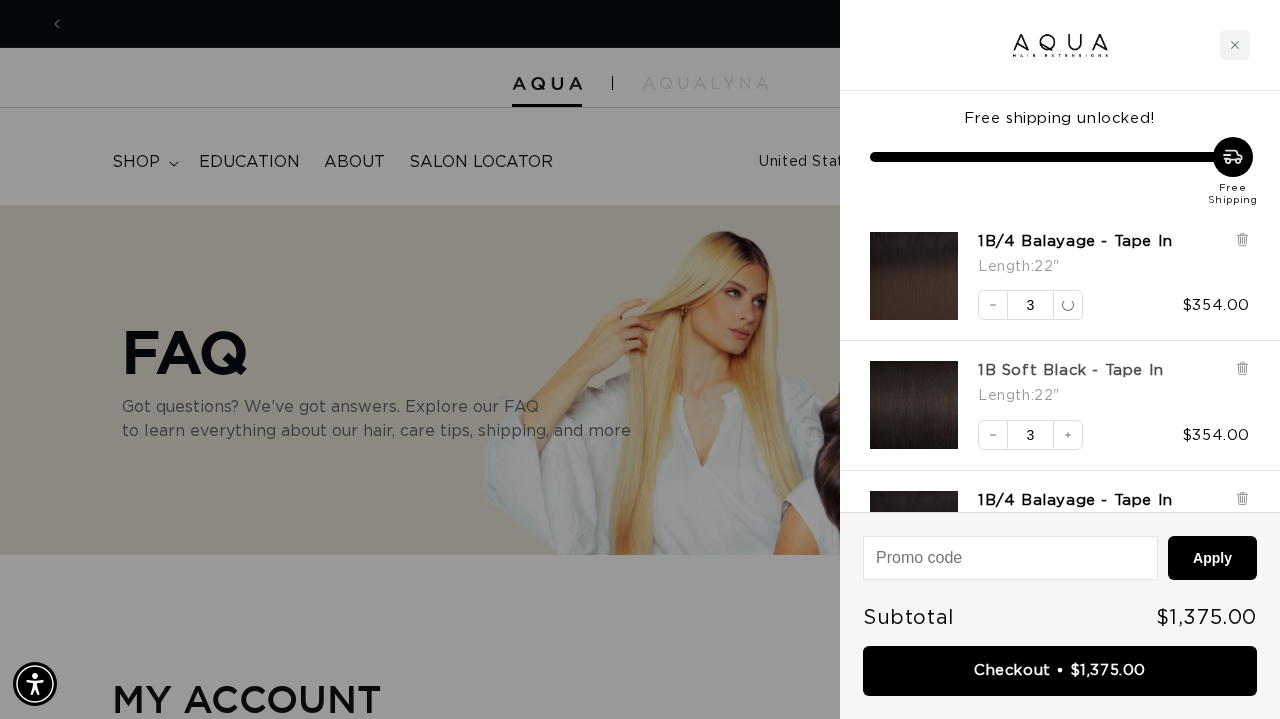 scroll, scrollTop: 0, scrollLeft: 2276, axis: horizontal 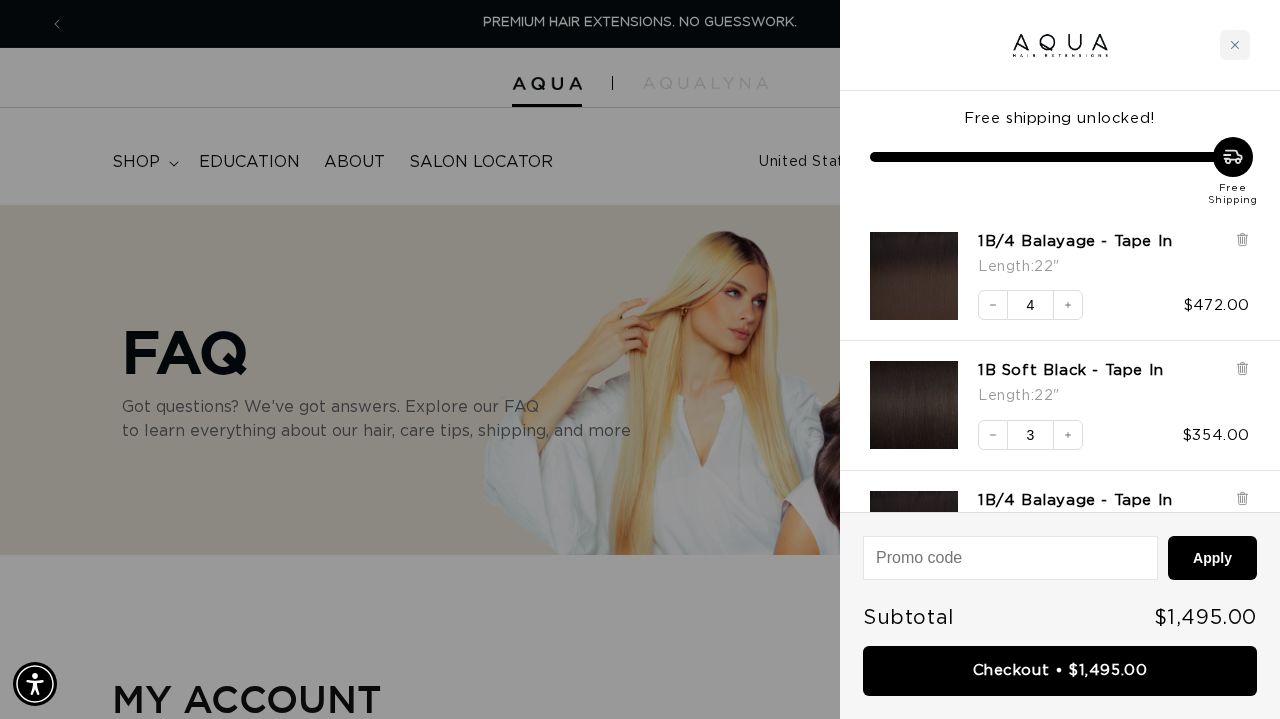click on "3" at bounding box center [1030, 435] 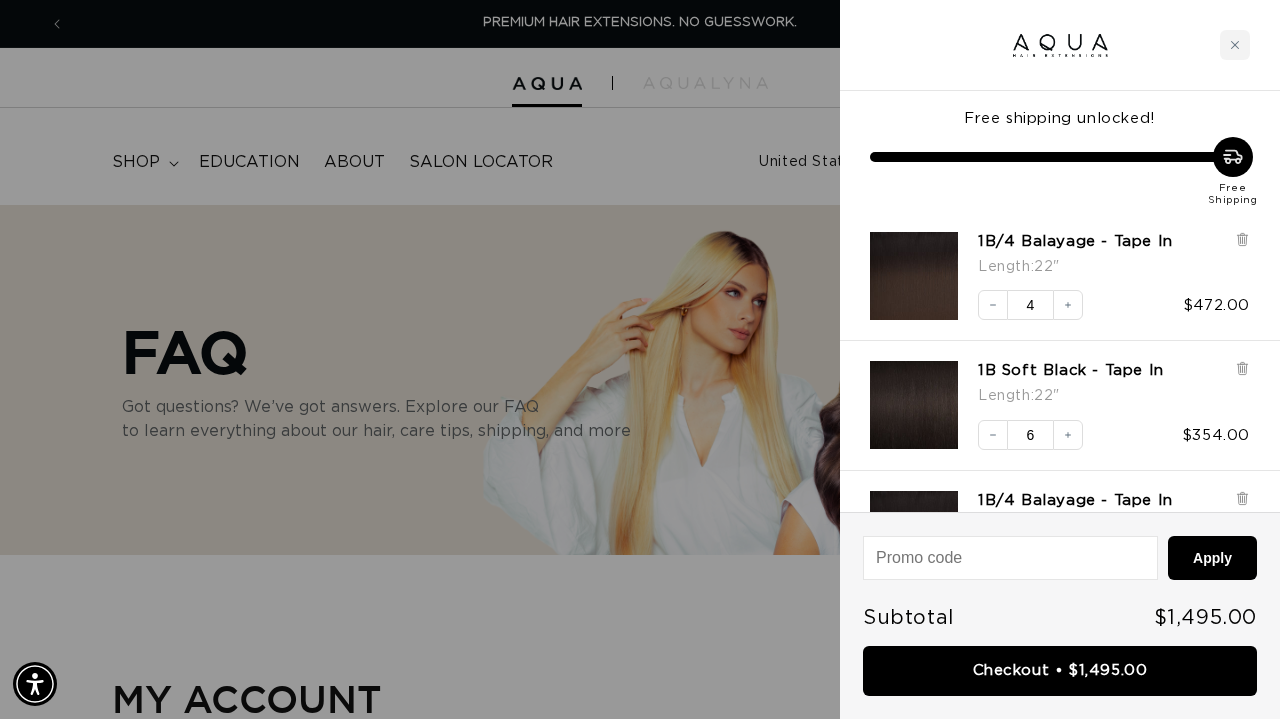 type on "6" 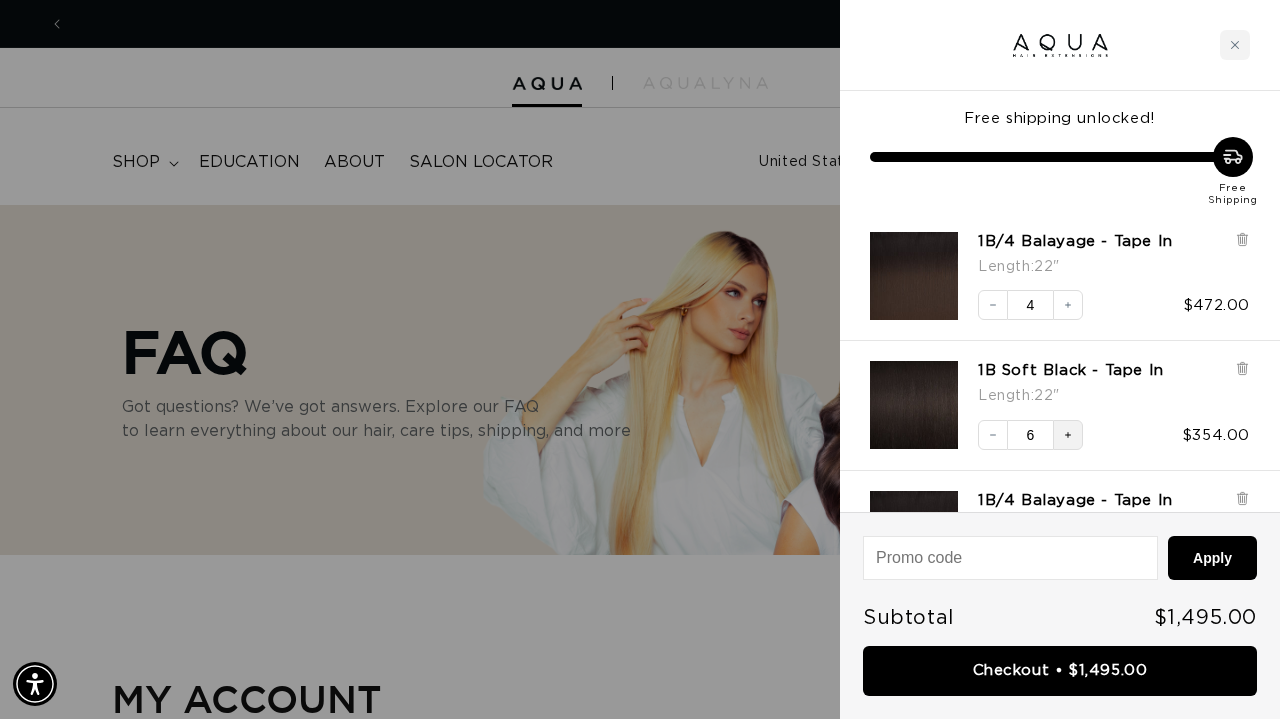 scroll, scrollTop: 0, scrollLeft: 1138, axis: horizontal 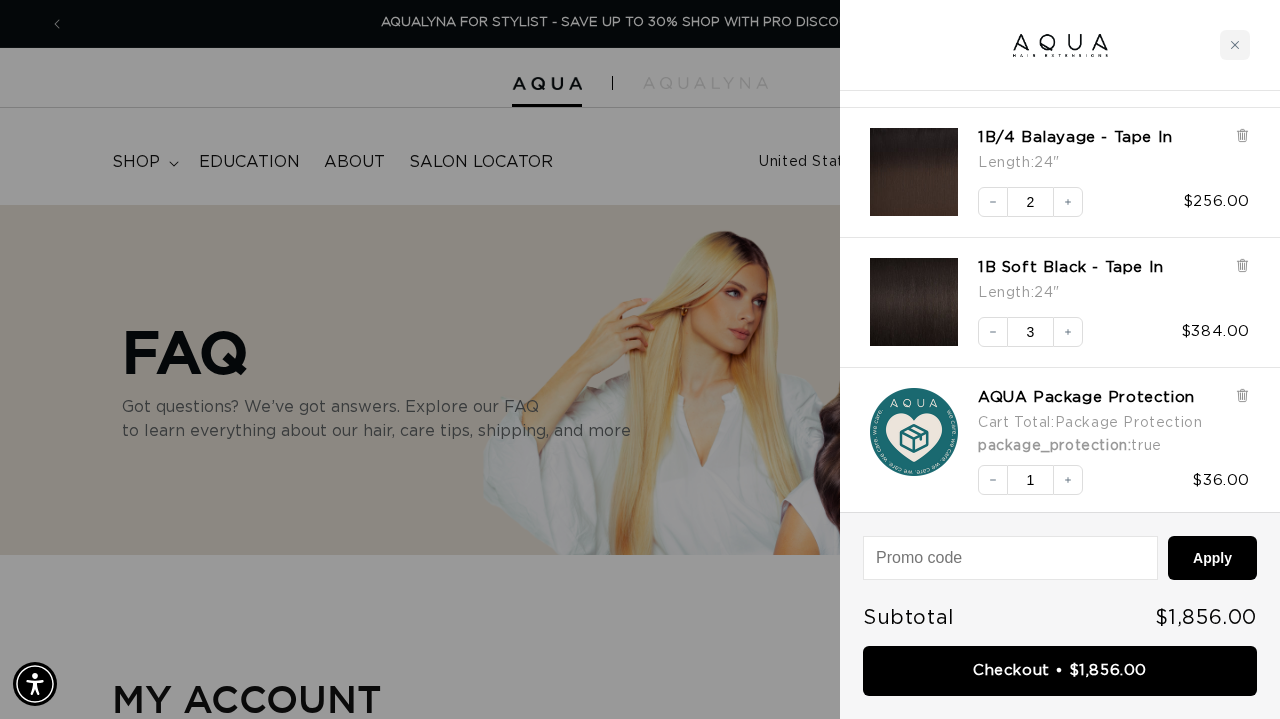 drag, startPoint x: 1126, startPoint y: 481, endPoint x: 1156, endPoint y: 622, distance: 144.15616 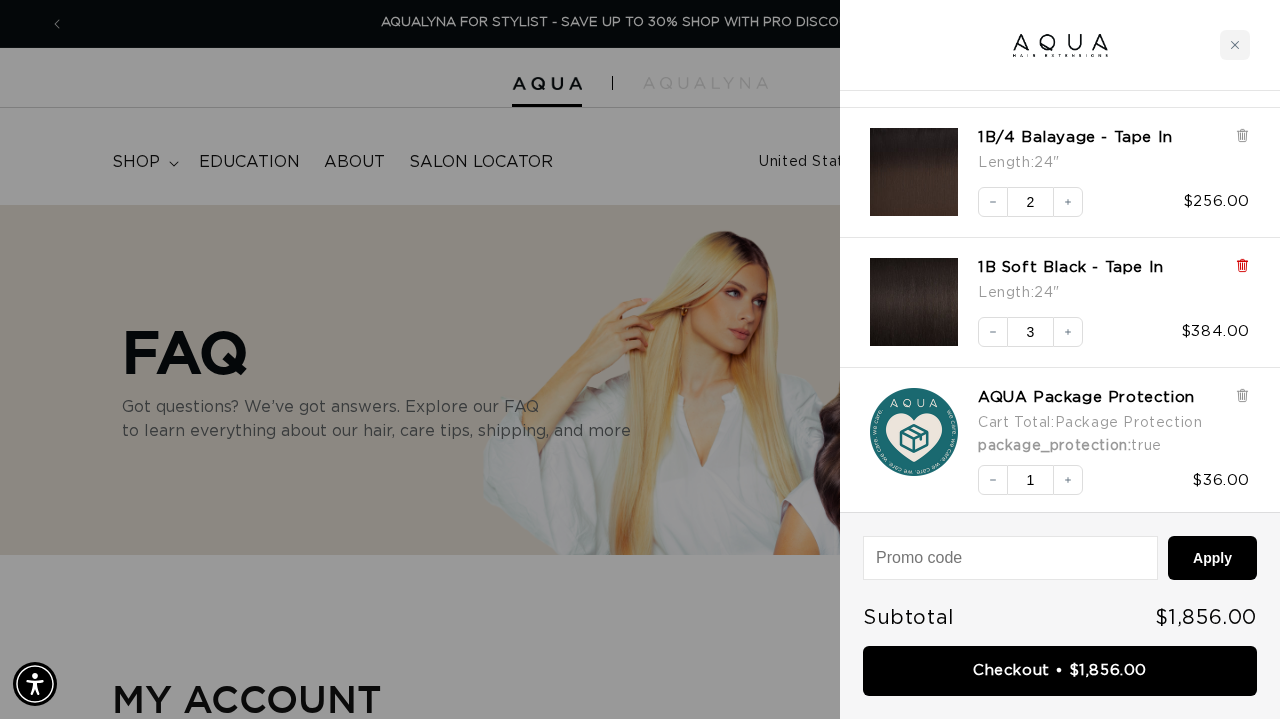 click 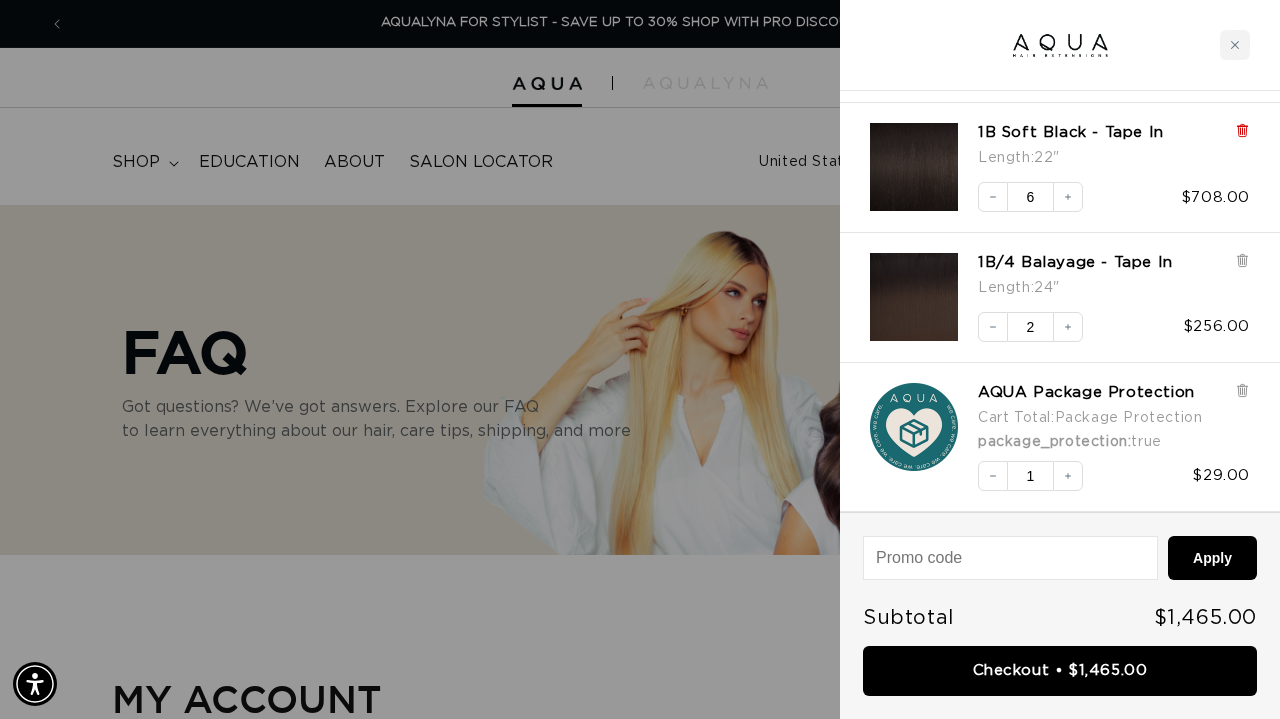 scroll, scrollTop: 234, scrollLeft: 0, axis: vertical 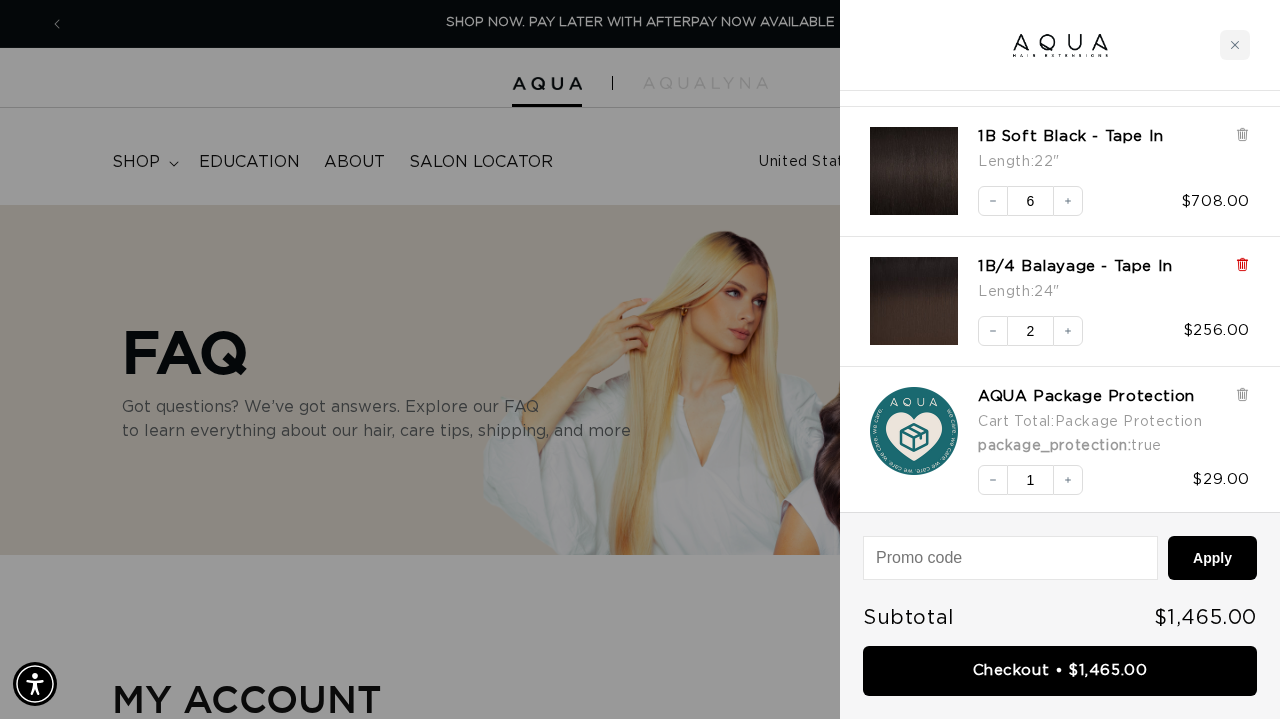 click 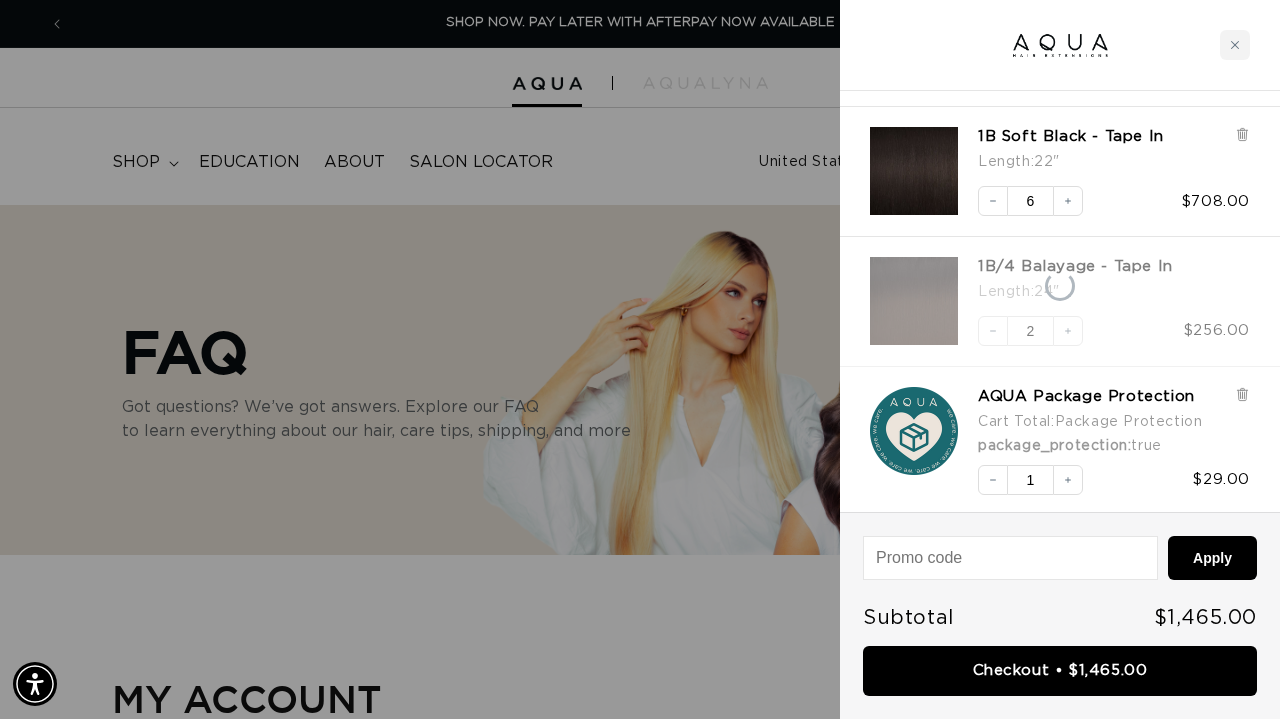 scroll, scrollTop: 105, scrollLeft: 0, axis: vertical 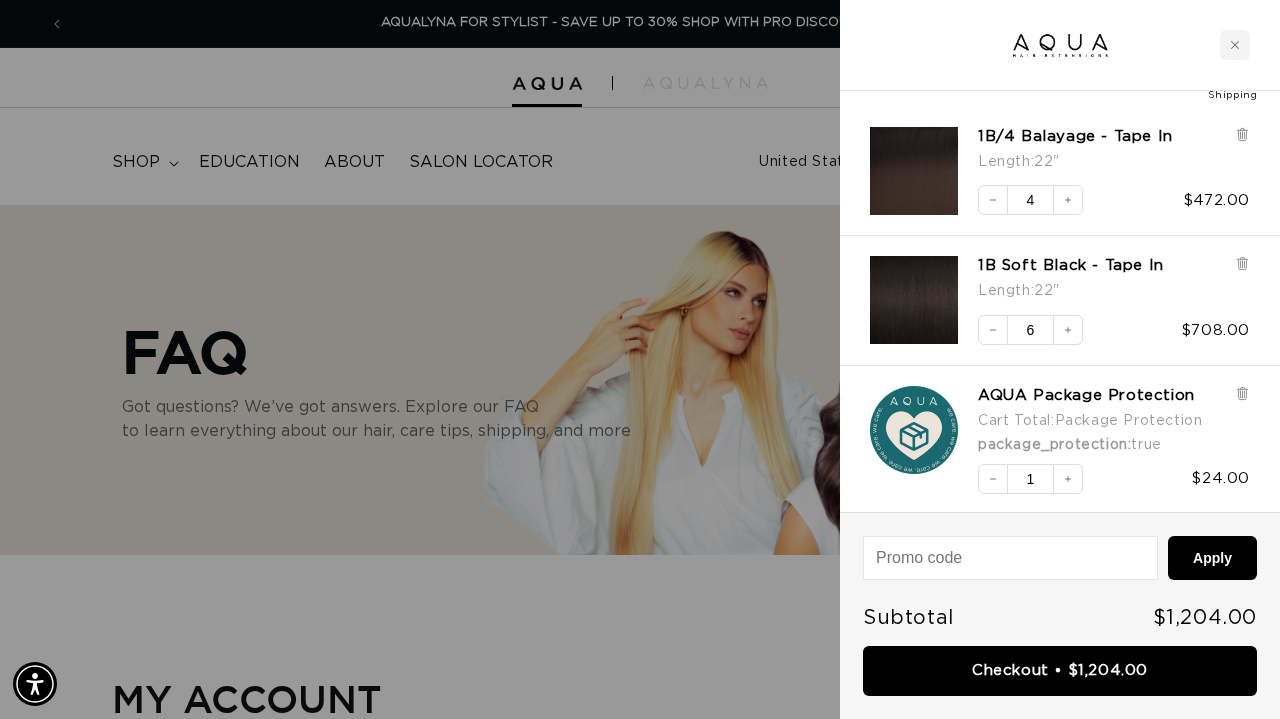 click on "Package Protection" at bounding box center [1129, 421] 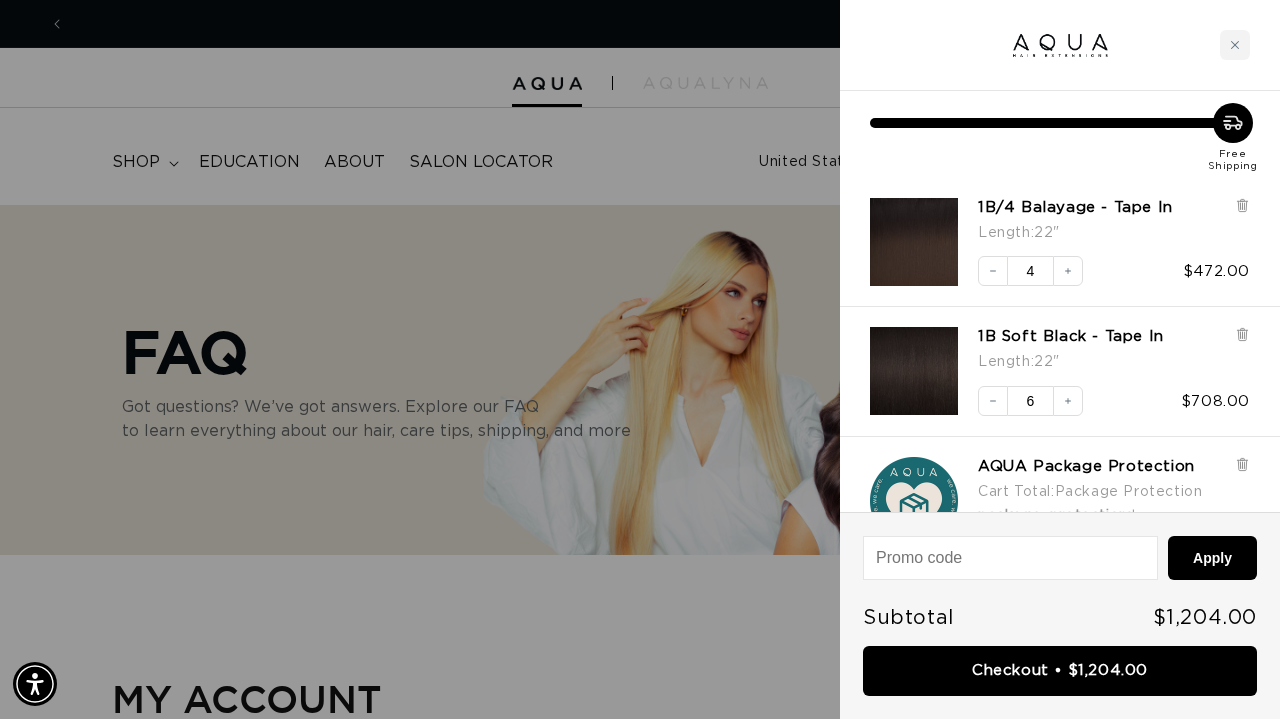 scroll, scrollTop: 74, scrollLeft: 0, axis: vertical 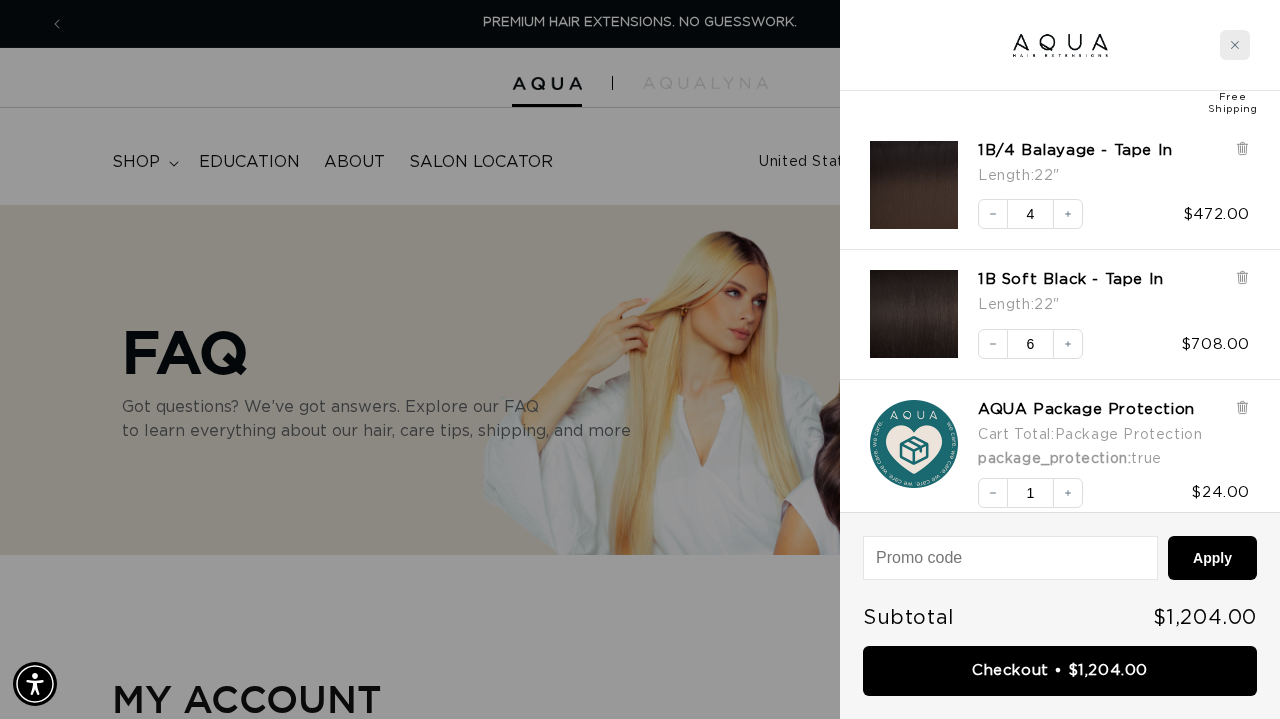 click at bounding box center (1235, 45) 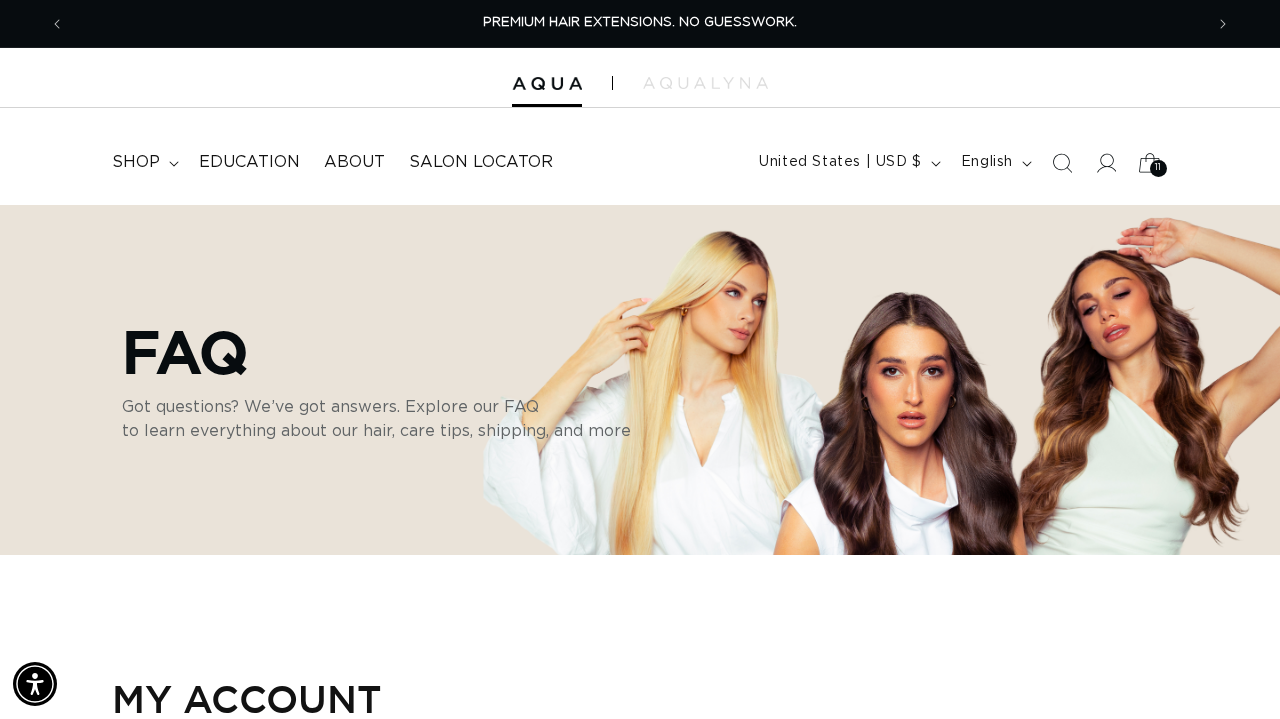 click 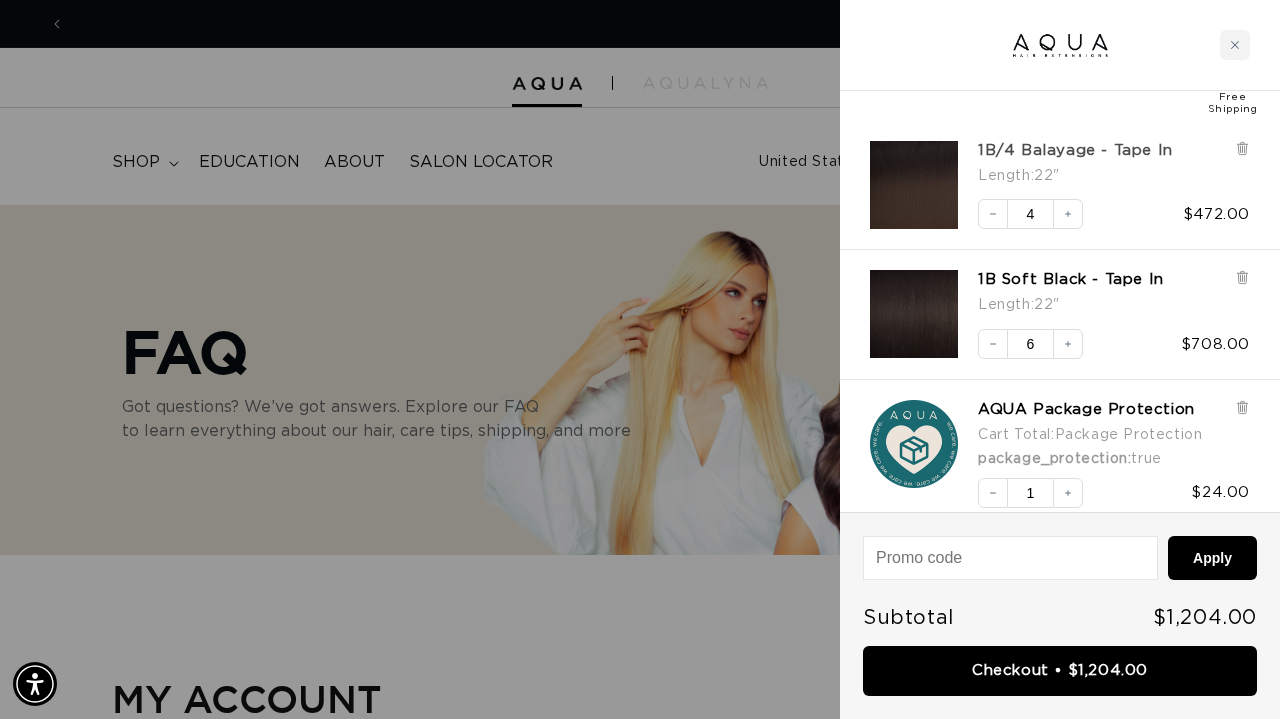 scroll, scrollTop: 0, scrollLeft: 1138, axis: horizontal 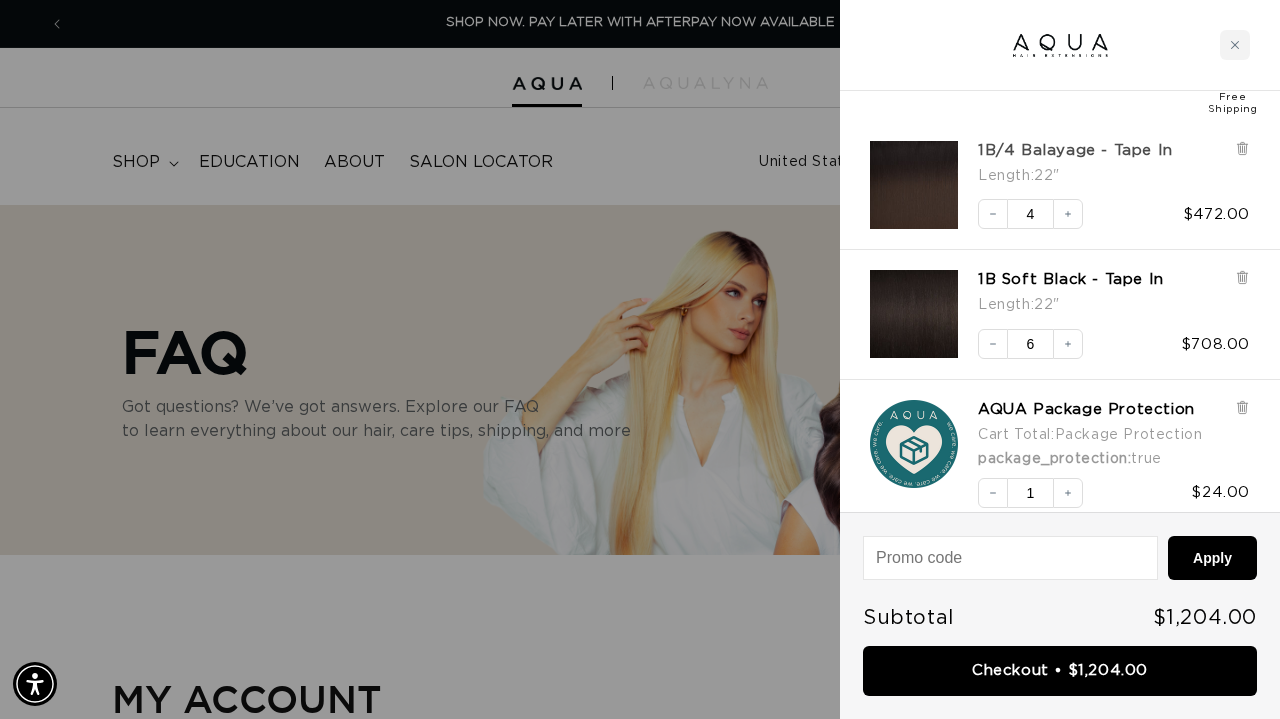 click on "1B/4 Balayage - Tape In" at bounding box center (1075, 151) 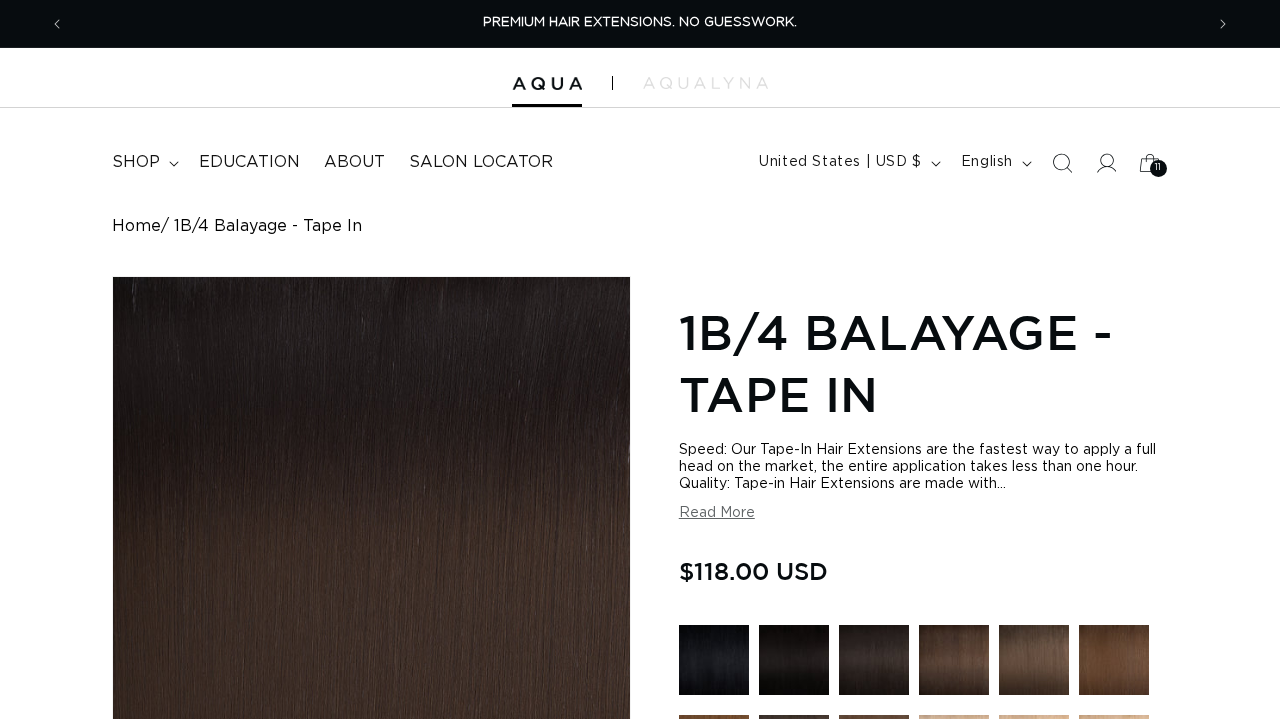 scroll, scrollTop: 0, scrollLeft: 0, axis: both 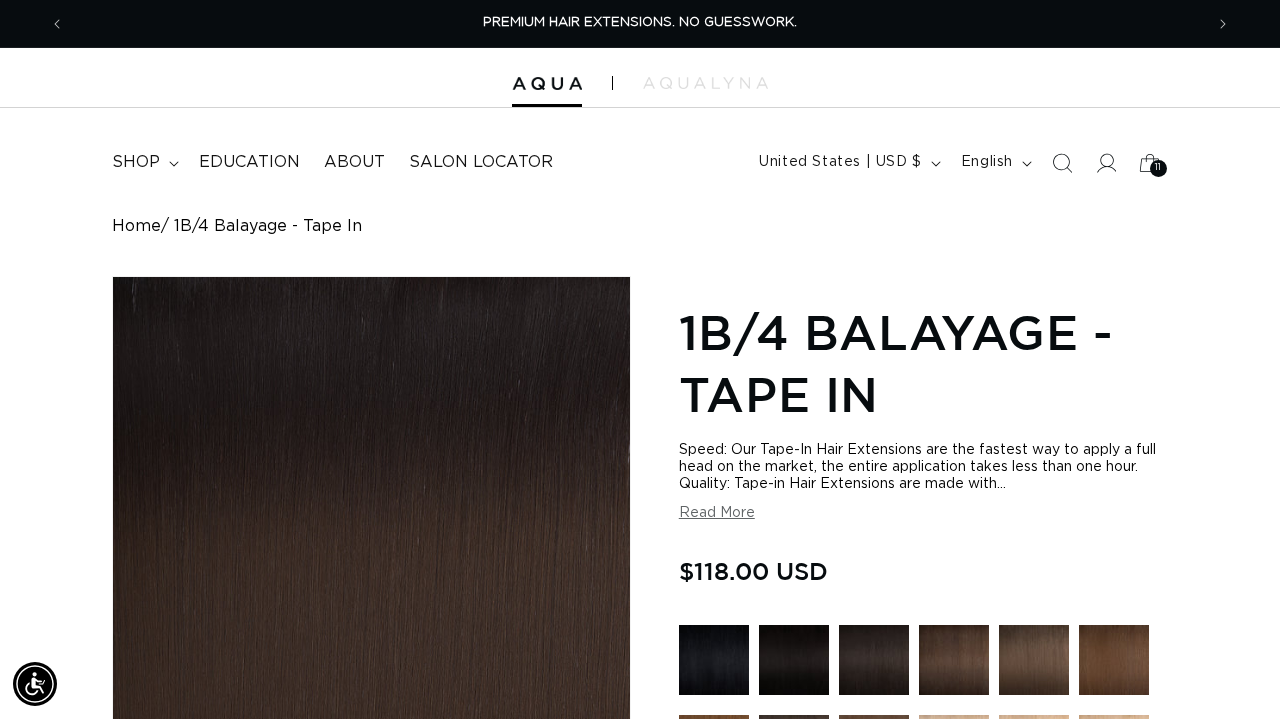 click on "1B/4 Balayage - Tape In" at bounding box center [923, 363] 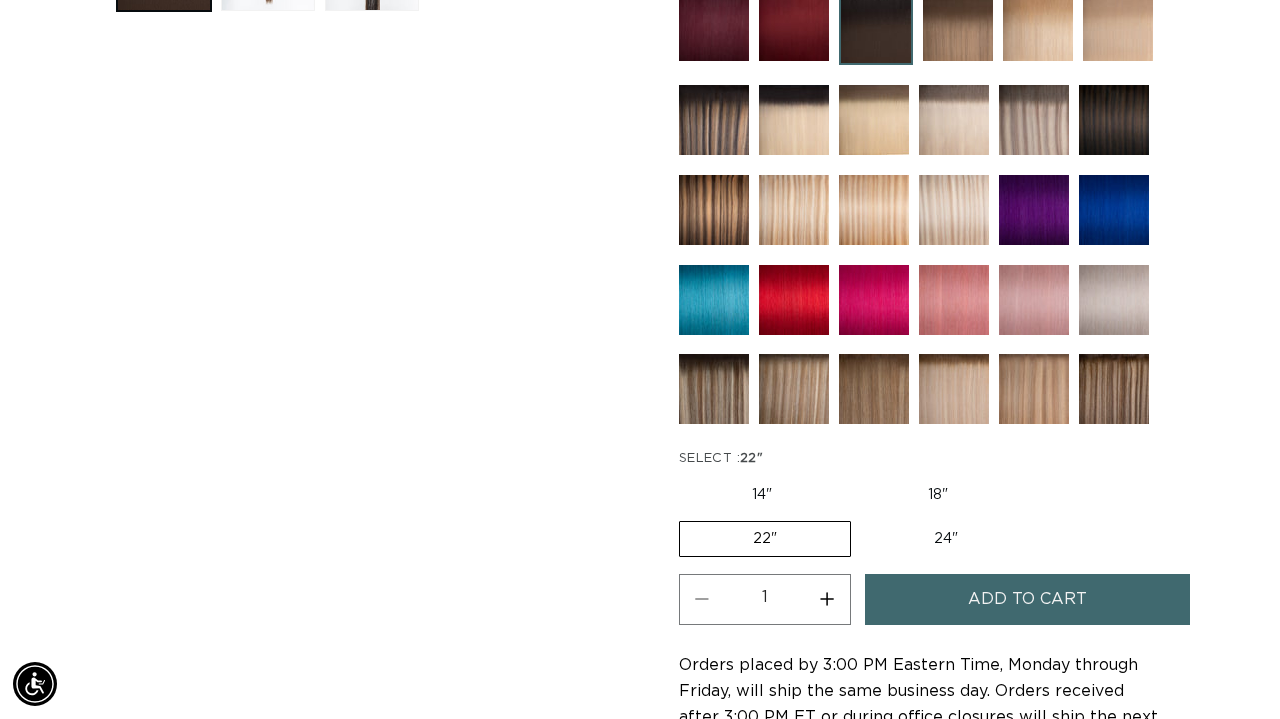 scroll, scrollTop: 917, scrollLeft: 0, axis: vertical 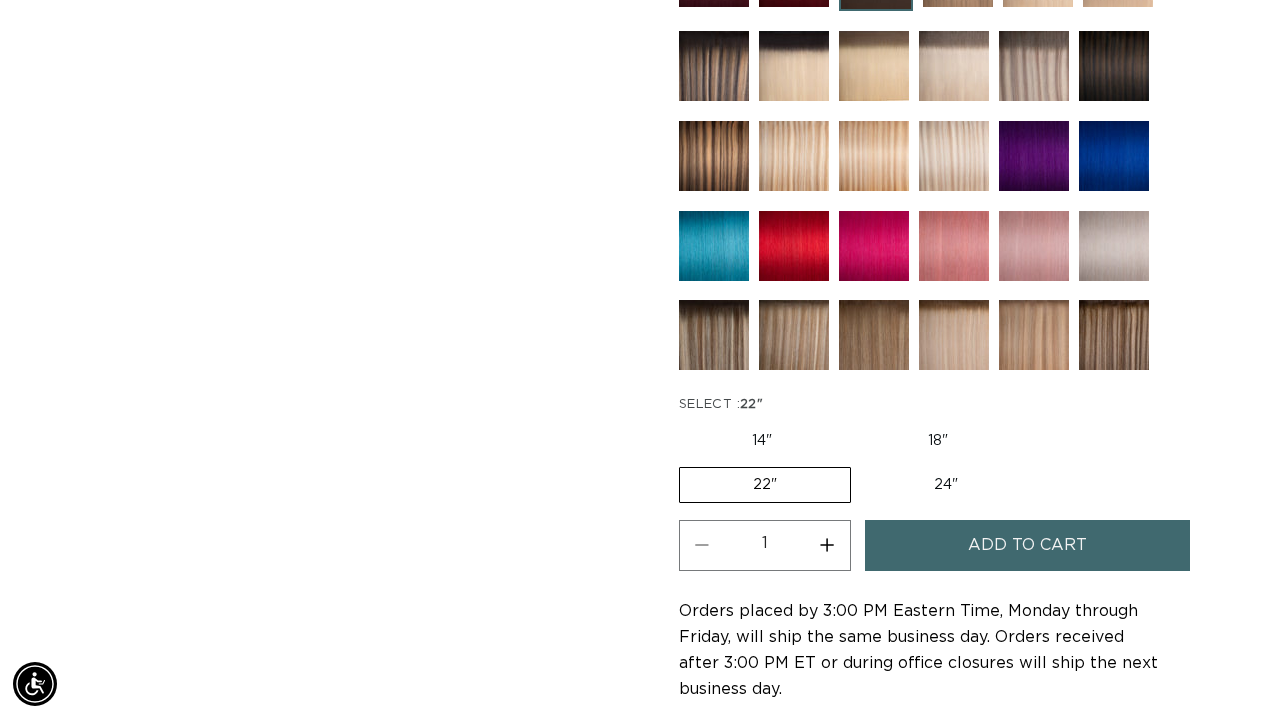click on "24" Variant sold out or unavailable" at bounding box center (946, 485) 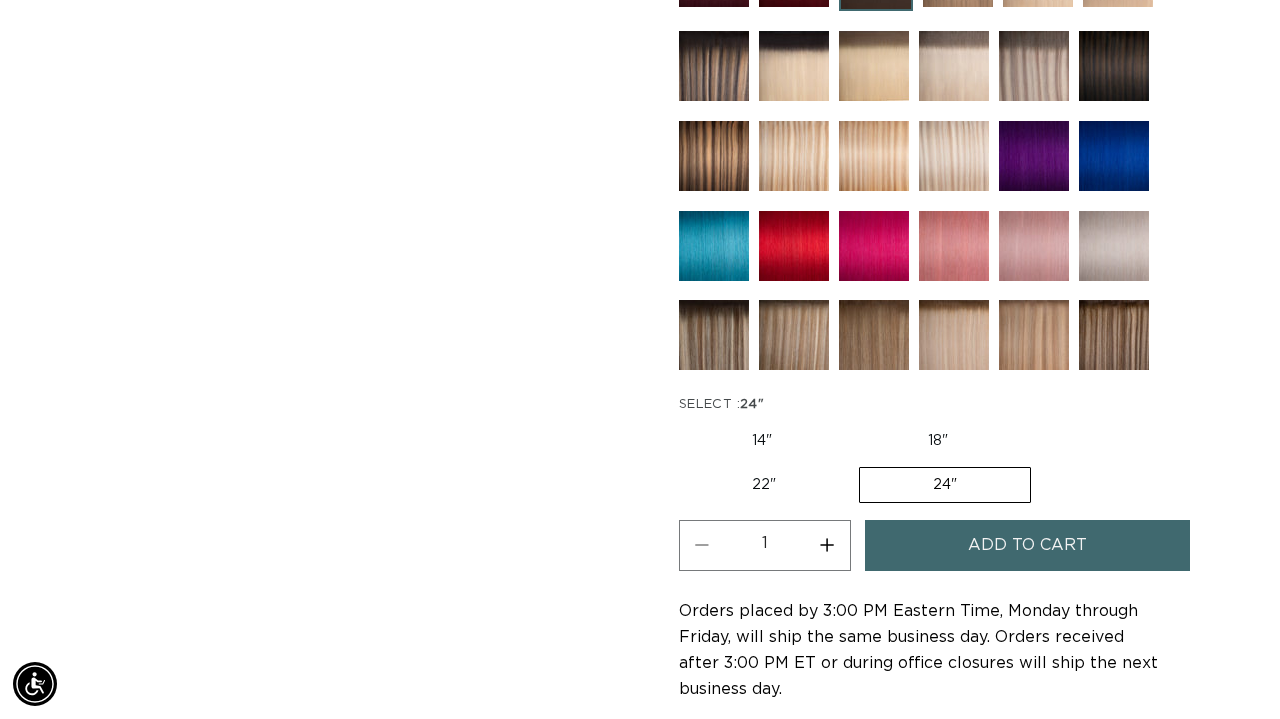 scroll, scrollTop: 0, scrollLeft: 2276, axis: horizontal 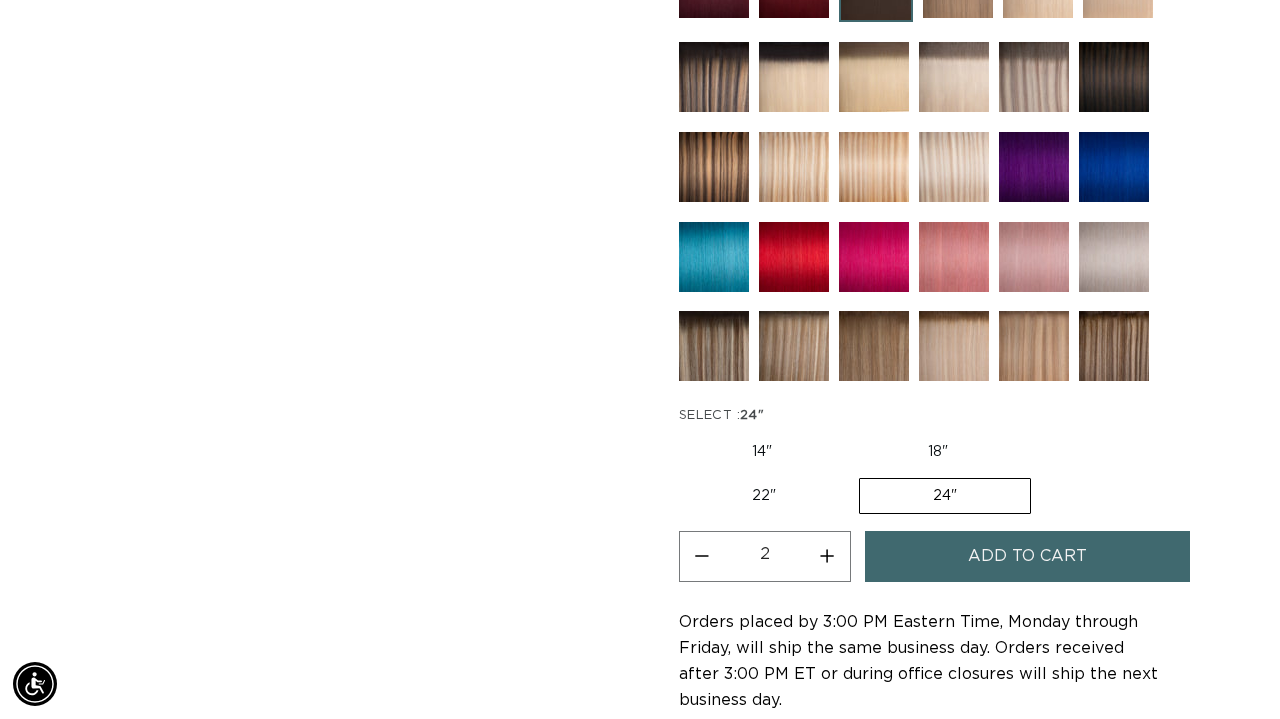 click on "Decrease quantity for 1B/4 Balayage - Tape In" at bounding box center (702, 556) 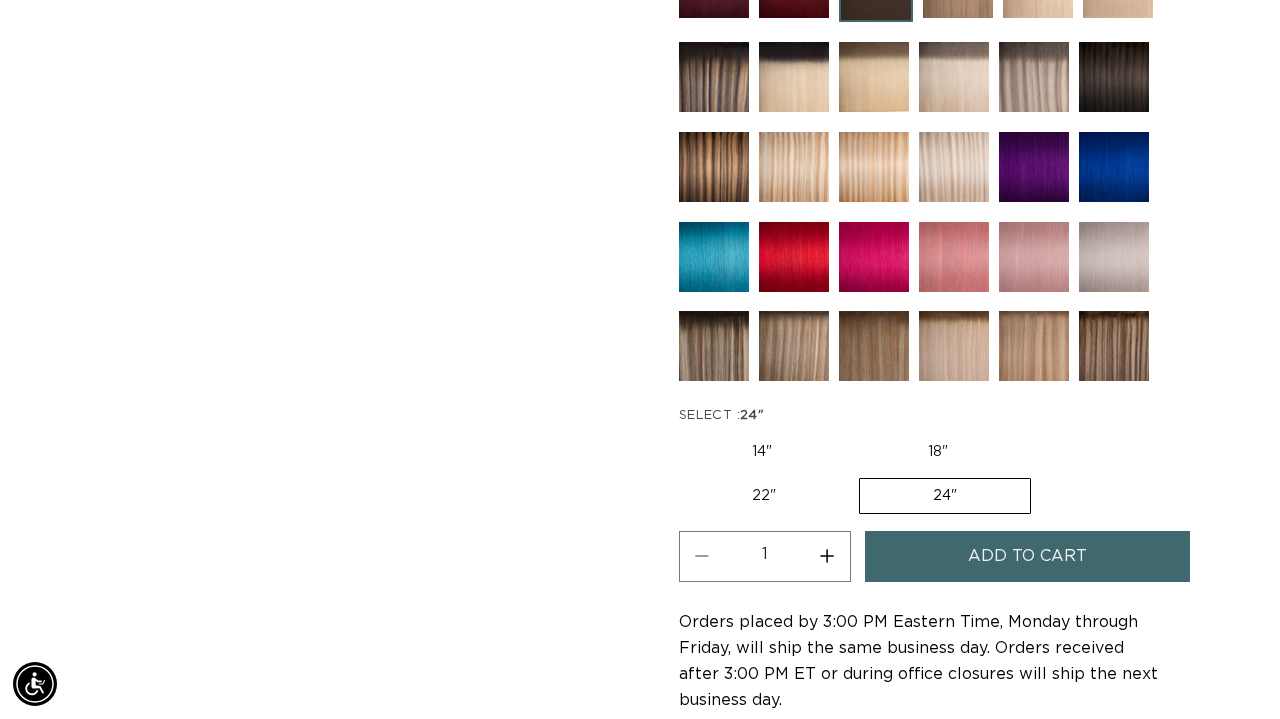 scroll, scrollTop: 910, scrollLeft: 0, axis: vertical 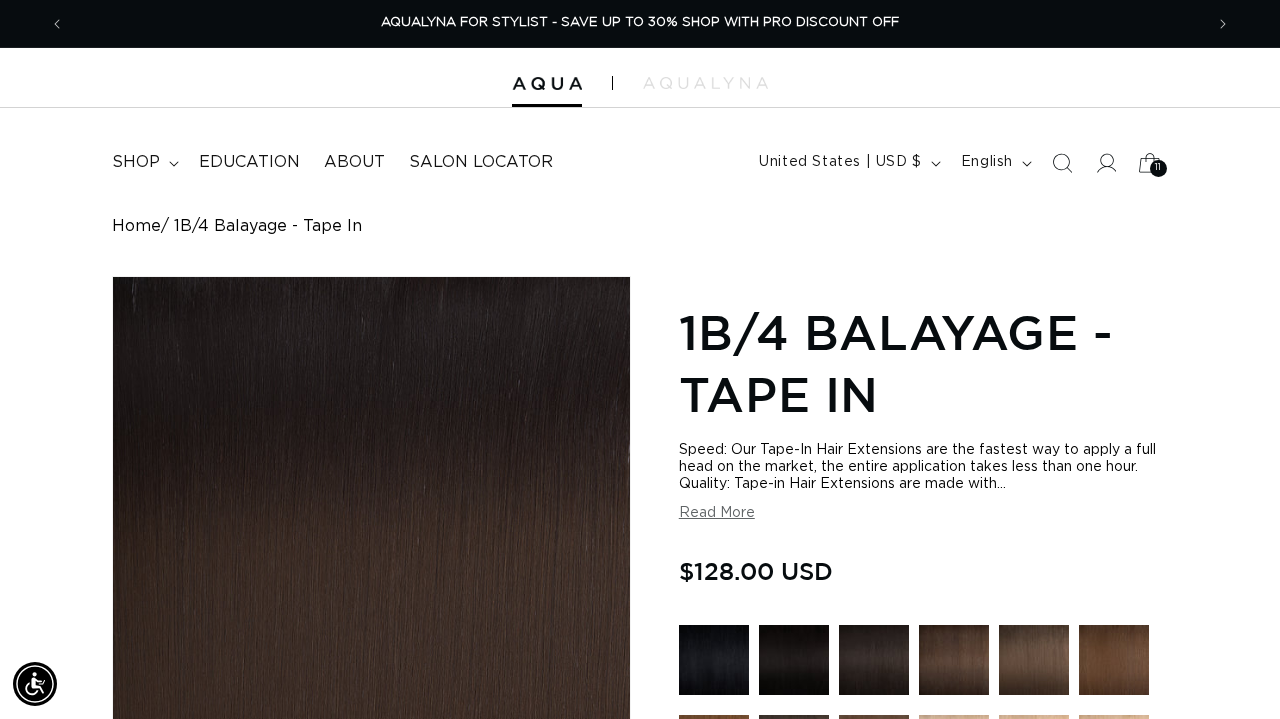 click on "11" at bounding box center (1158, 168) 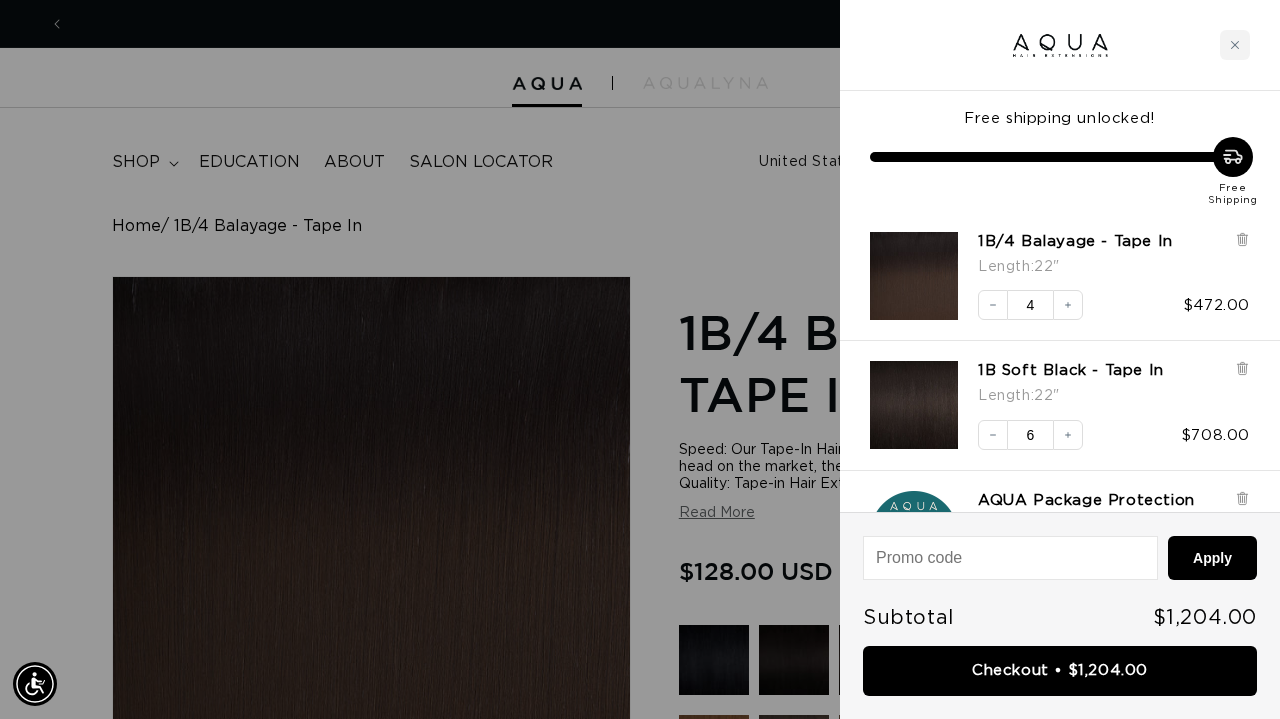 scroll, scrollTop: 0, scrollLeft: 0, axis: both 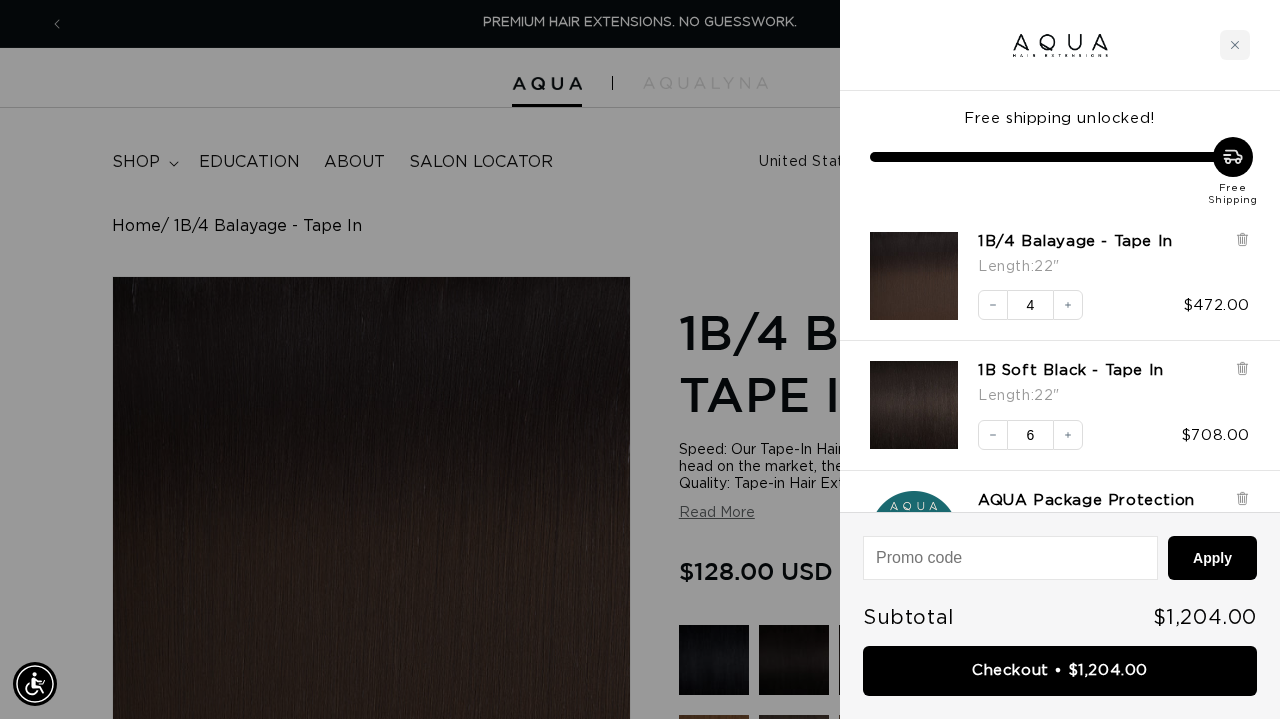 click on "6" at bounding box center (1030, 435) 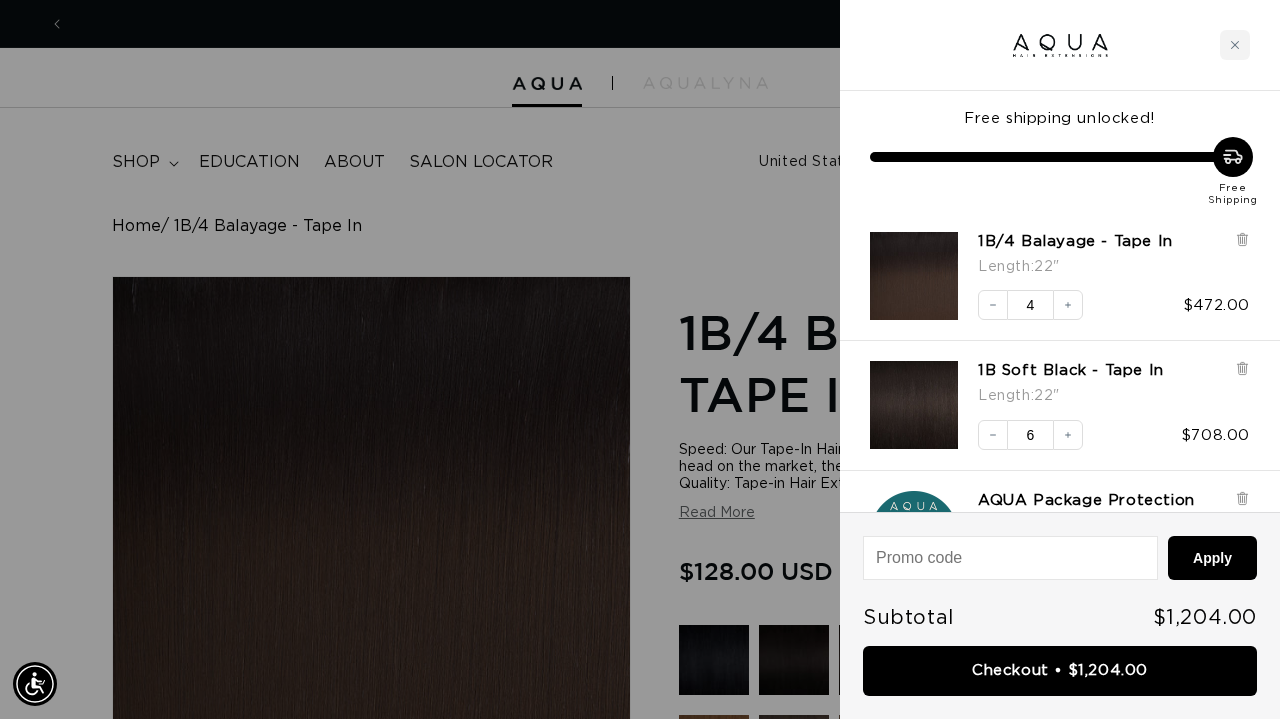 click on "6" at bounding box center (1030, 435) 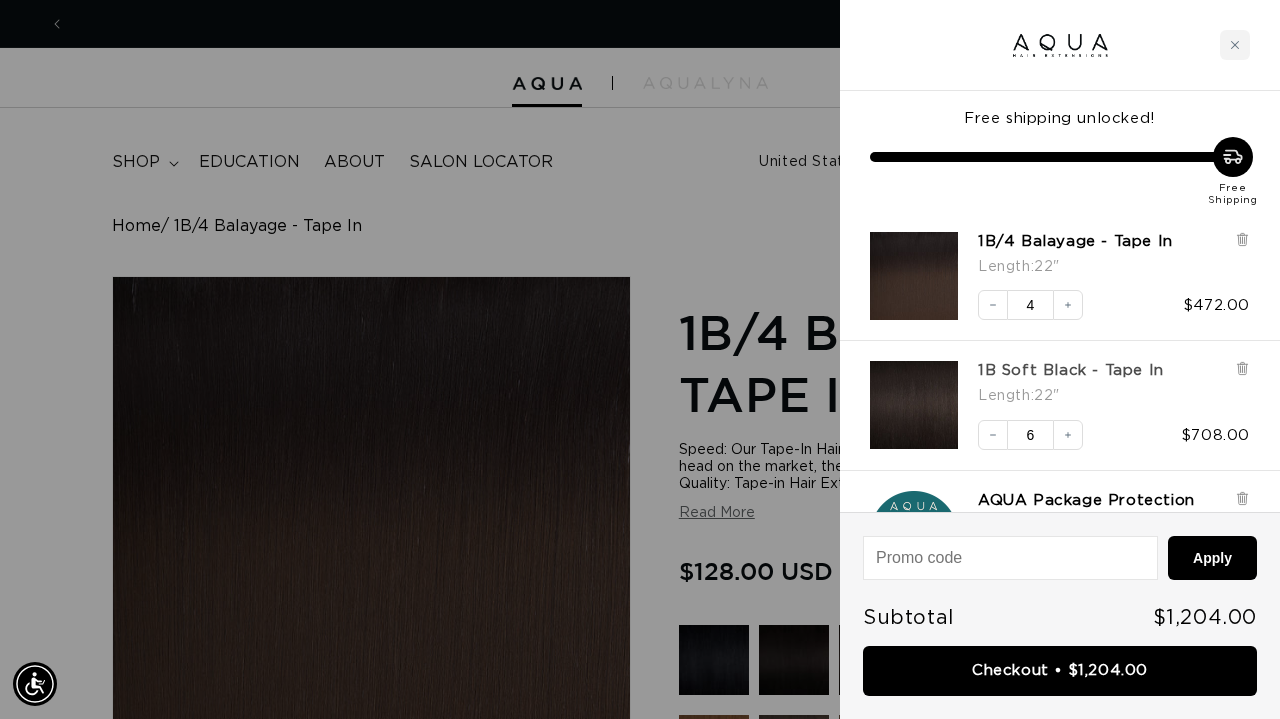 scroll, scrollTop: 0, scrollLeft: 2276, axis: horizontal 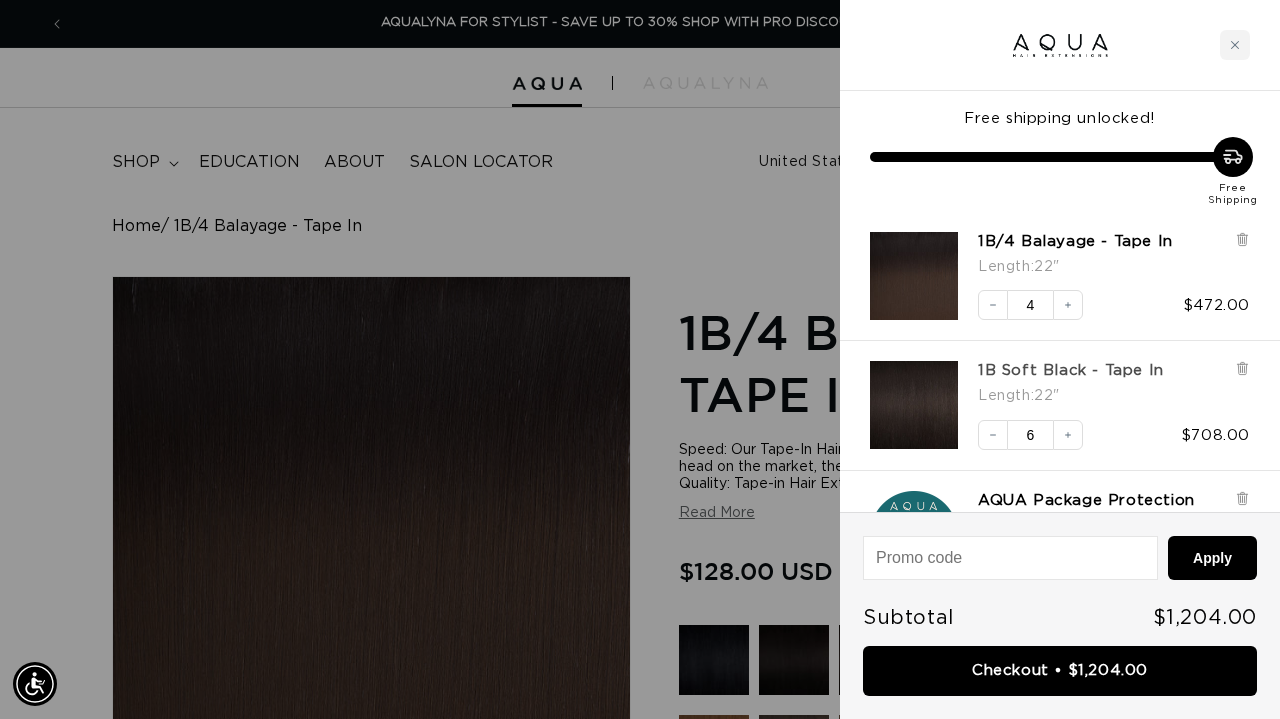 click on "1B Soft Black - Tape In" at bounding box center (1071, 371) 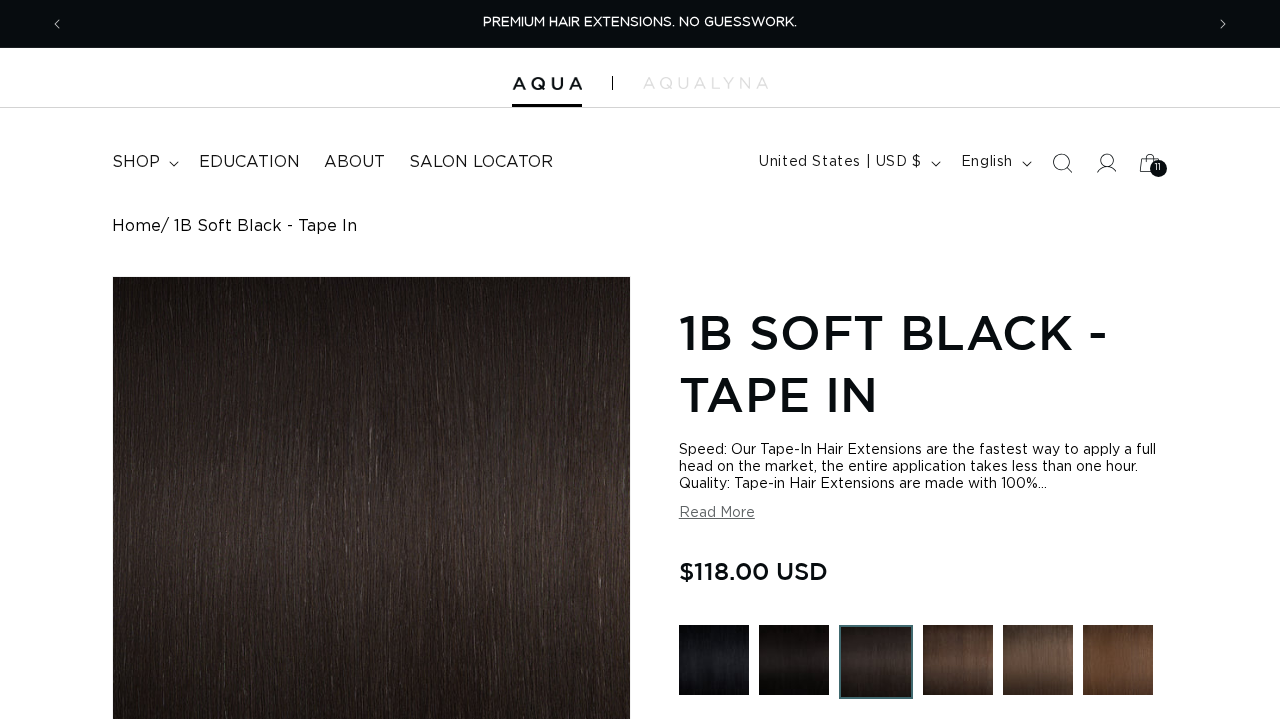 scroll, scrollTop: 0, scrollLeft: 0, axis: both 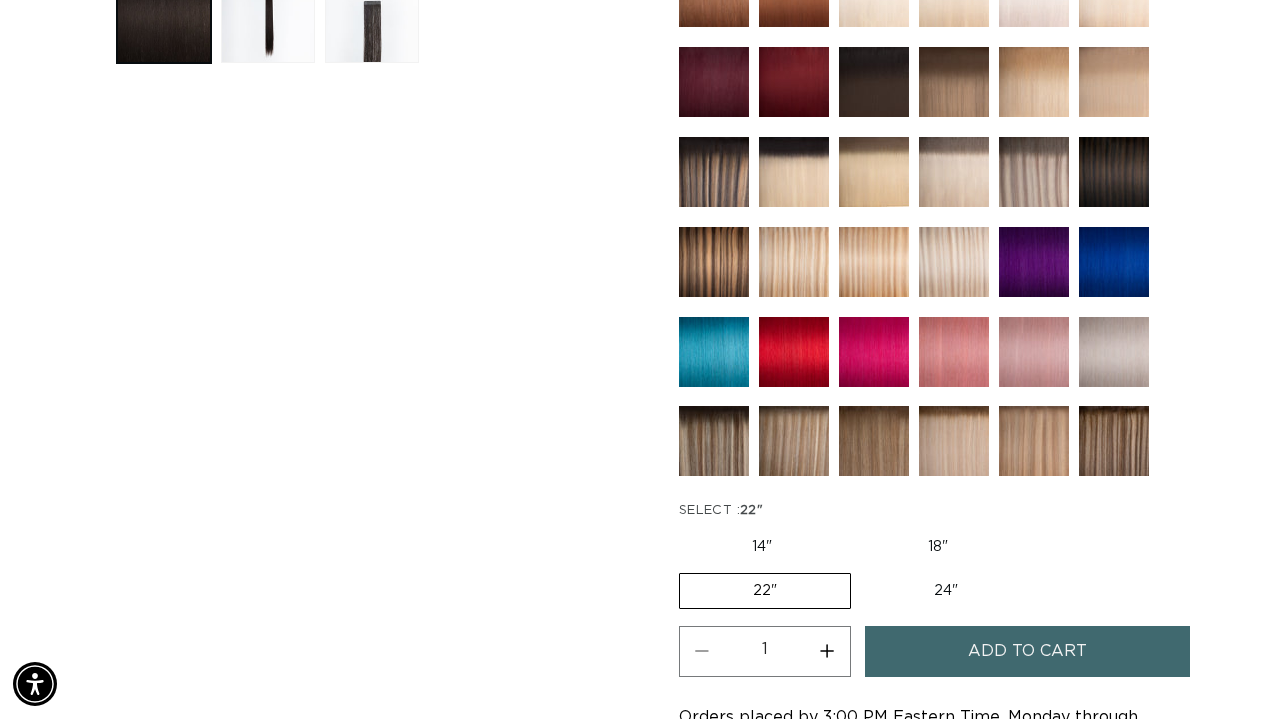 click on "24" Variant sold out or unavailable" at bounding box center (946, 591) 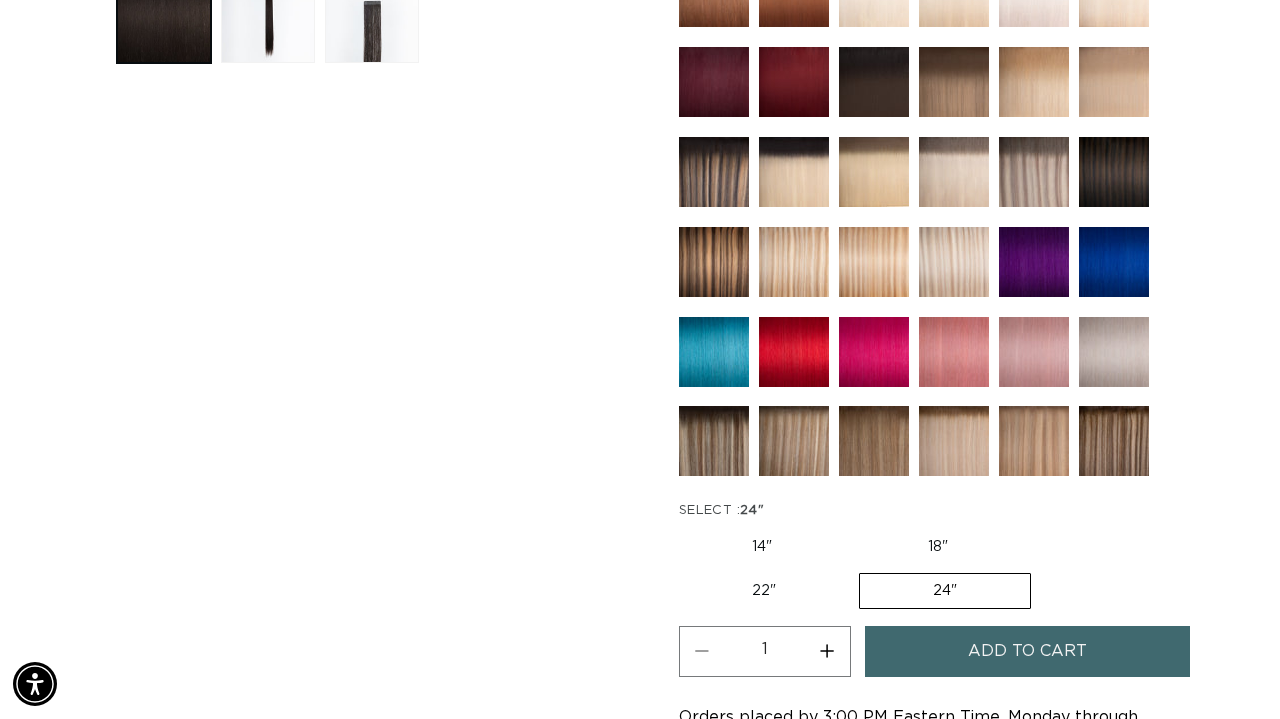click on "Increase quantity for 1B Soft Black - Tape In" at bounding box center [827, 651] 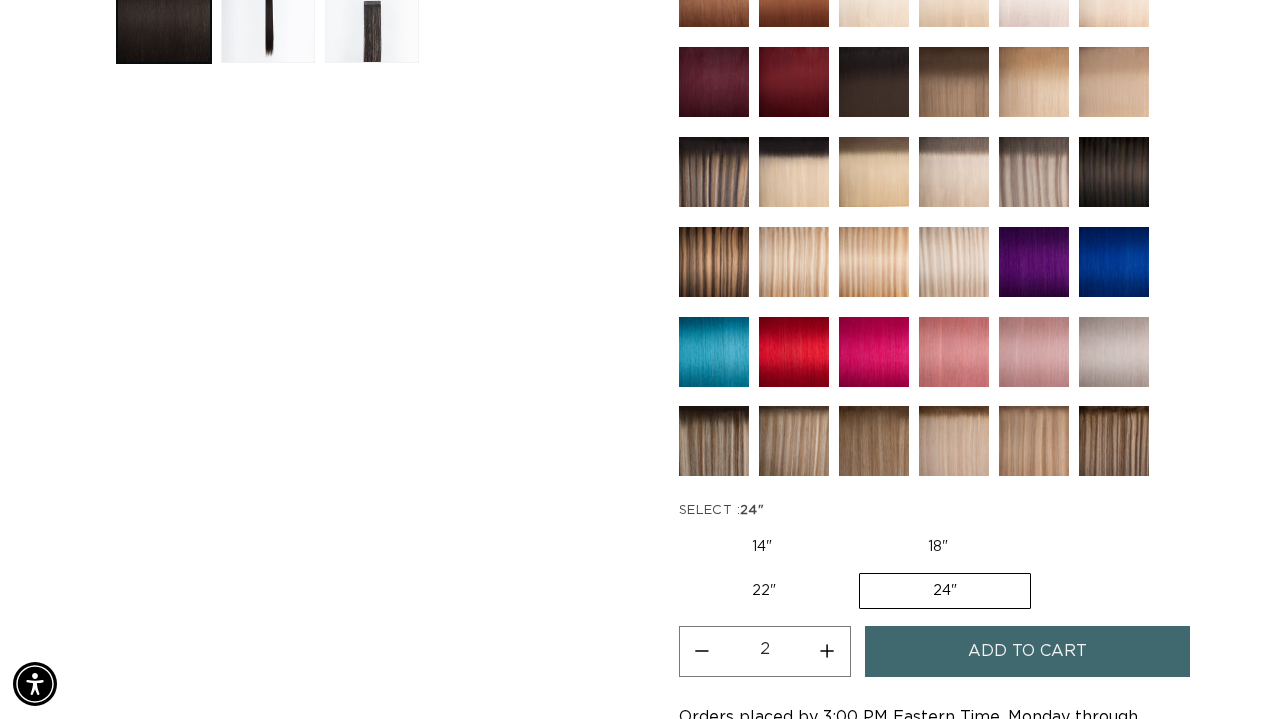 click on "Increase quantity for 1B Soft Black - Tape In" at bounding box center [827, 651] 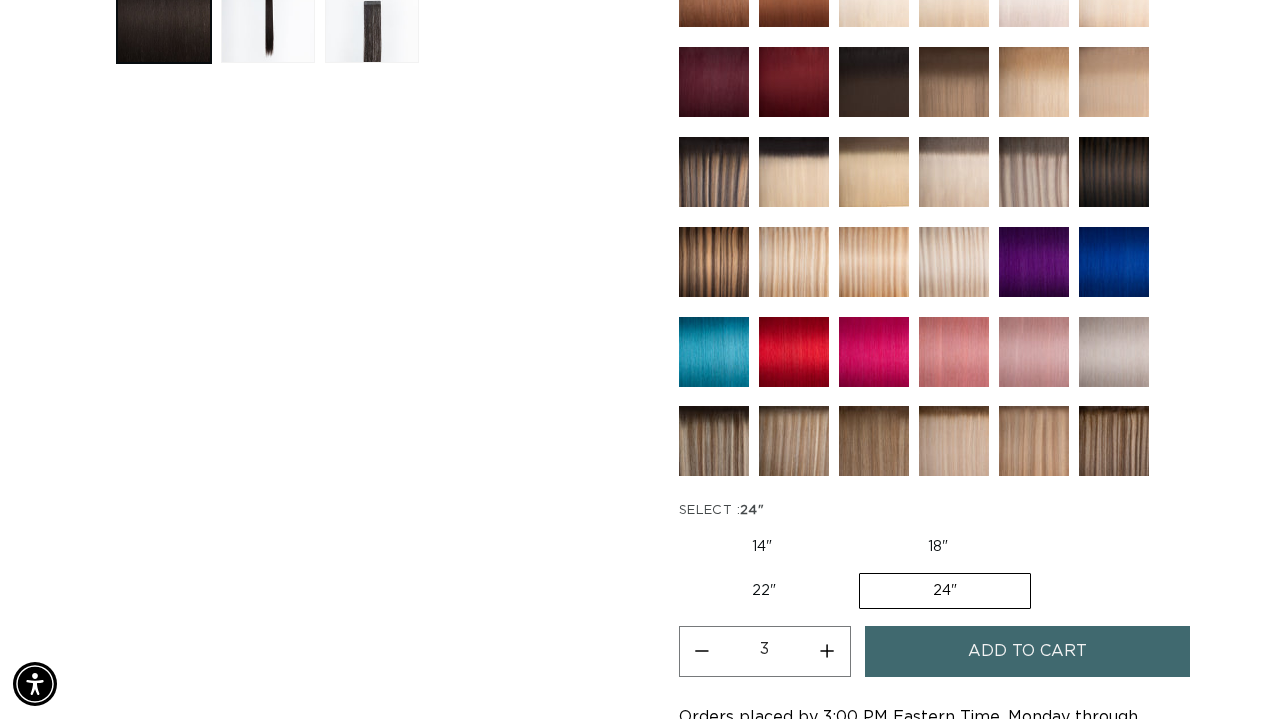 scroll, scrollTop: 0, scrollLeft: 2276, axis: horizontal 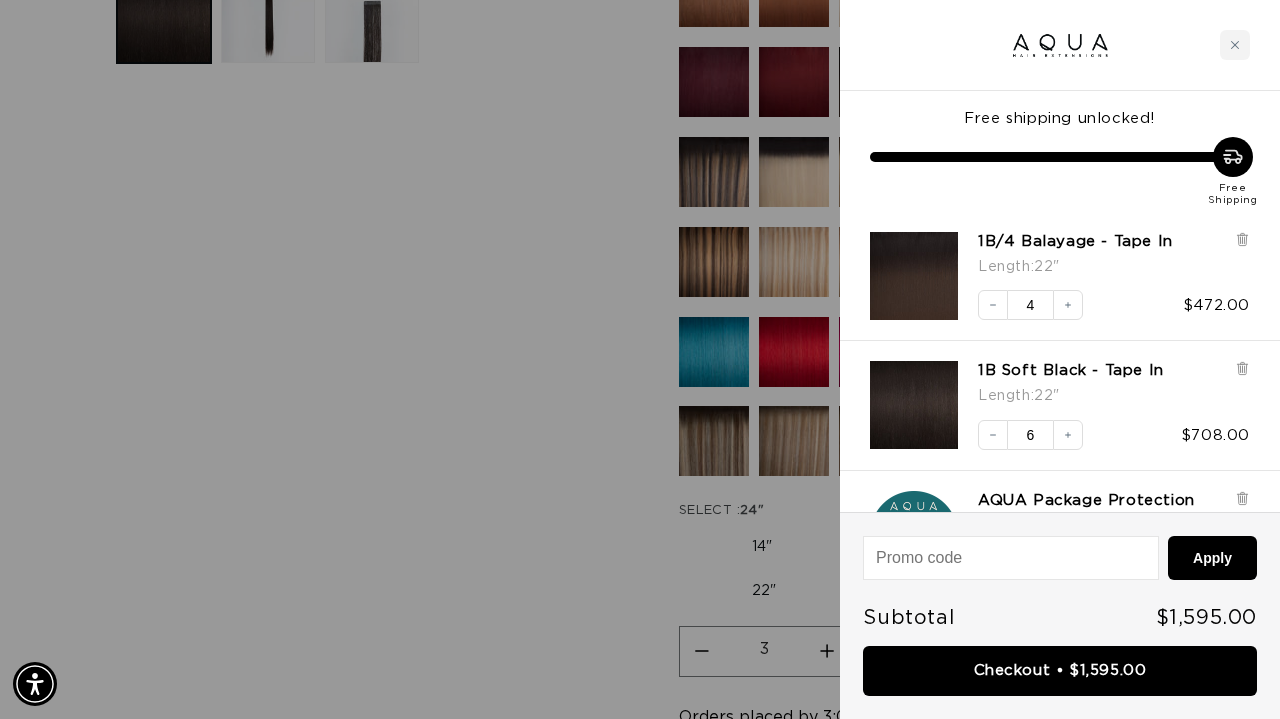 click on "6" at bounding box center [1030, 435] 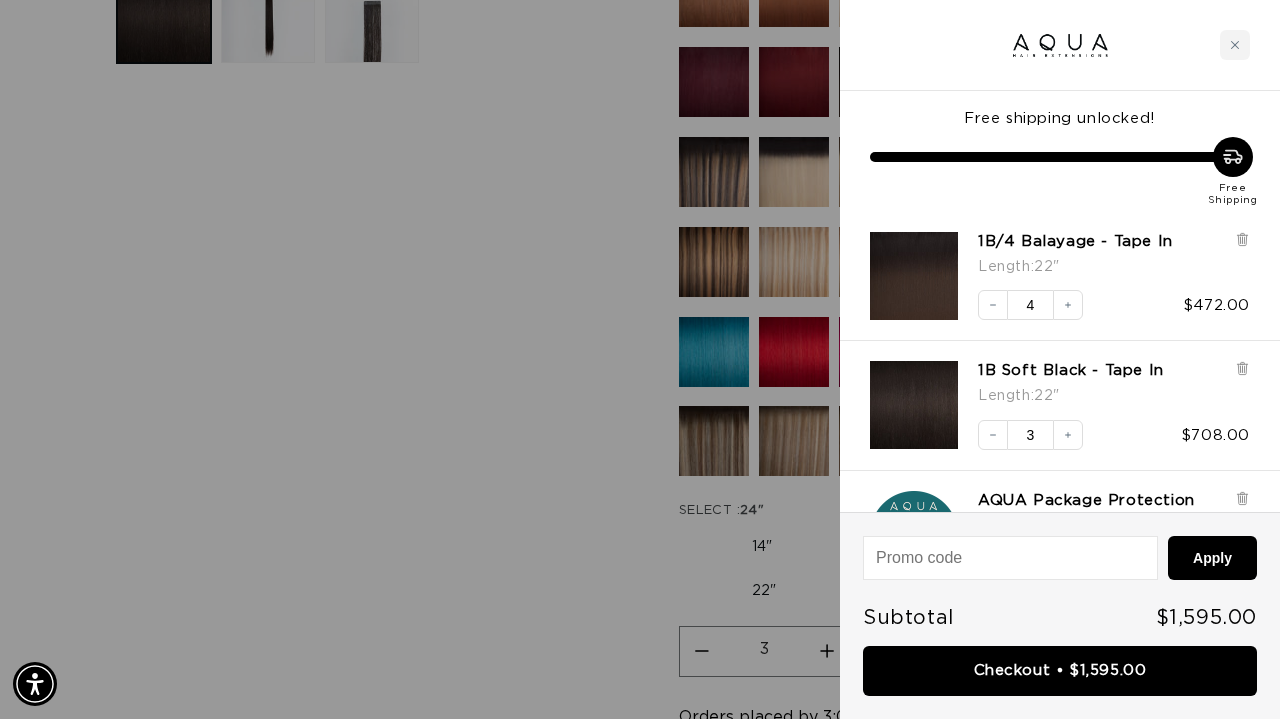 type on "3" 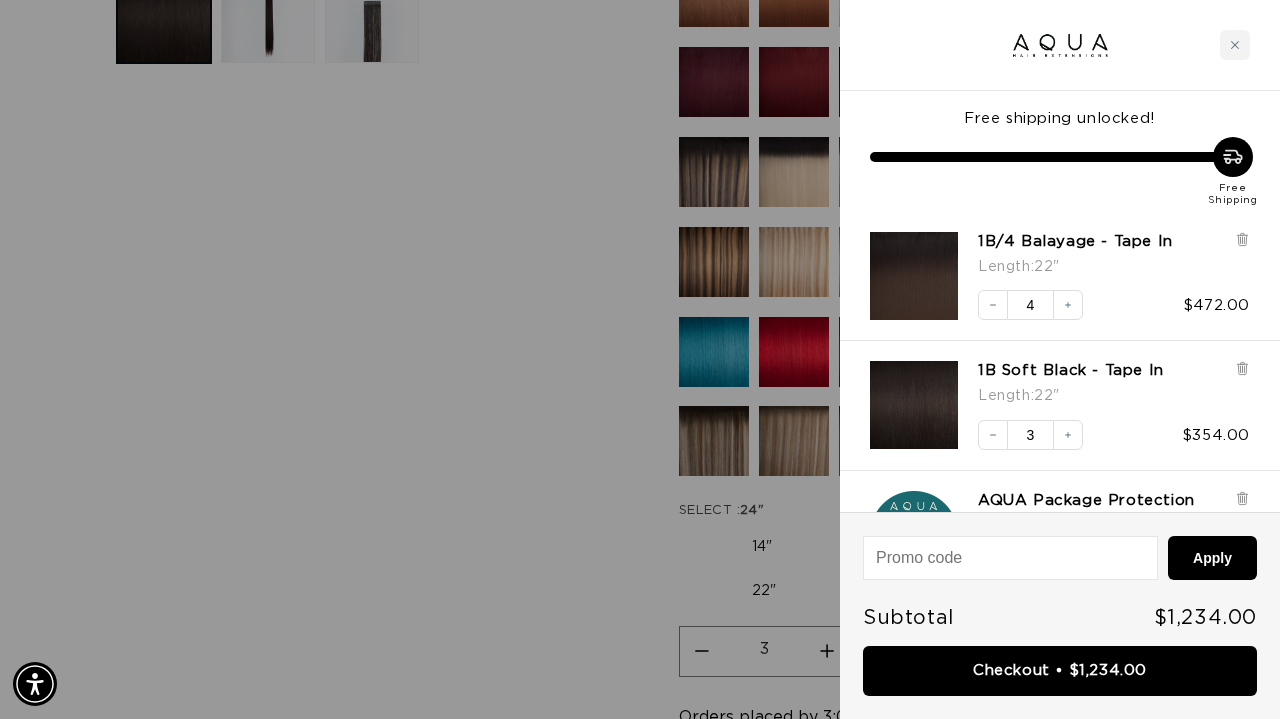 scroll, scrollTop: 0, scrollLeft: 1138, axis: horizontal 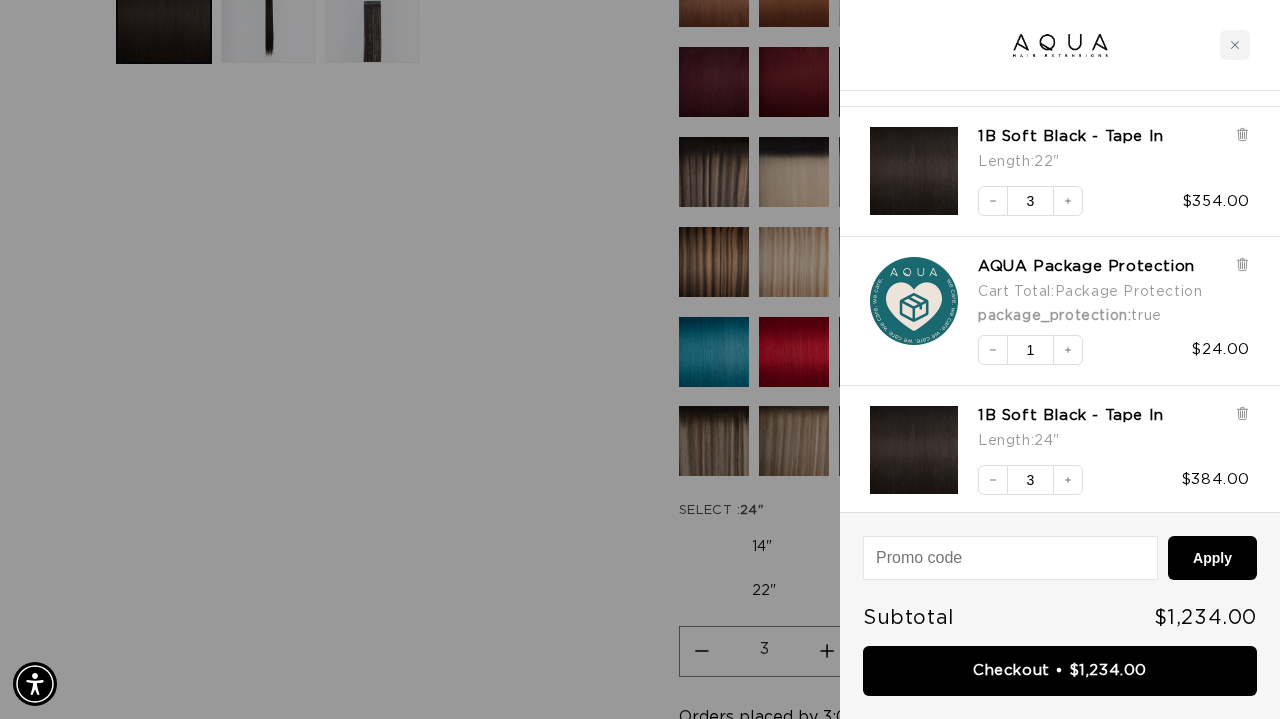 click at bounding box center (1242, 291) 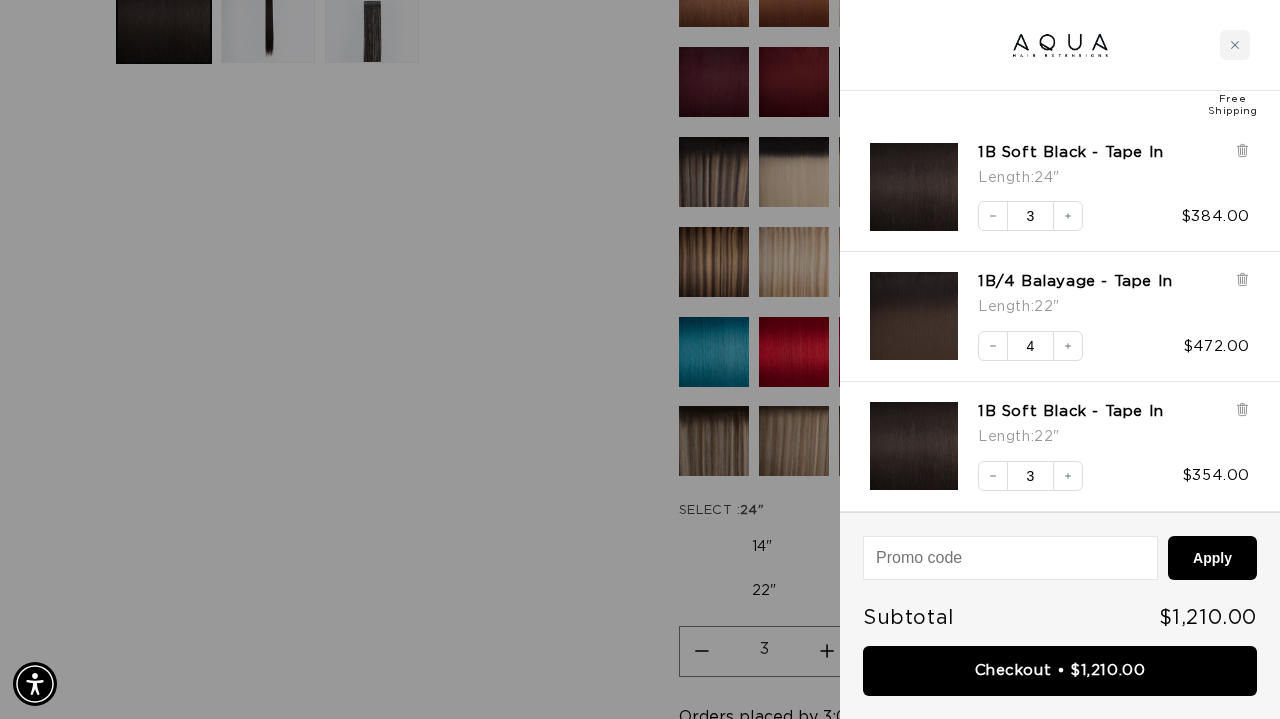 scroll, scrollTop: 86, scrollLeft: 0, axis: vertical 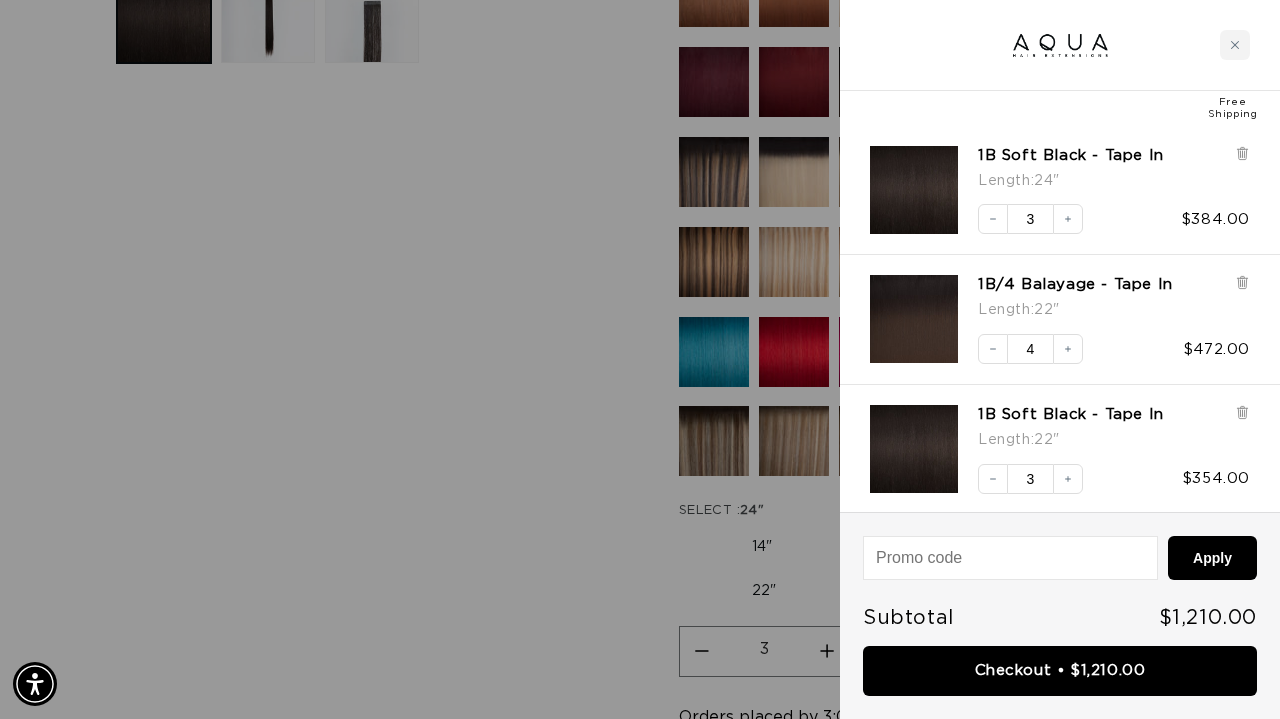 click at bounding box center (1060, 45) 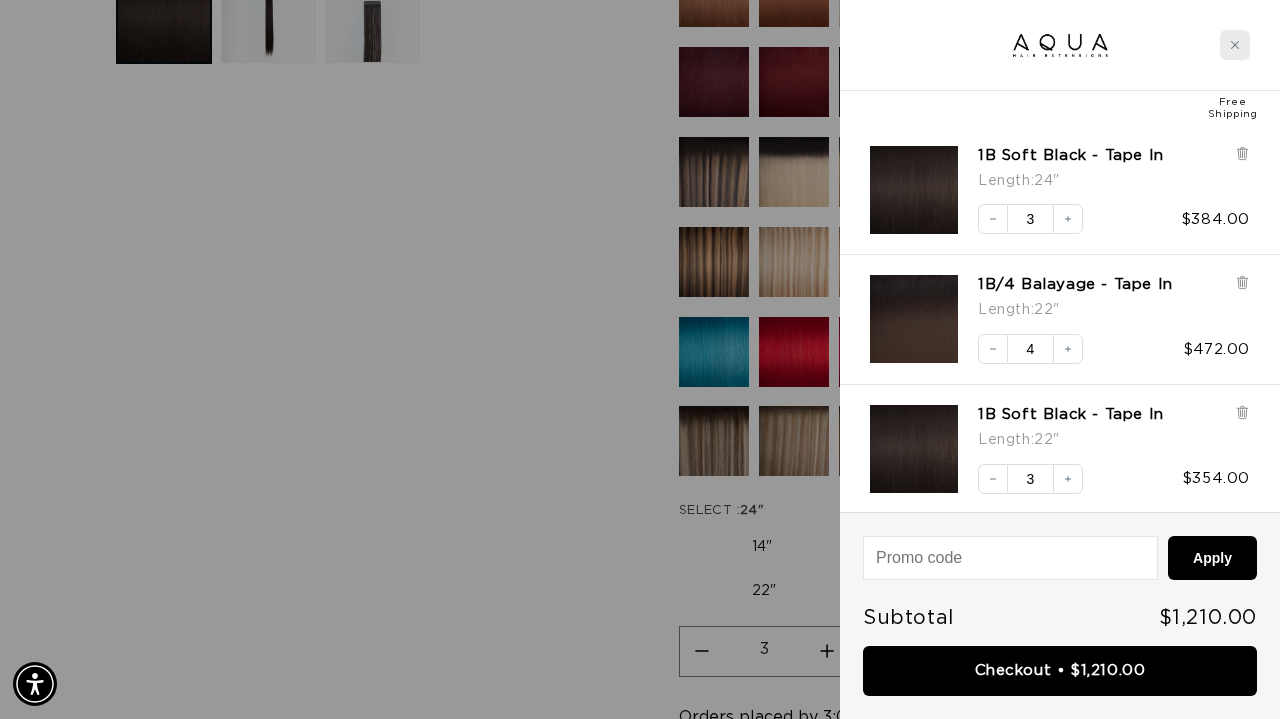 click 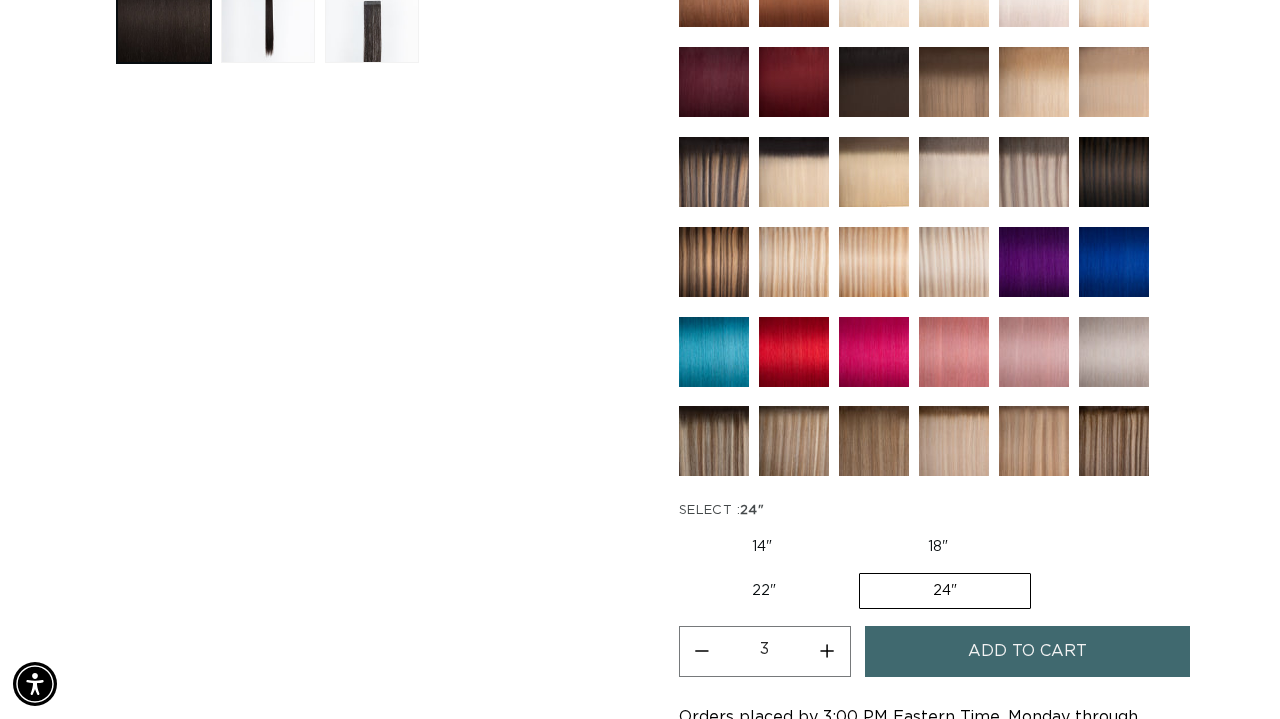 click on "Home
1B Soft Black - Tape In
Skip to product information
Open media 1 in modal
Open media 2 in modal
Open media 3 in modal
1
/
of
3" at bounding box center (640, 185) 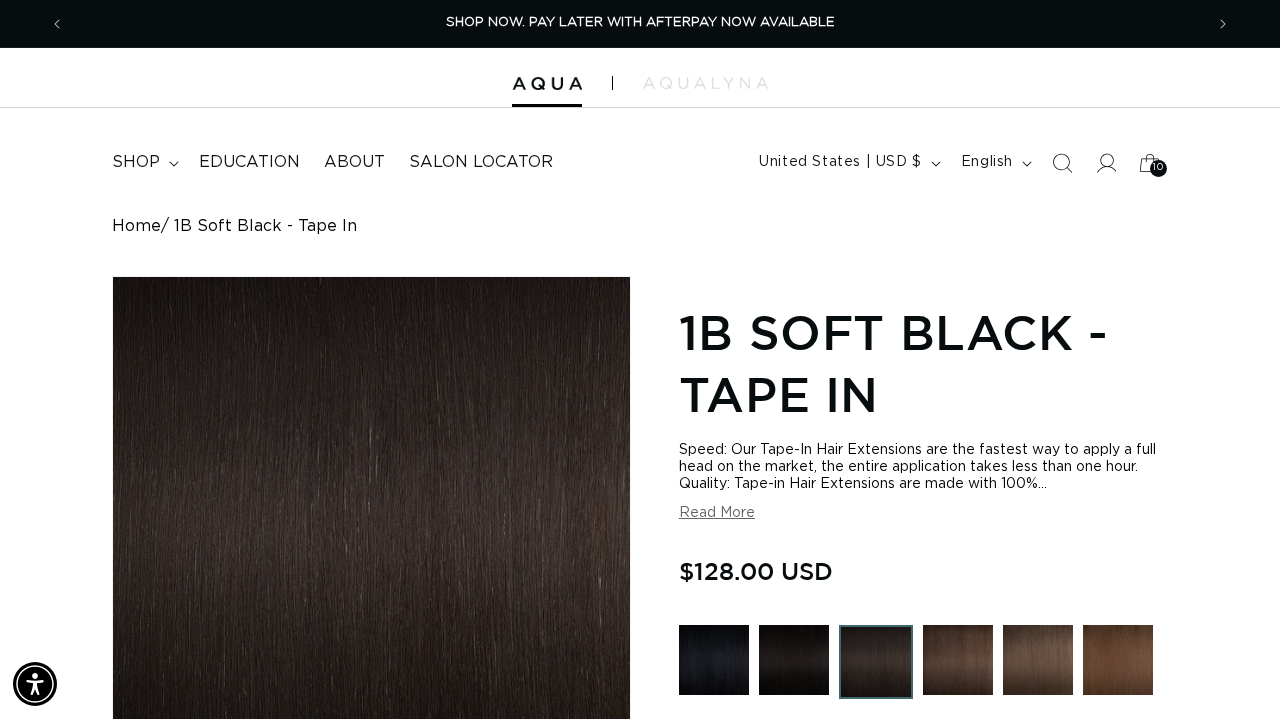 scroll, scrollTop: 0, scrollLeft: 0, axis: both 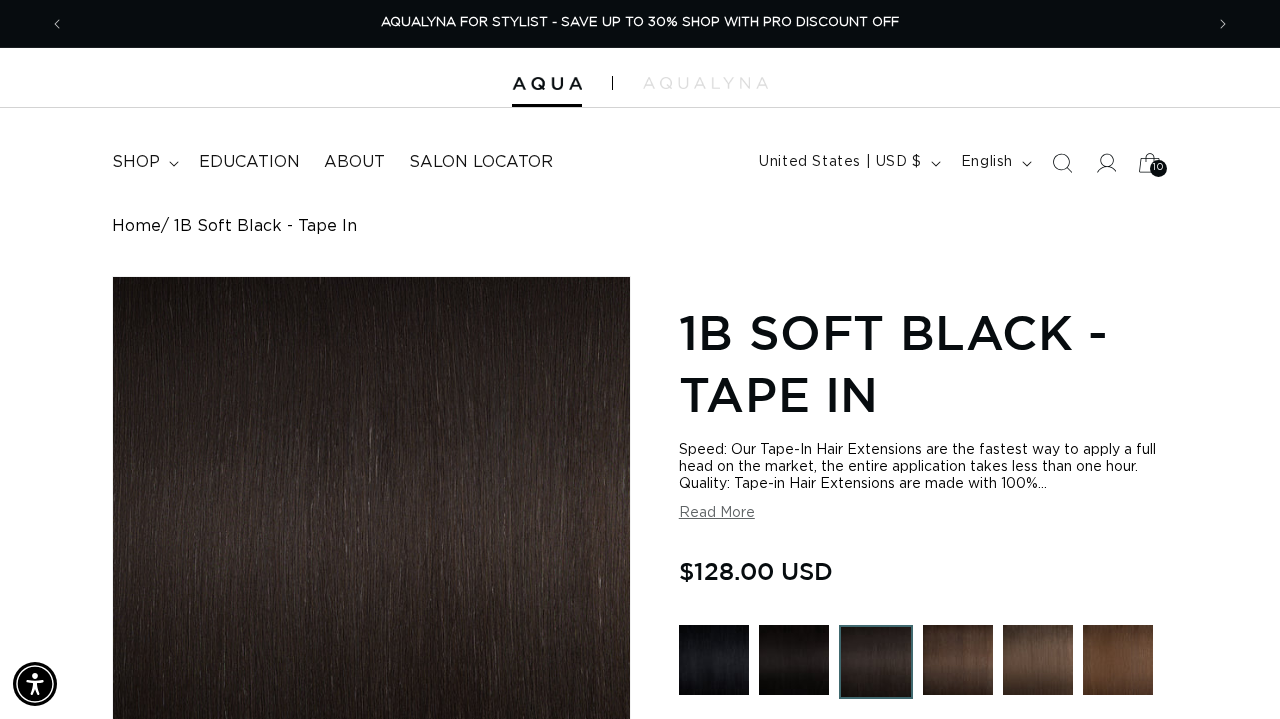 click 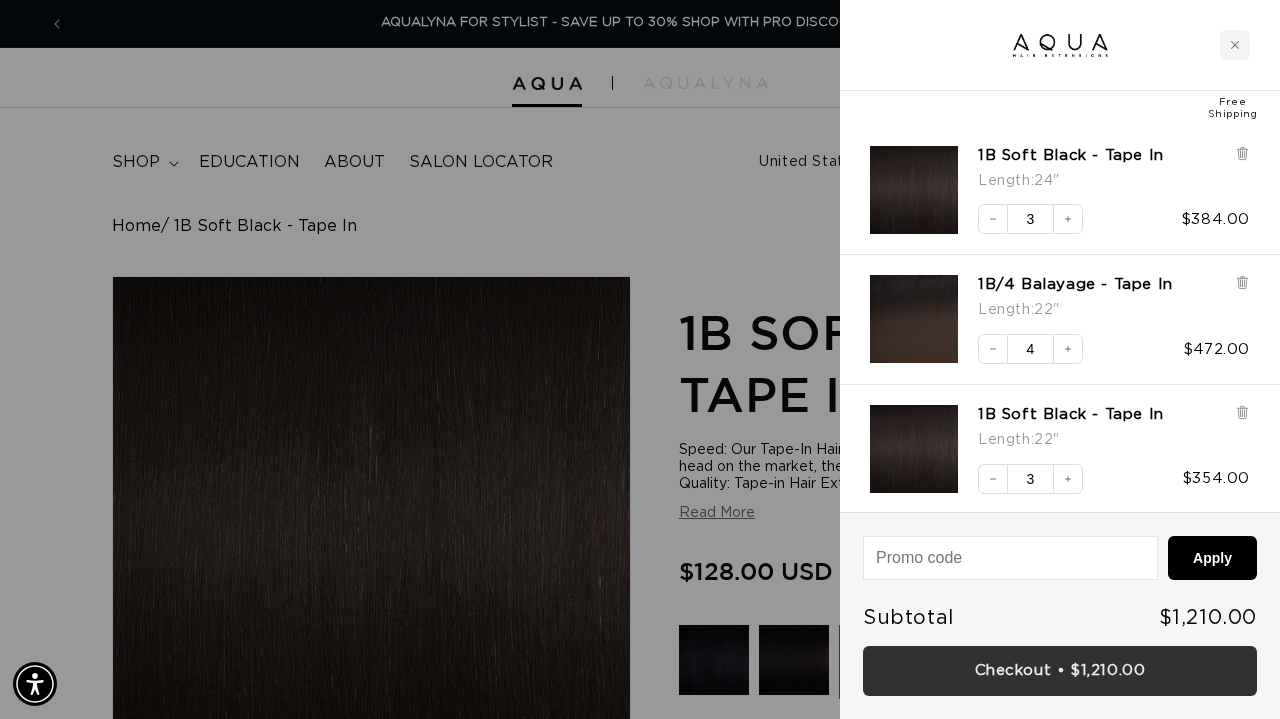 click on "Checkout • $1,210.00" at bounding box center [1060, 671] 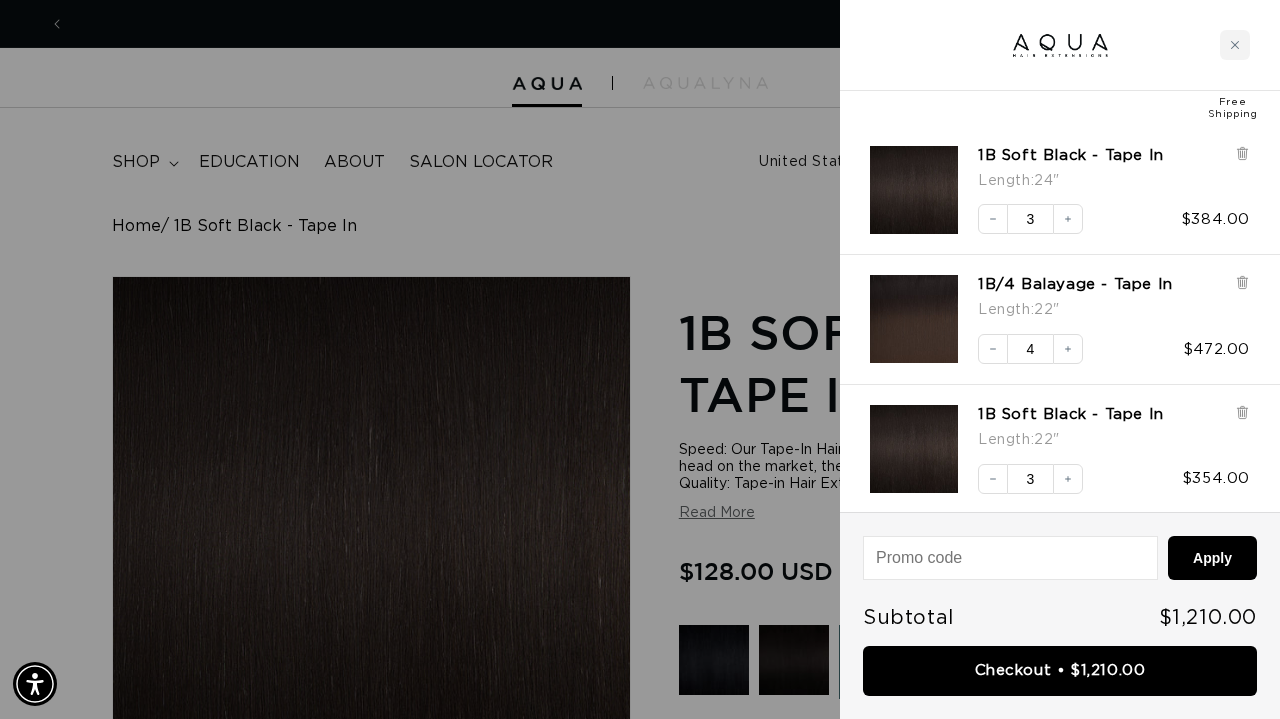 scroll, scrollTop: 0, scrollLeft: 1138, axis: horizontal 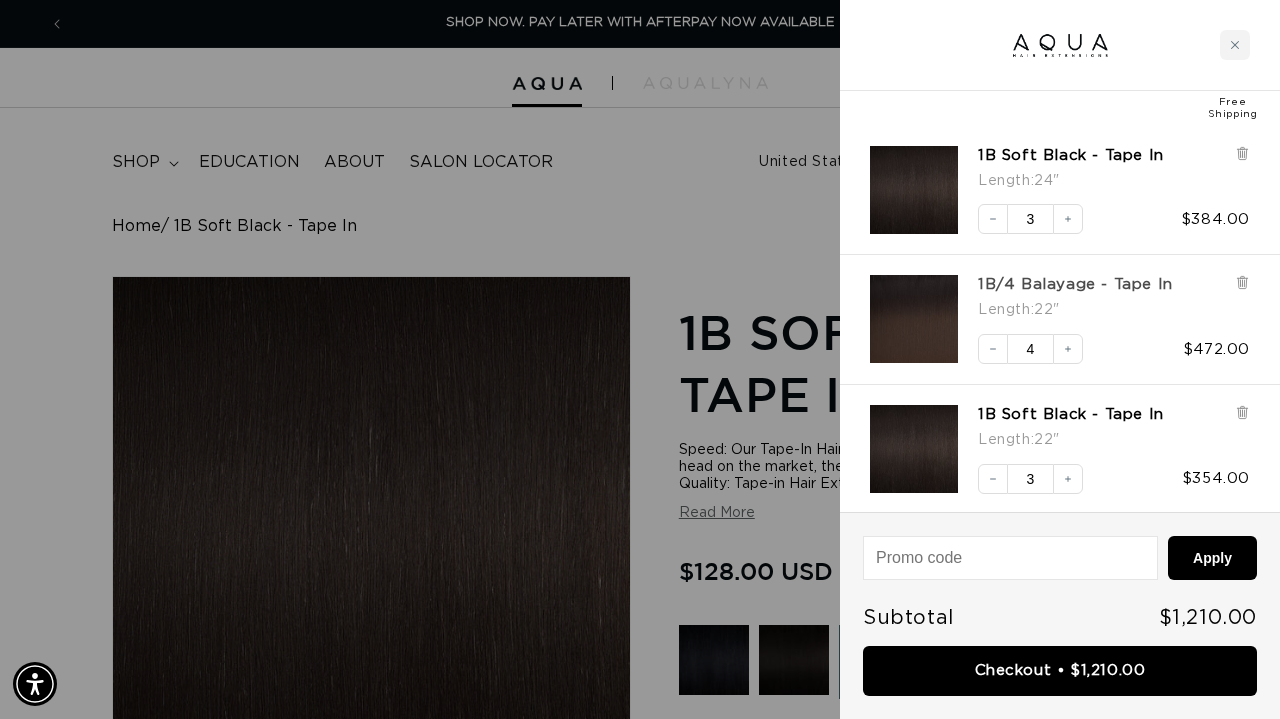 click on "1B/4 Balayage - Tape In" at bounding box center [1075, 285] 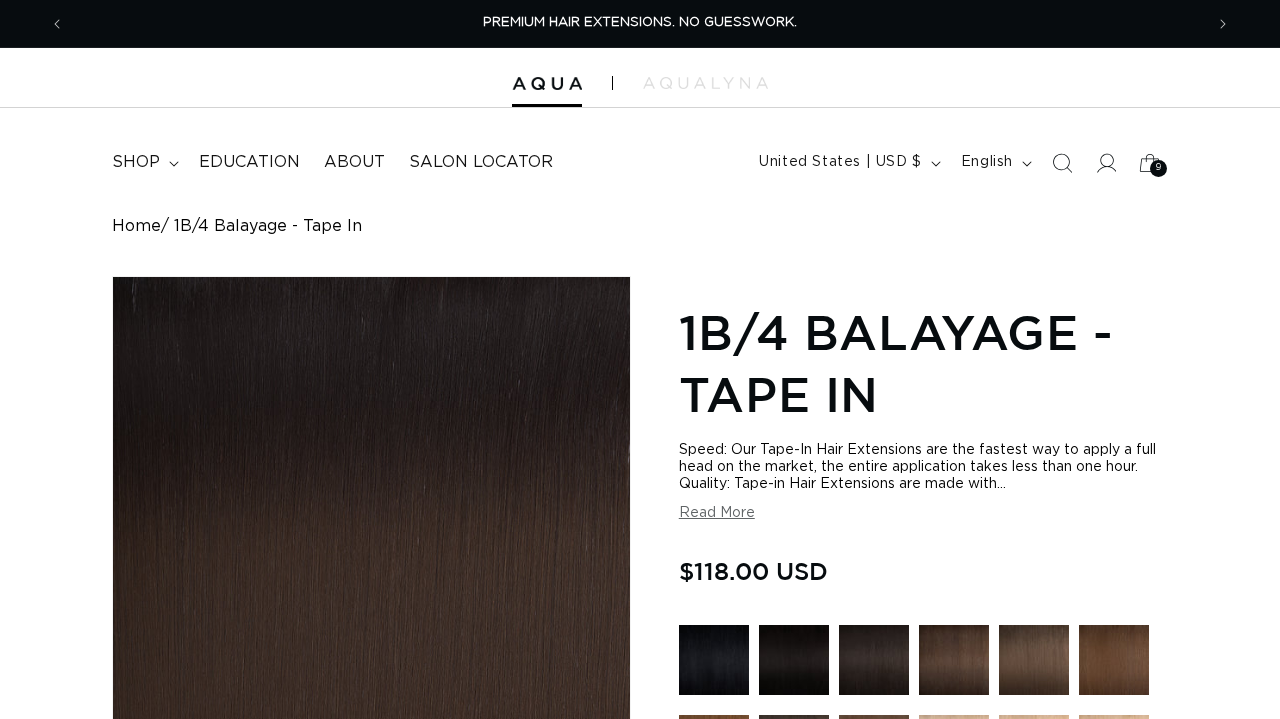 scroll, scrollTop: 0, scrollLeft: 0, axis: both 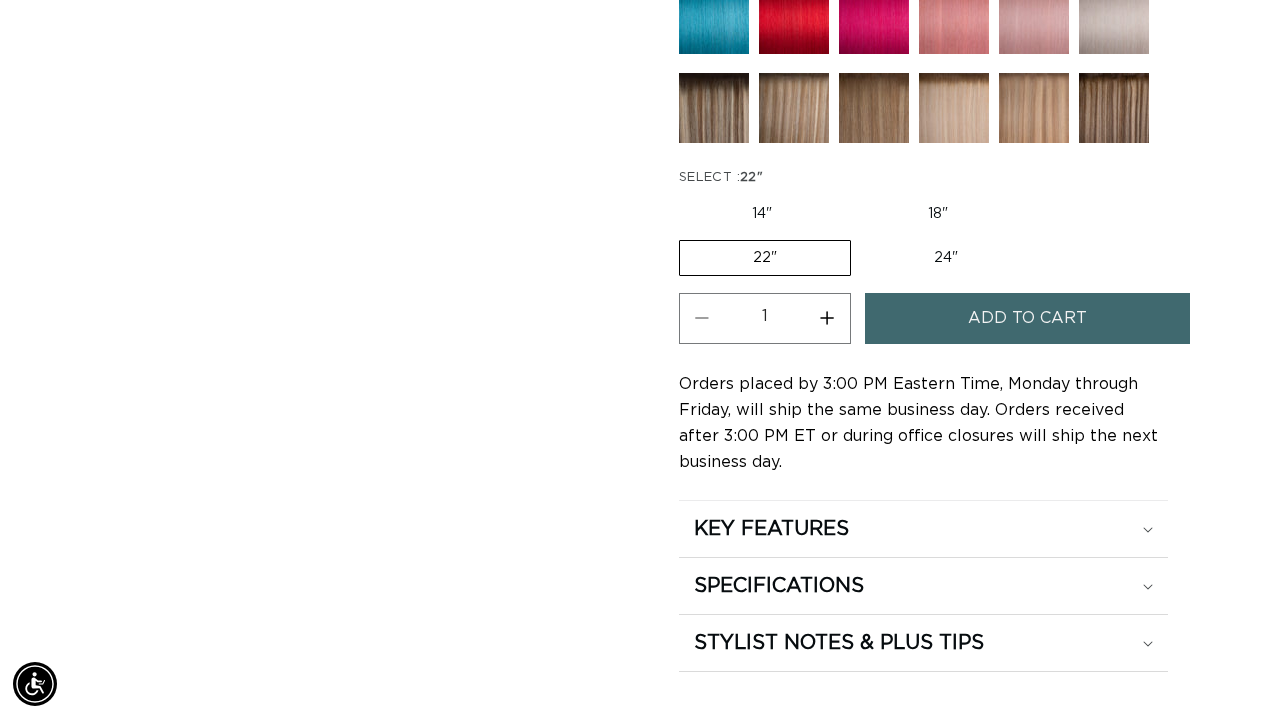 click on "24" Variant sold out or unavailable" at bounding box center (946, 258) 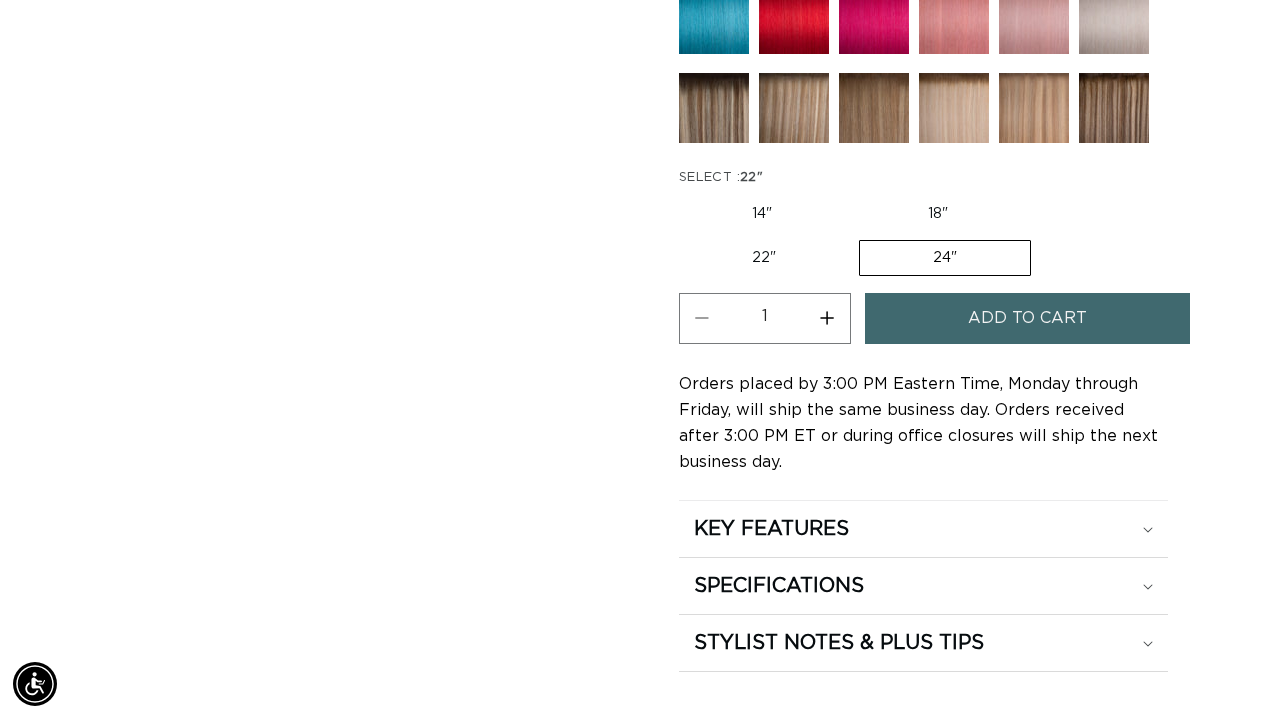 scroll, scrollTop: 0, scrollLeft: 1138, axis: horizontal 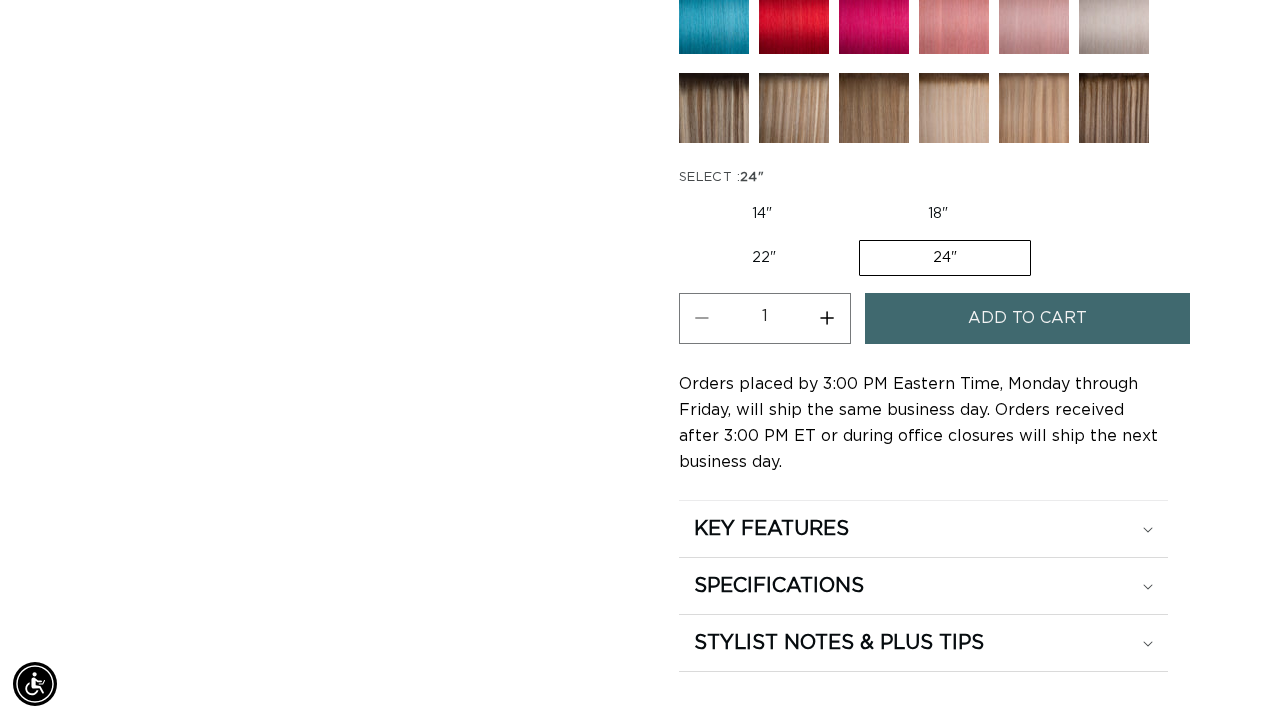 click on "Increase quantity for 1B/4 Balayage - Tape In" at bounding box center [827, 318] 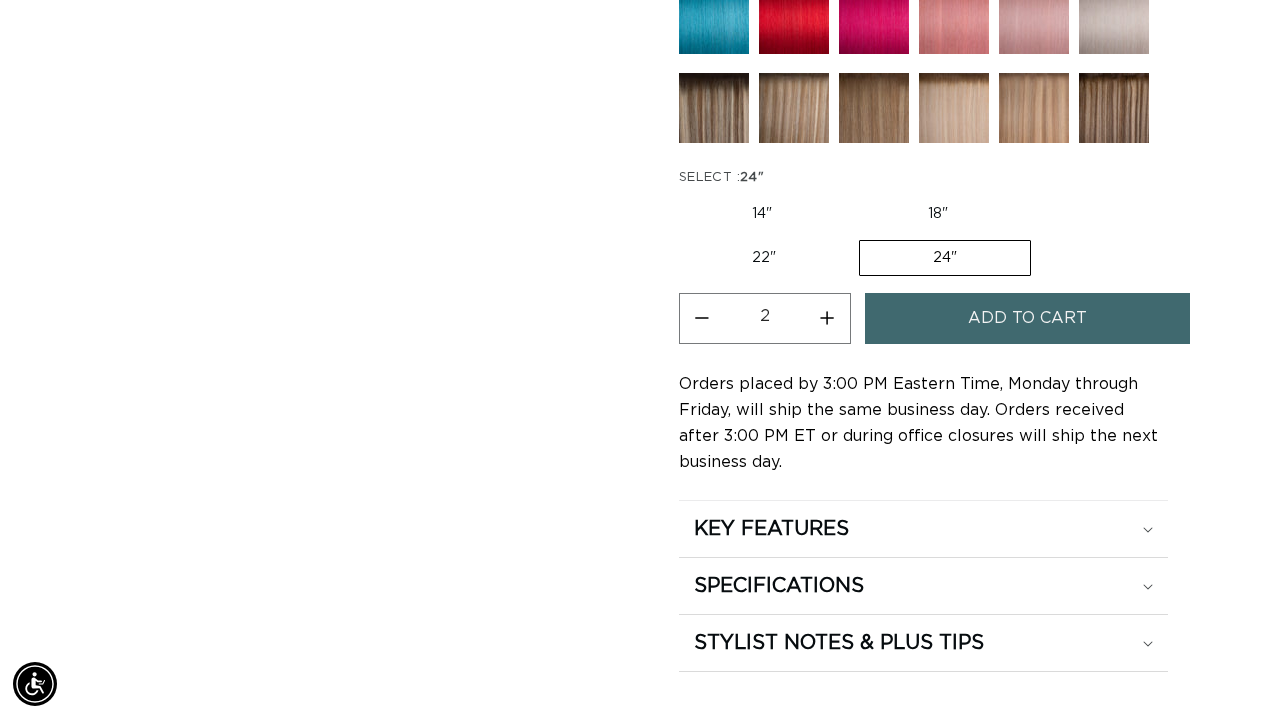 click on "Add to cart" at bounding box center (1027, 318) 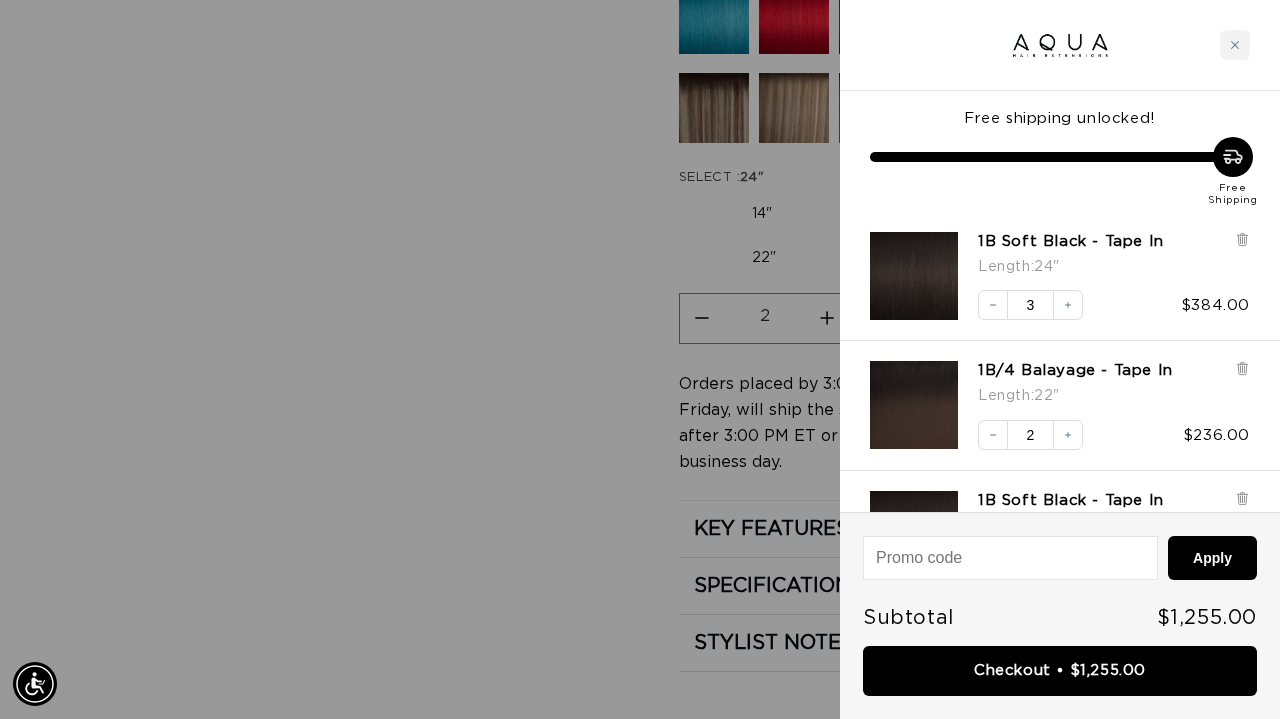 click on "1B Soft Black - Tape In Length :  24" Decrease quantity 3 Increase quantity $384.00" at bounding box center (1050, 266) 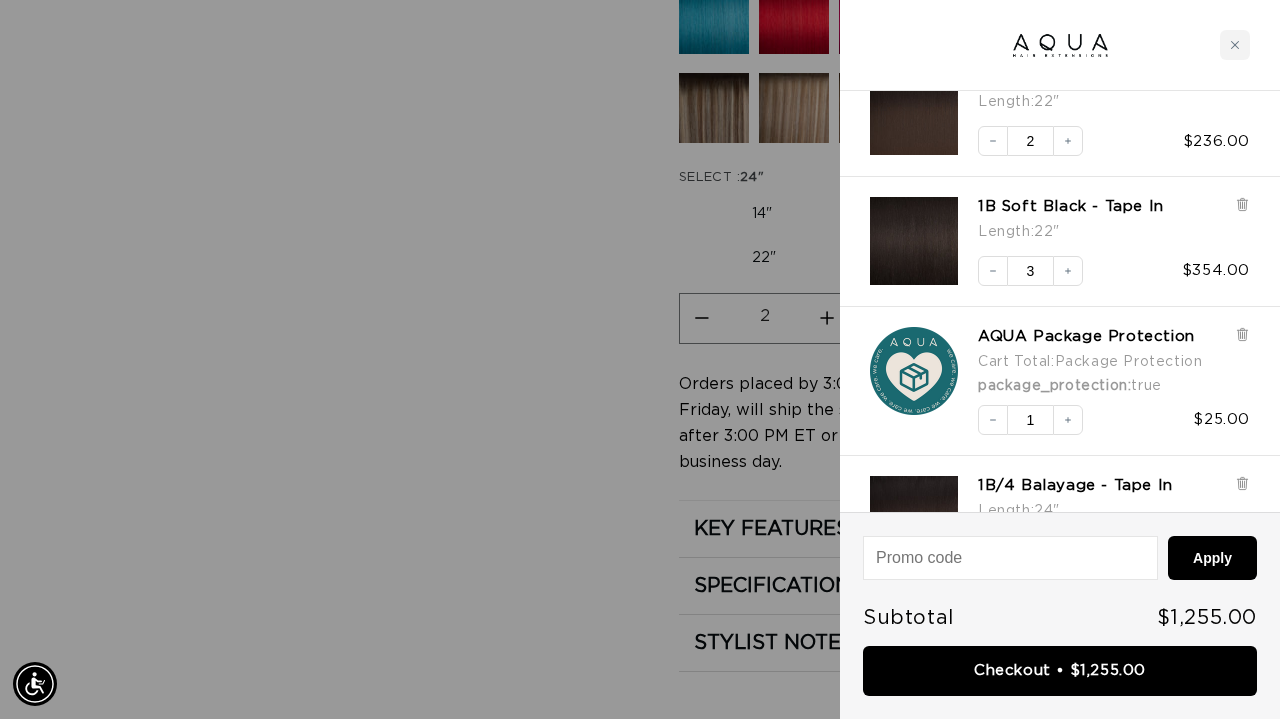 scroll, scrollTop: 310, scrollLeft: 0, axis: vertical 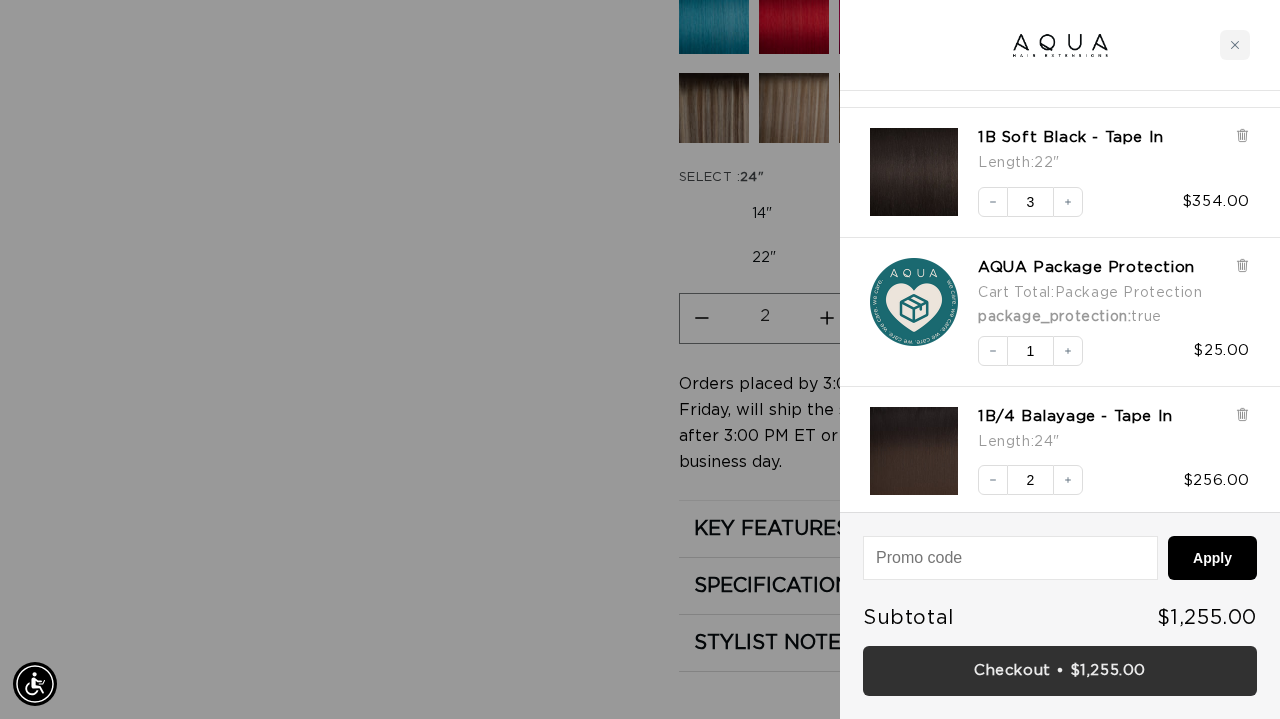 click on "Checkout • $1,255.00" at bounding box center (1060, 671) 